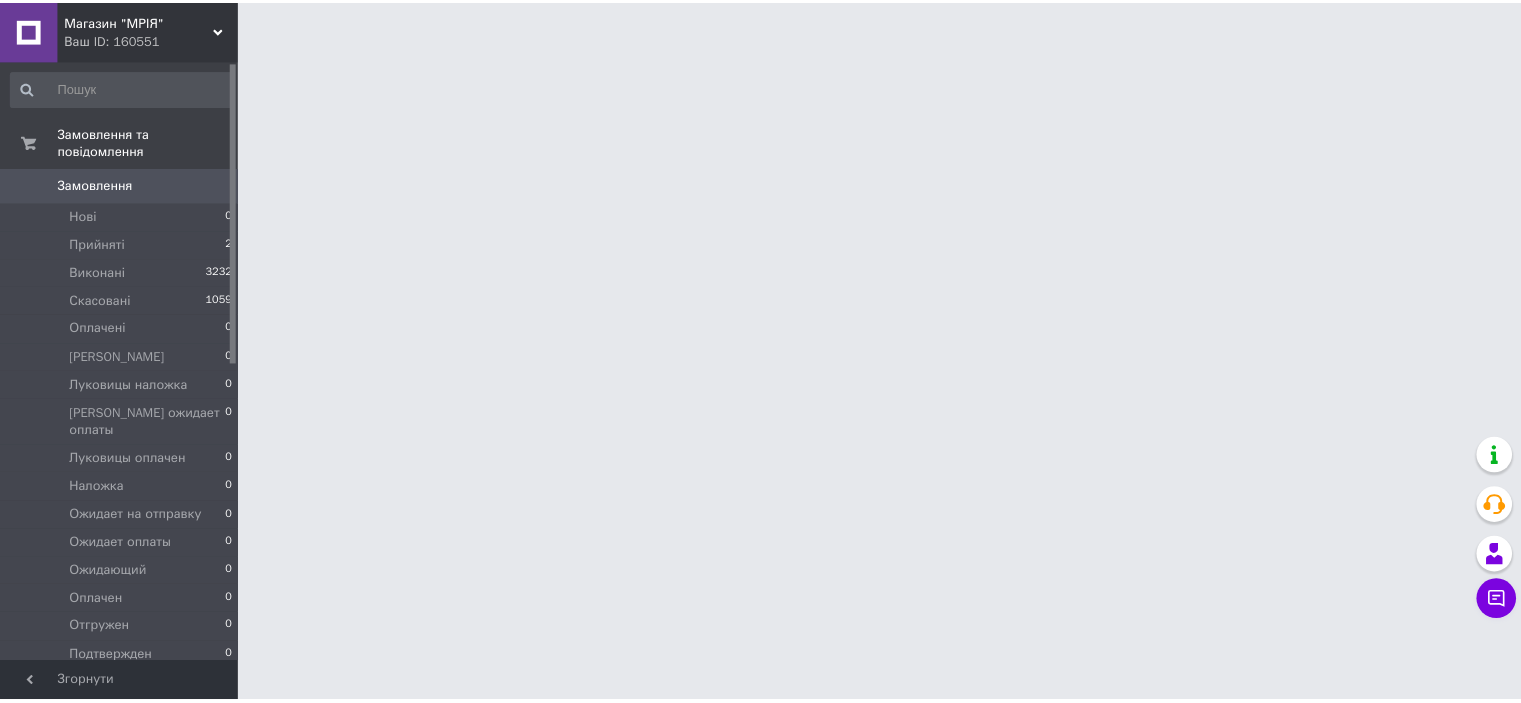 scroll, scrollTop: 0, scrollLeft: 0, axis: both 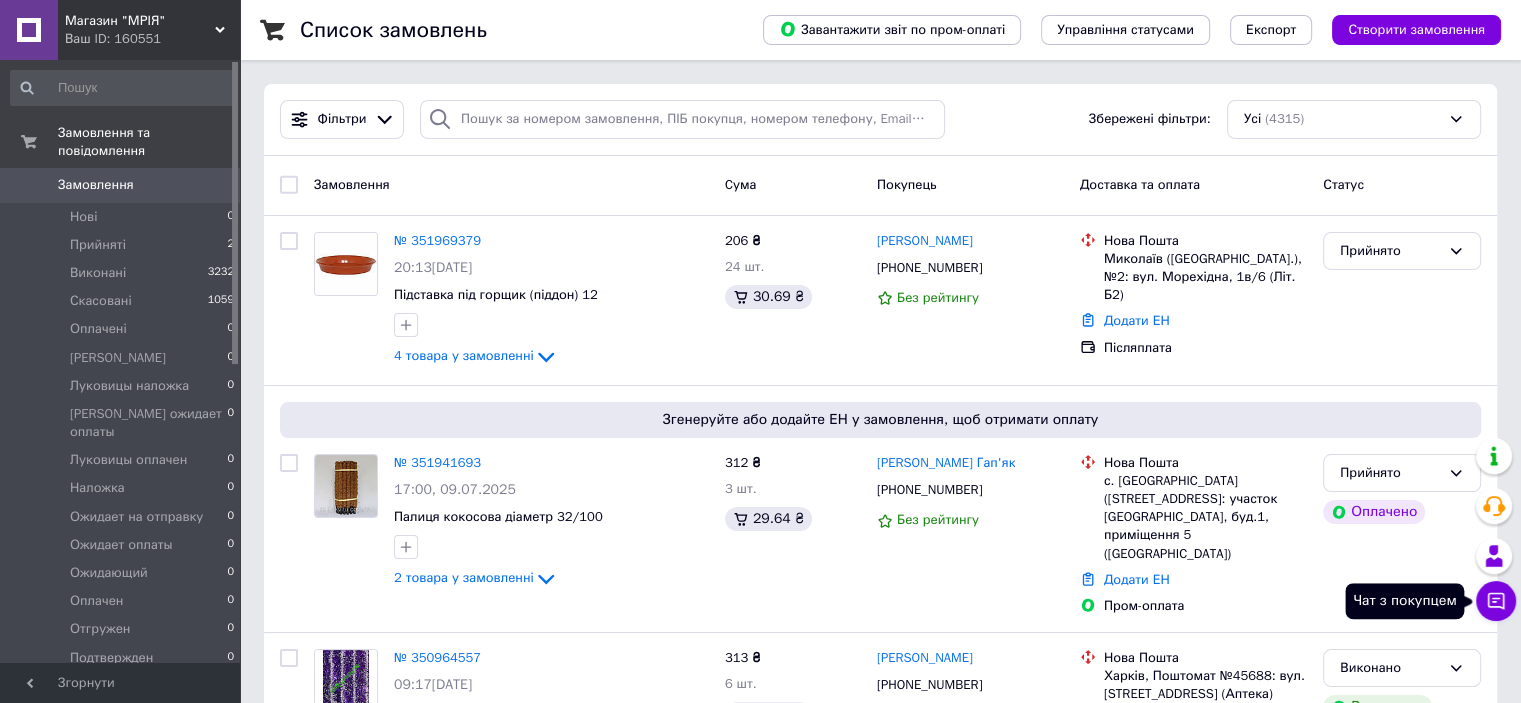 click 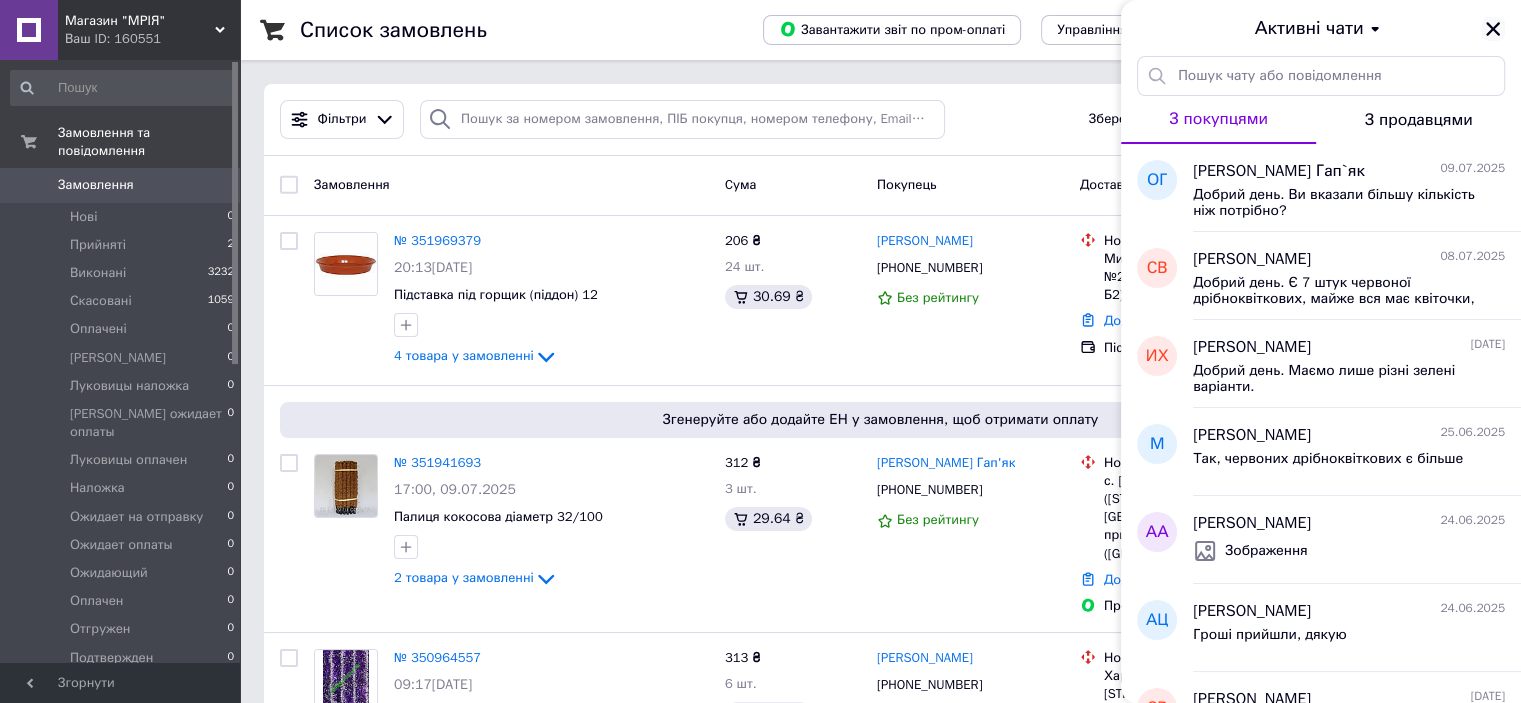 click 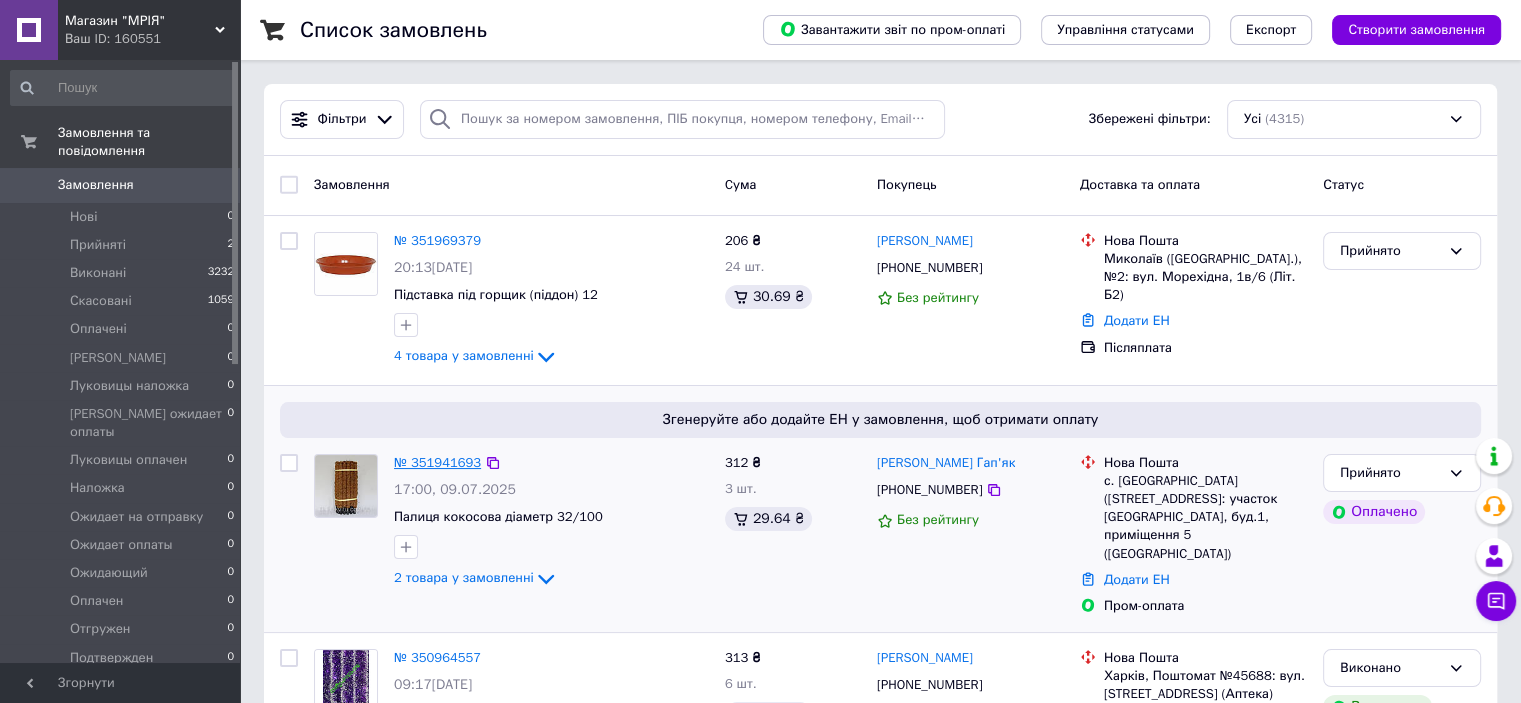 click on "№ 351941693" at bounding box center (437, 462) 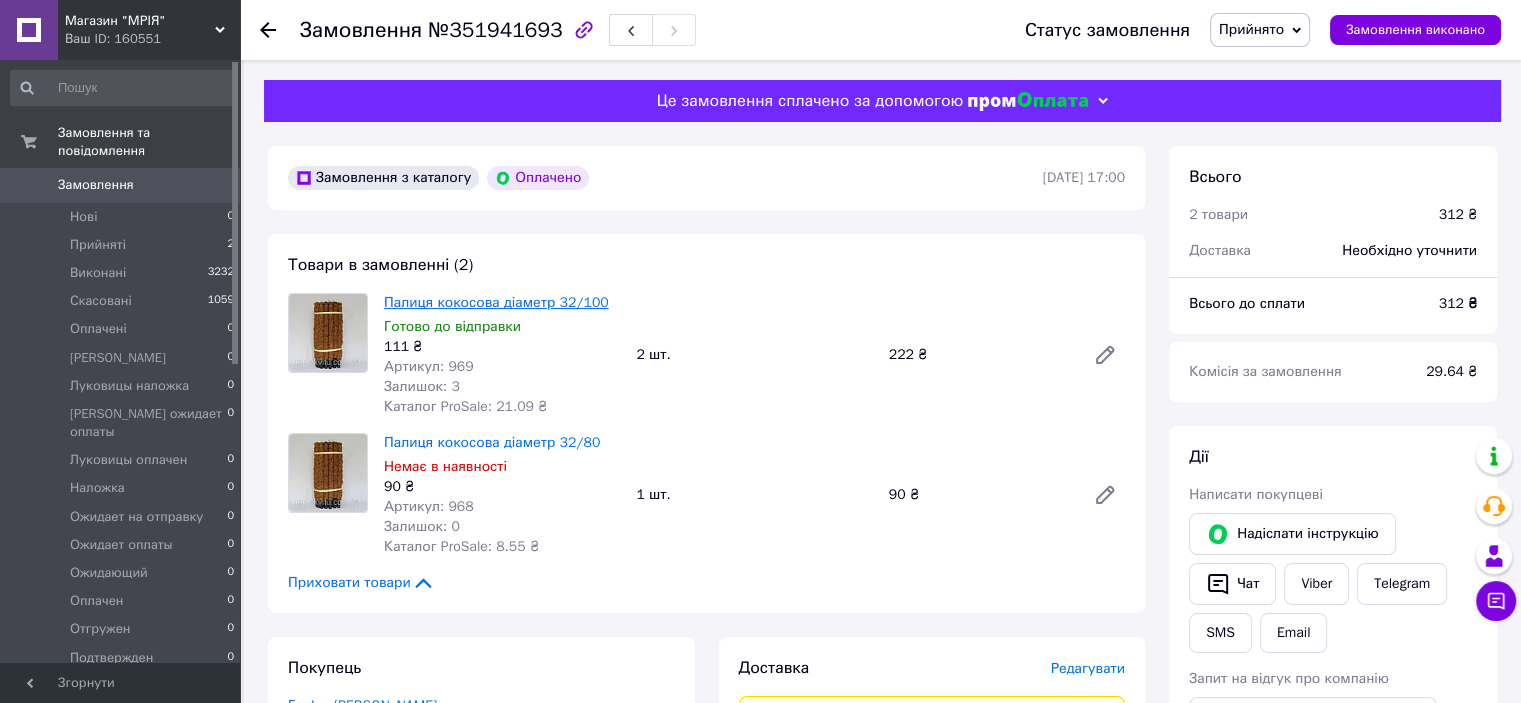click on "Палиця кокосова діаметр 32/100" at bounding box center [496, 302] 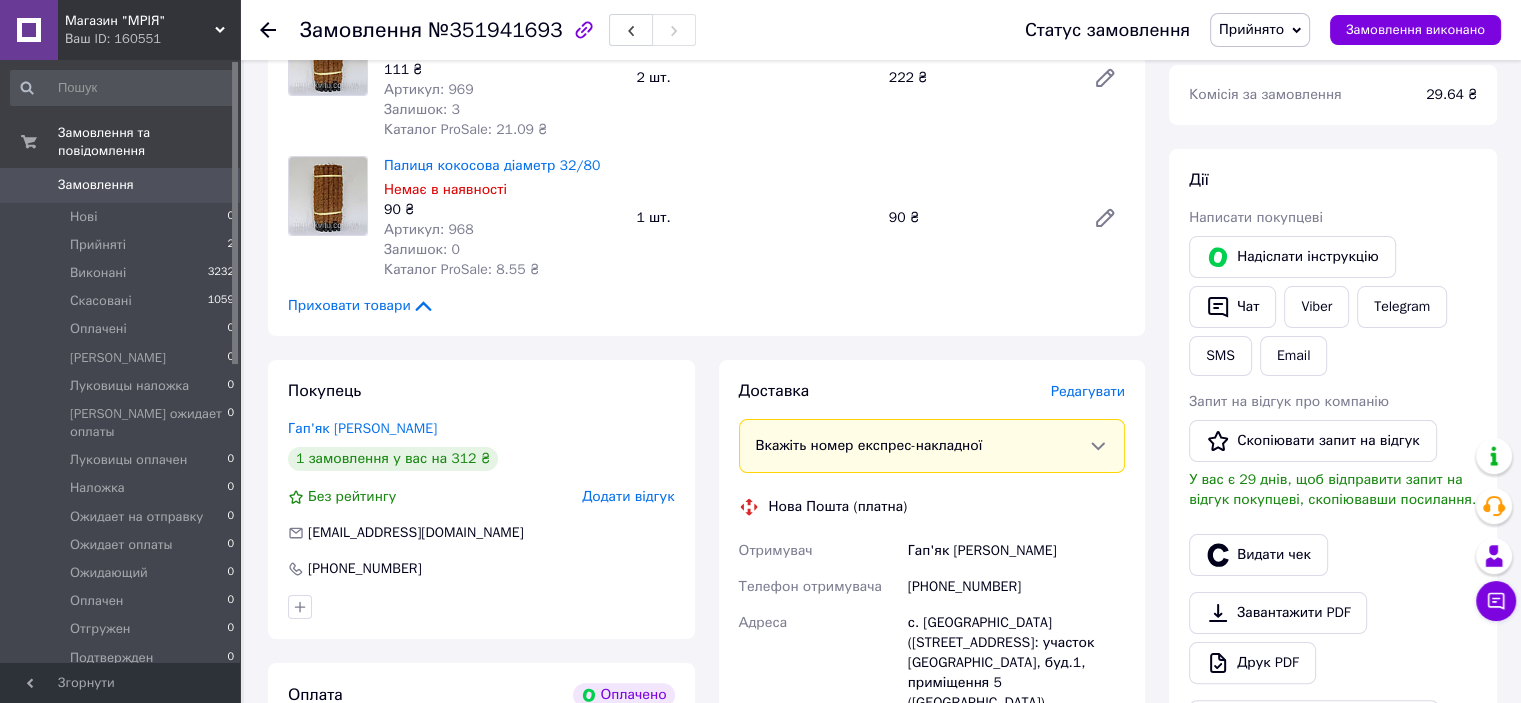 scroll, scrollTop: 480, scrollLeft: 0, axis: vertical 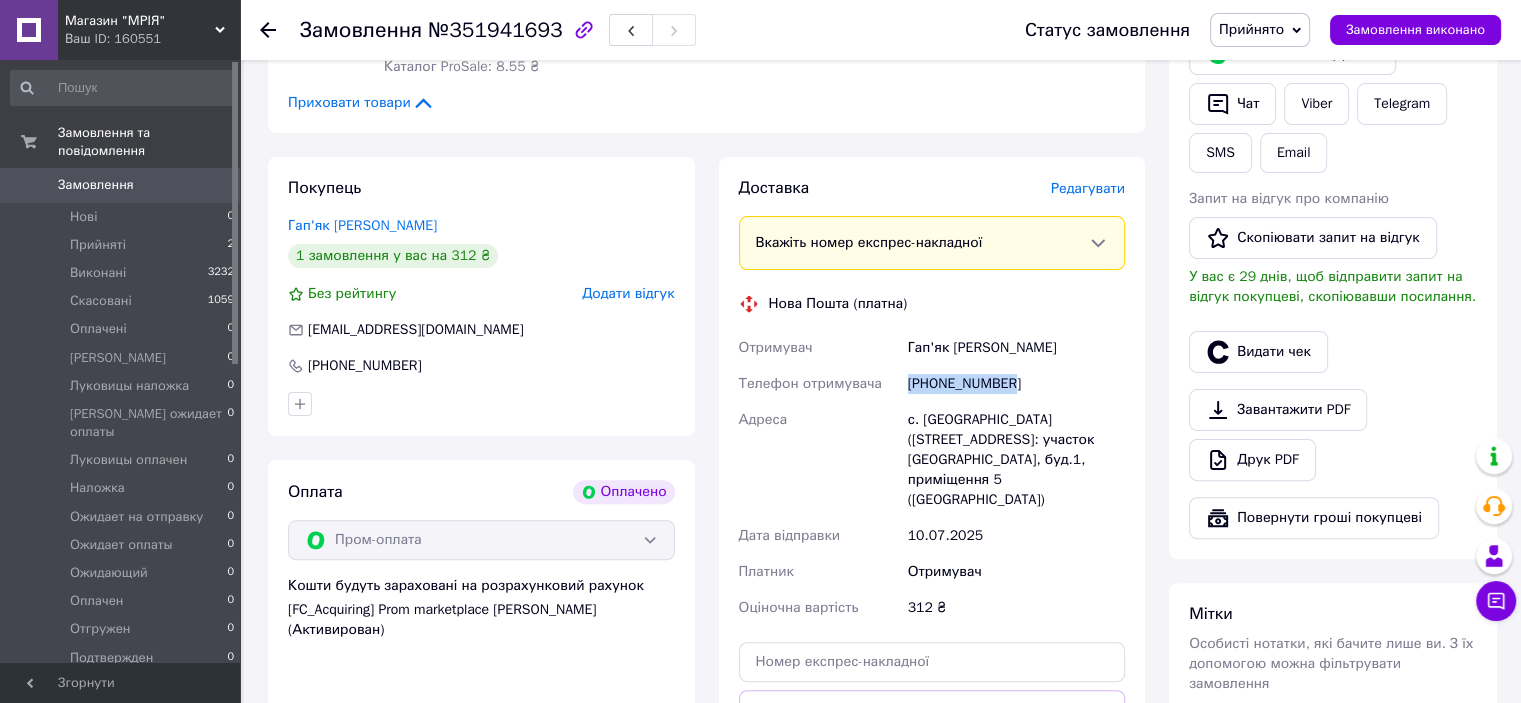 drag, startPoint x: 1018, startPoint y: 384, endPoint x: 902, endPoint y: 392, distance: 116.275536 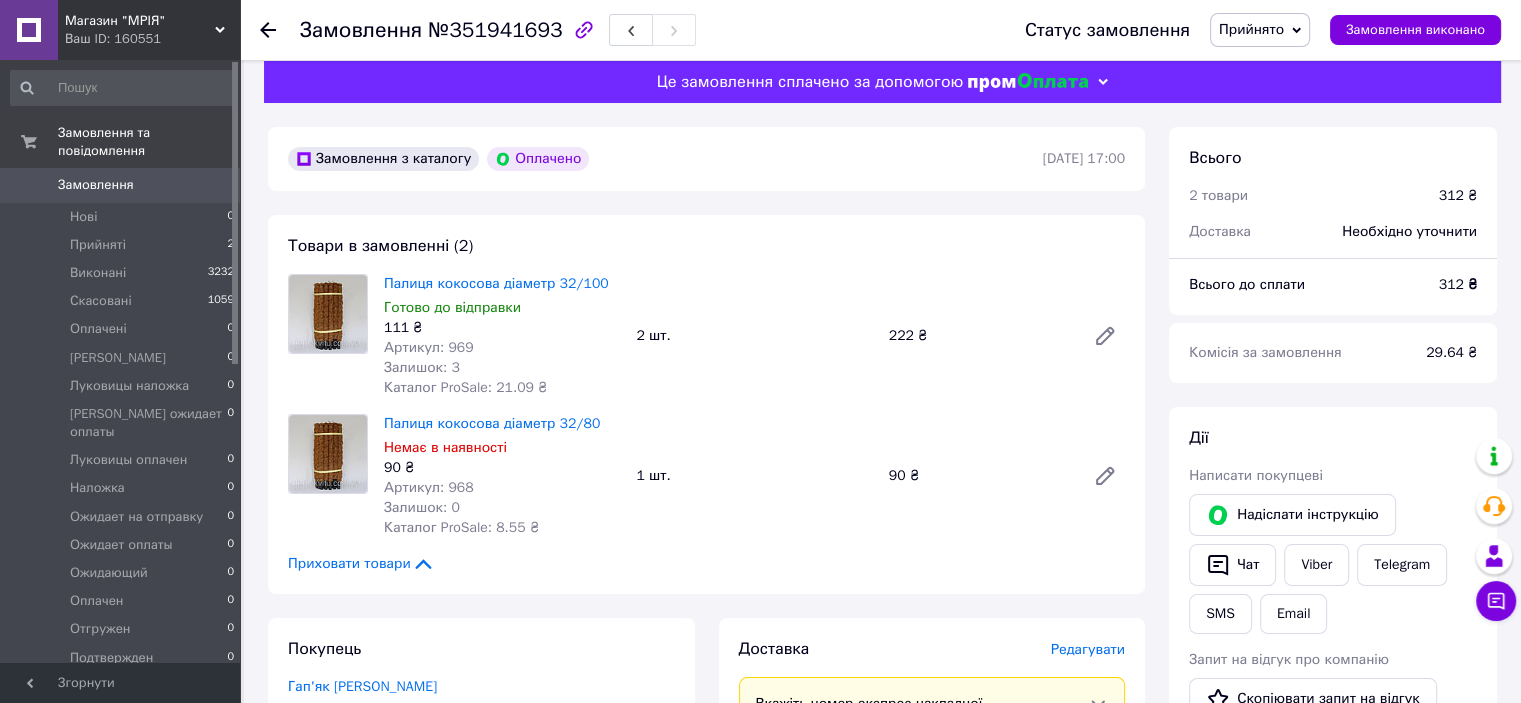 scroll, scrollTop: 0, scrollLeft: 0, axis: both 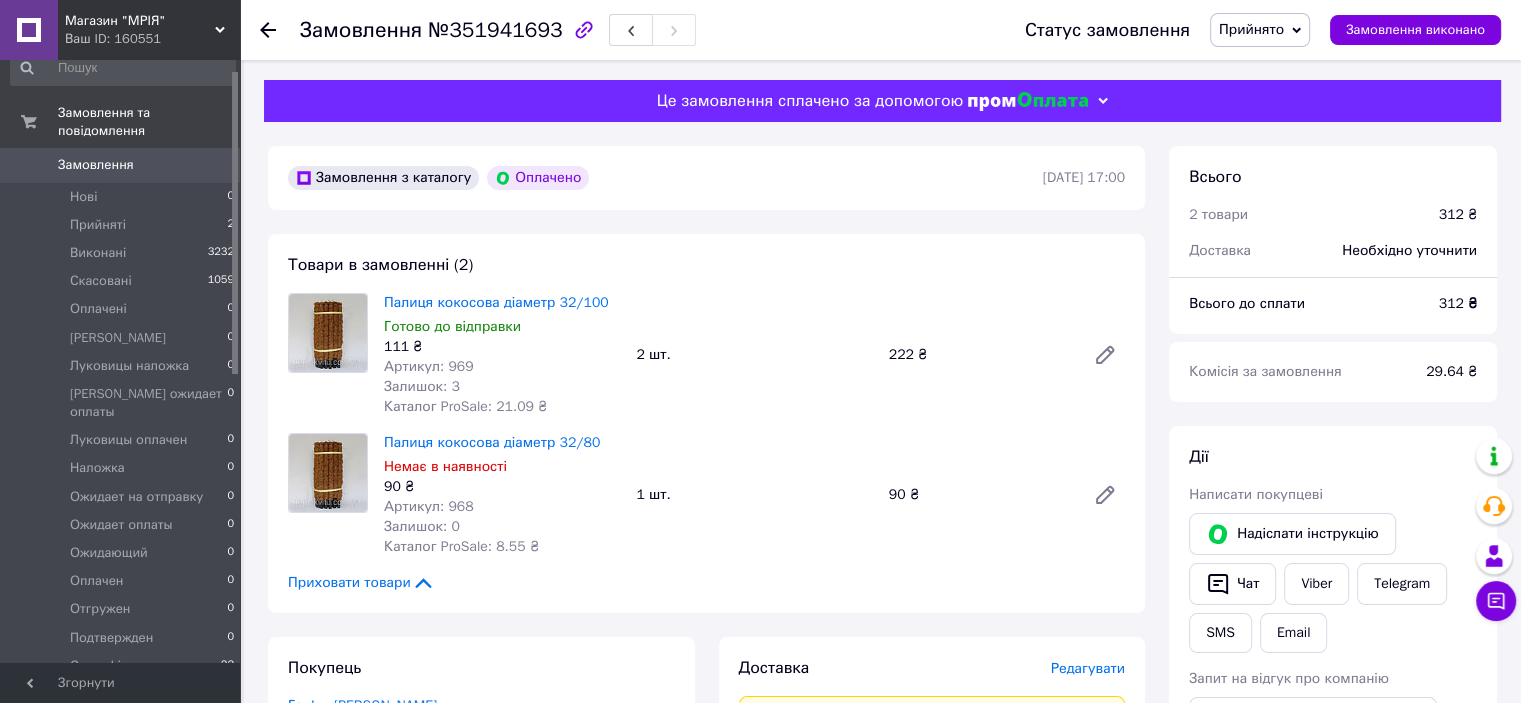 click at bounding box center (235, 223) 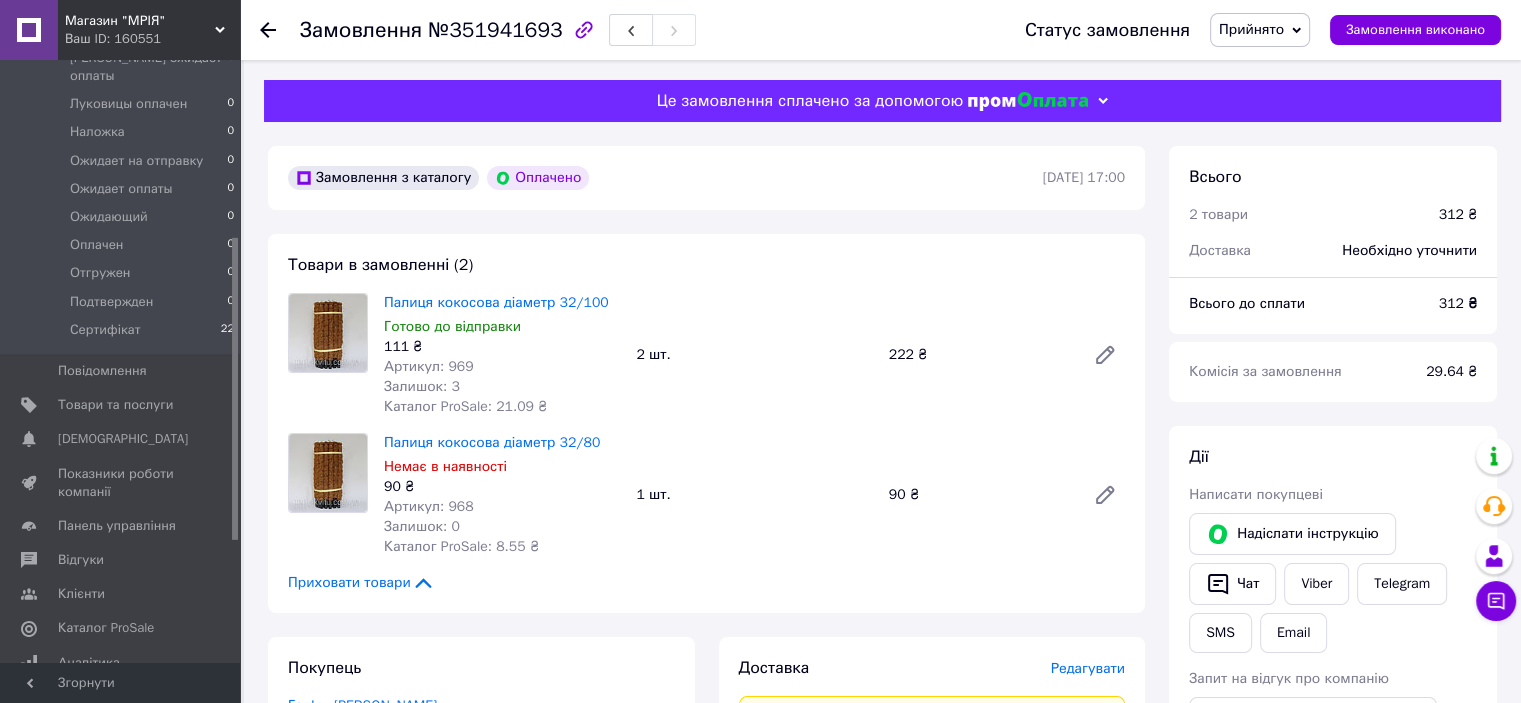 scroll, scrollTop: 0, scrollLeft: 0, axis: both 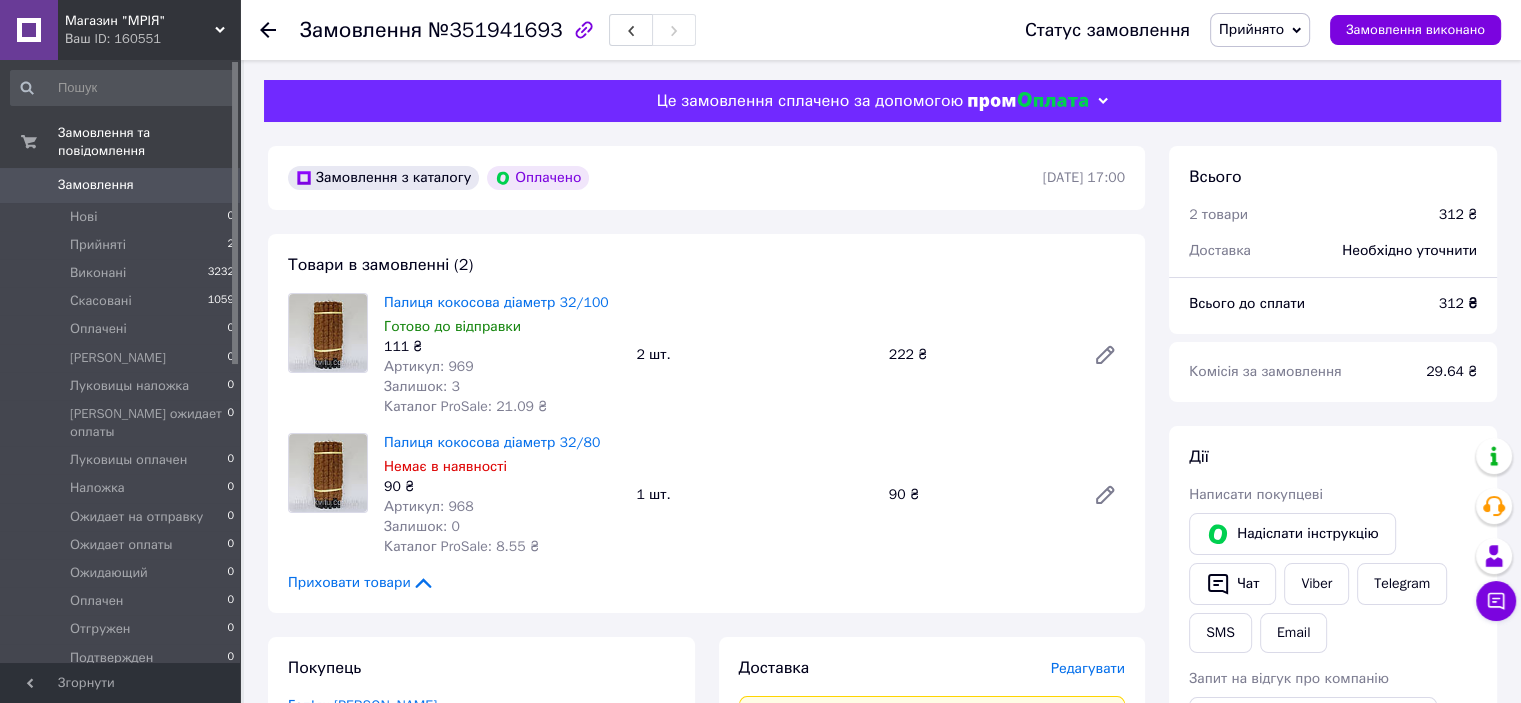 drag, startPoint x: 235, startPoint y: 281, endPoint x: 261, endPoint y: 48, distance: 234.44615 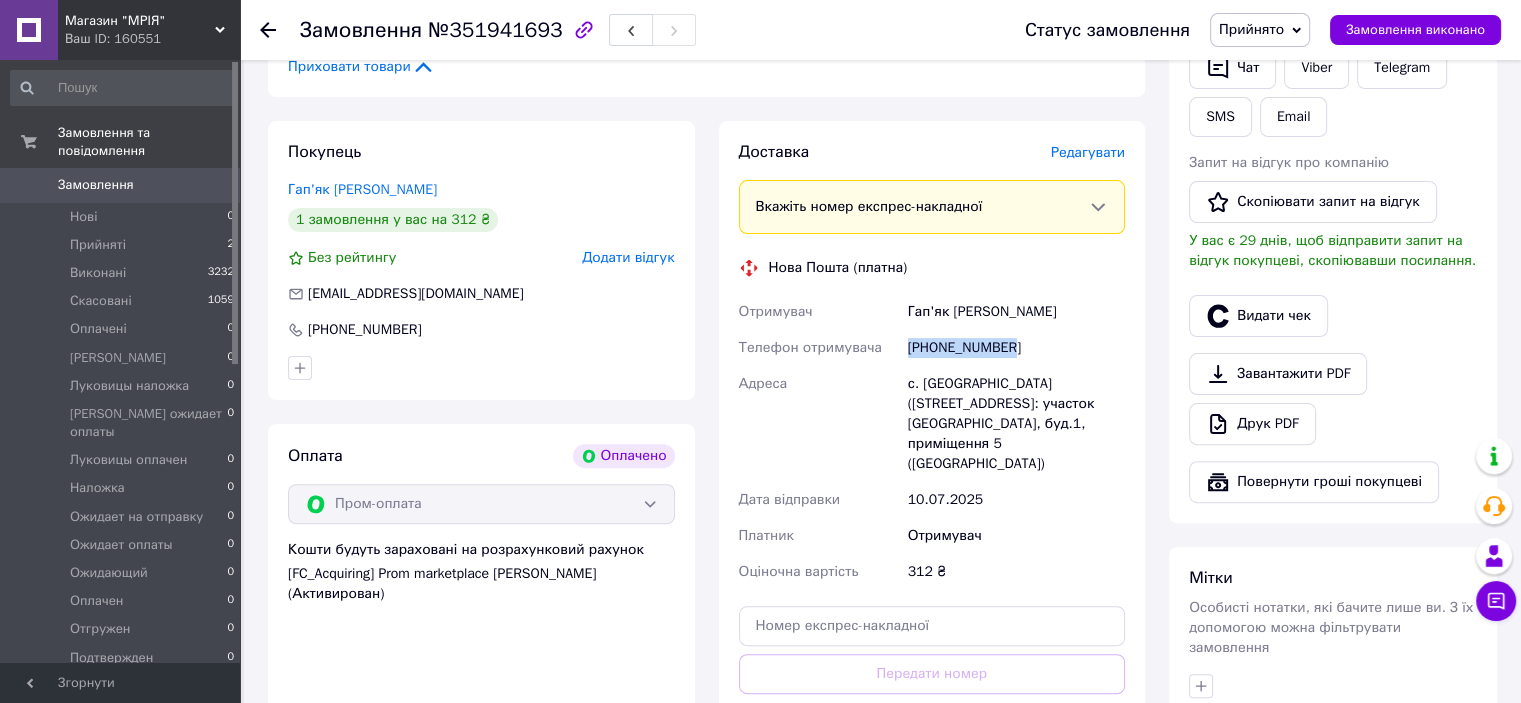 scroll, scrollTop: 514, scrollLeft: 0, axis: vertical 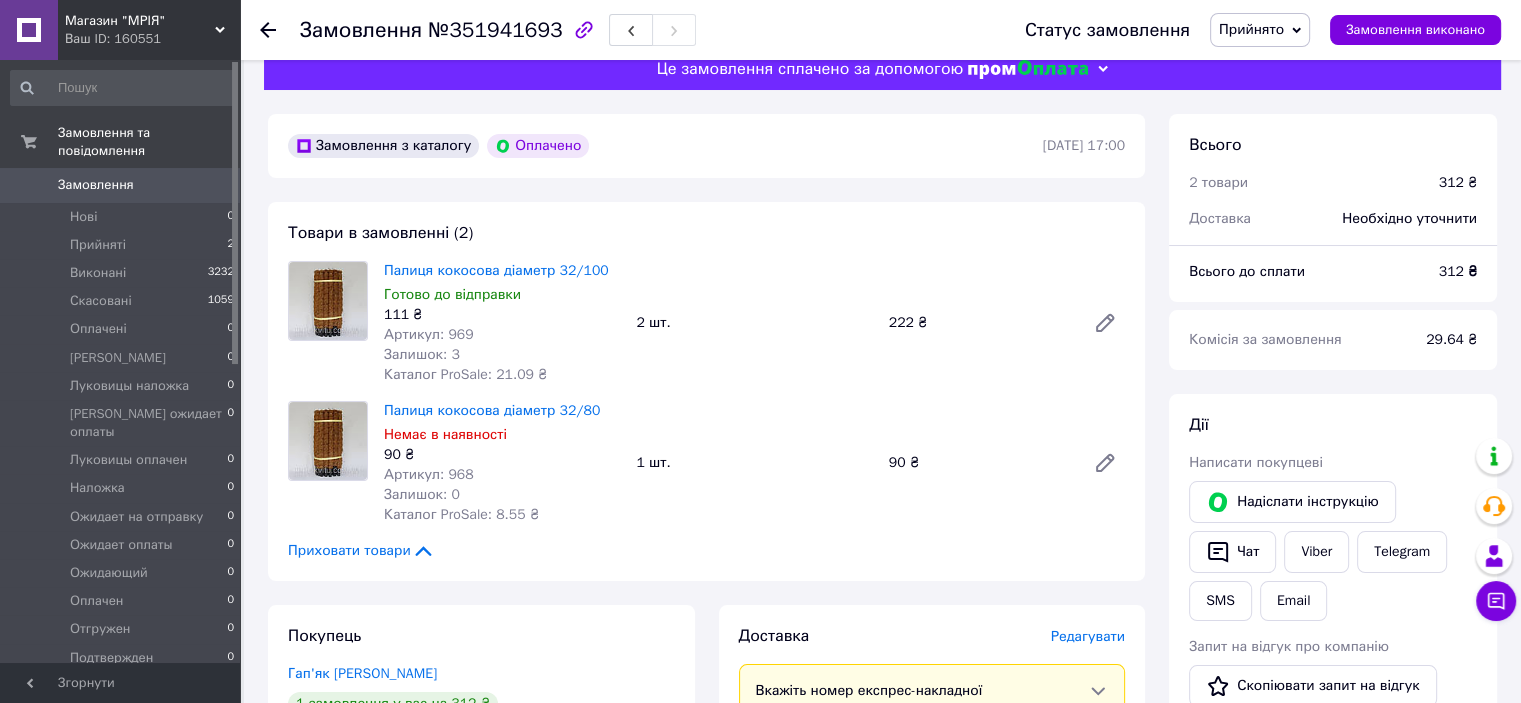 drag, startPoint x: 235, startPoint y: 233, endPoint x: 232, endPoint y: 167, distance: 66.068146 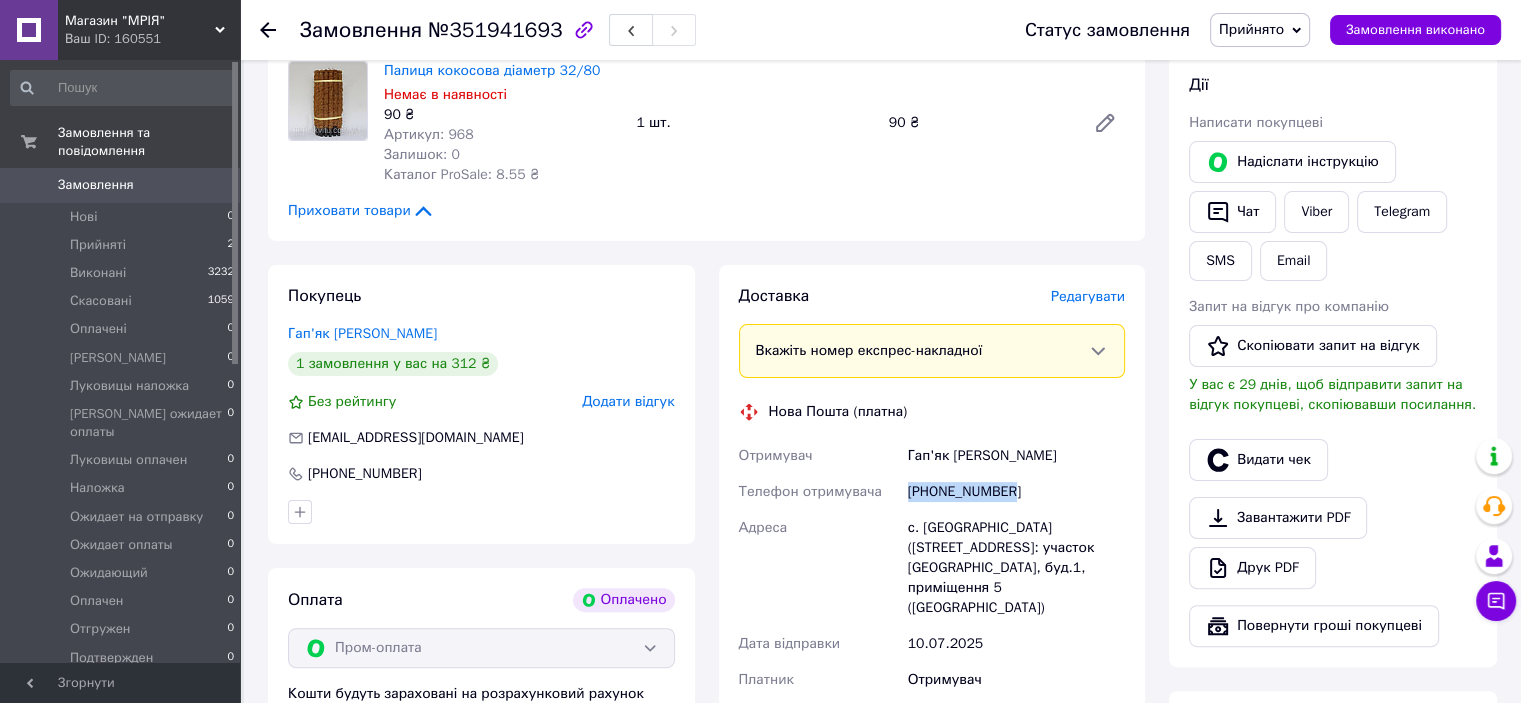 scroll, scrollTop: 0, scrollLeft: 0, axis: both 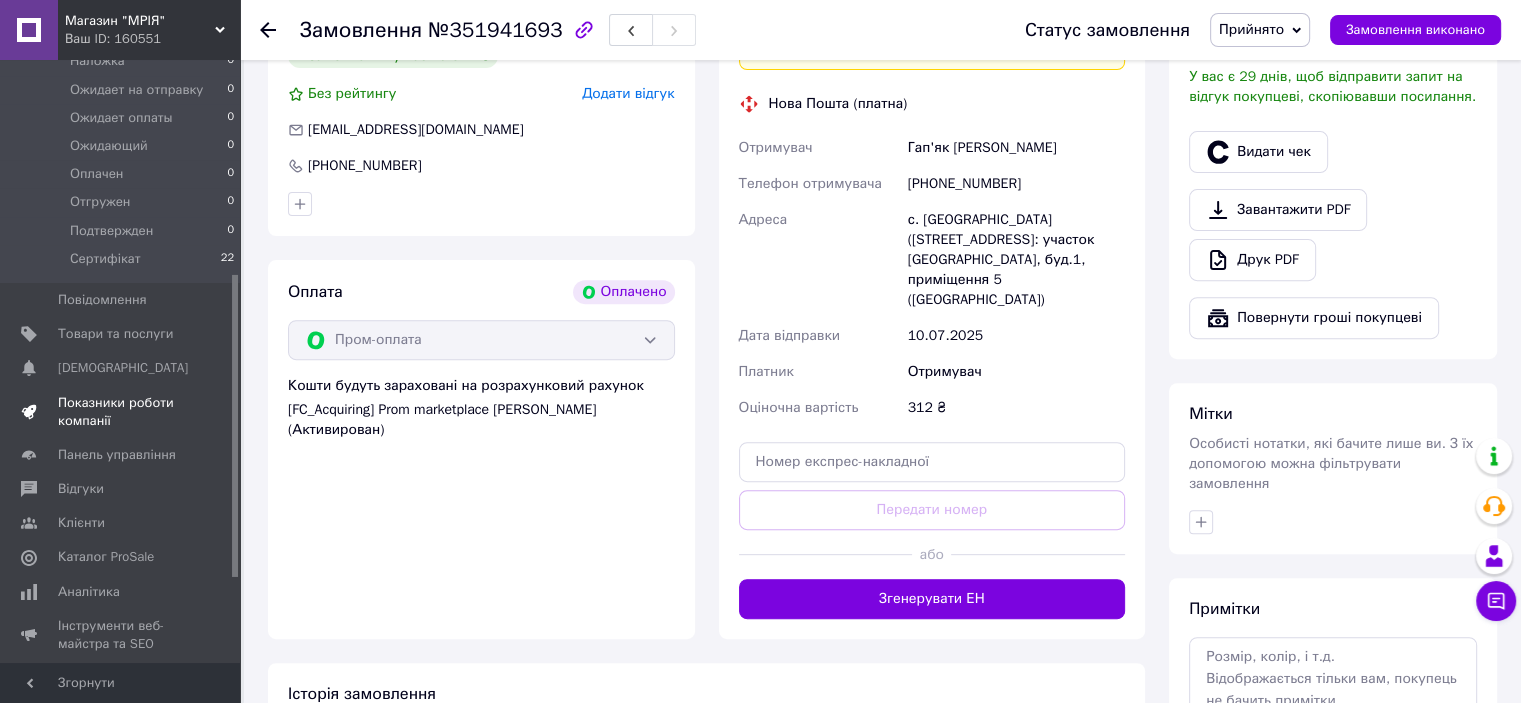 drag, startPoint x: 236, startPoint y: 173, endPoint x: 209, endPoint y: 384, distance: 212.72047 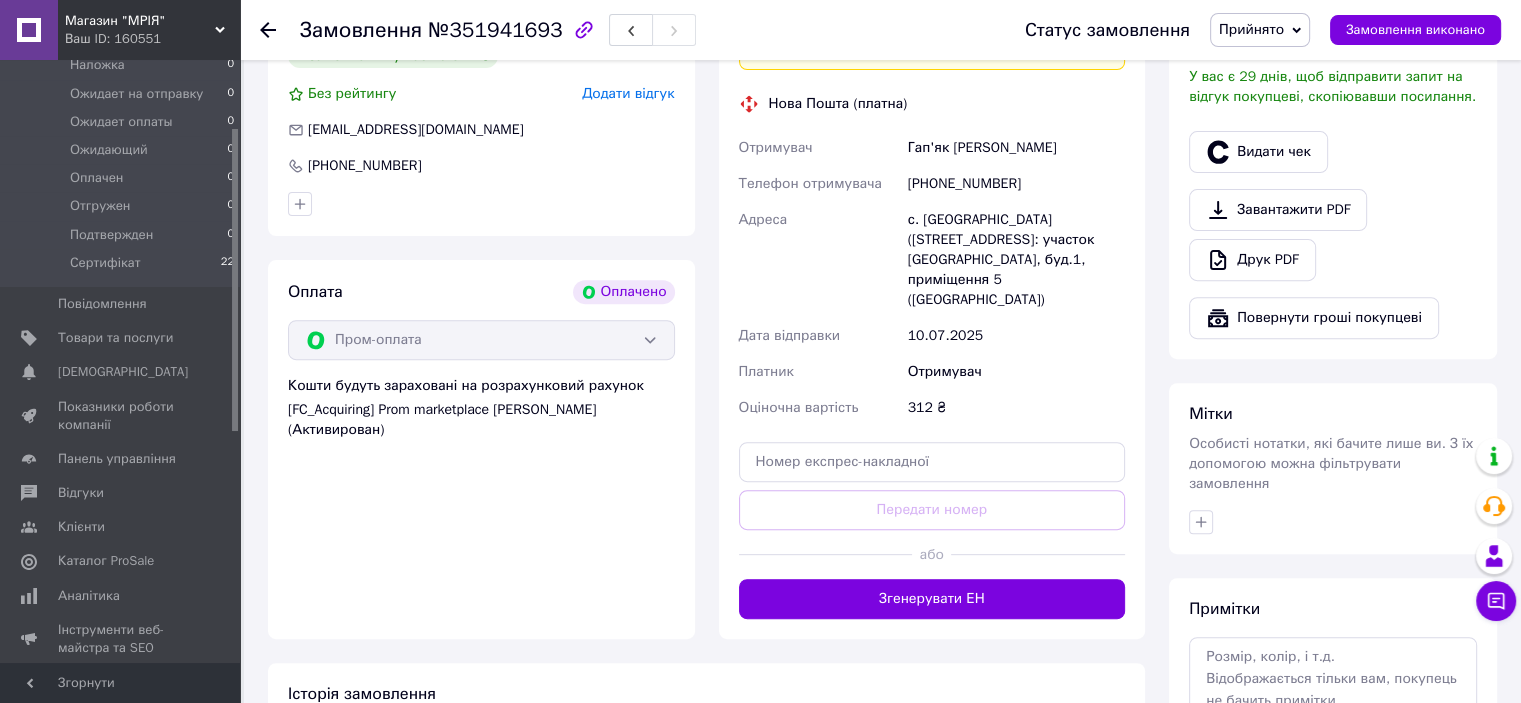 scroll, scrollTop: 0, scrollLeft: 0, axis: both 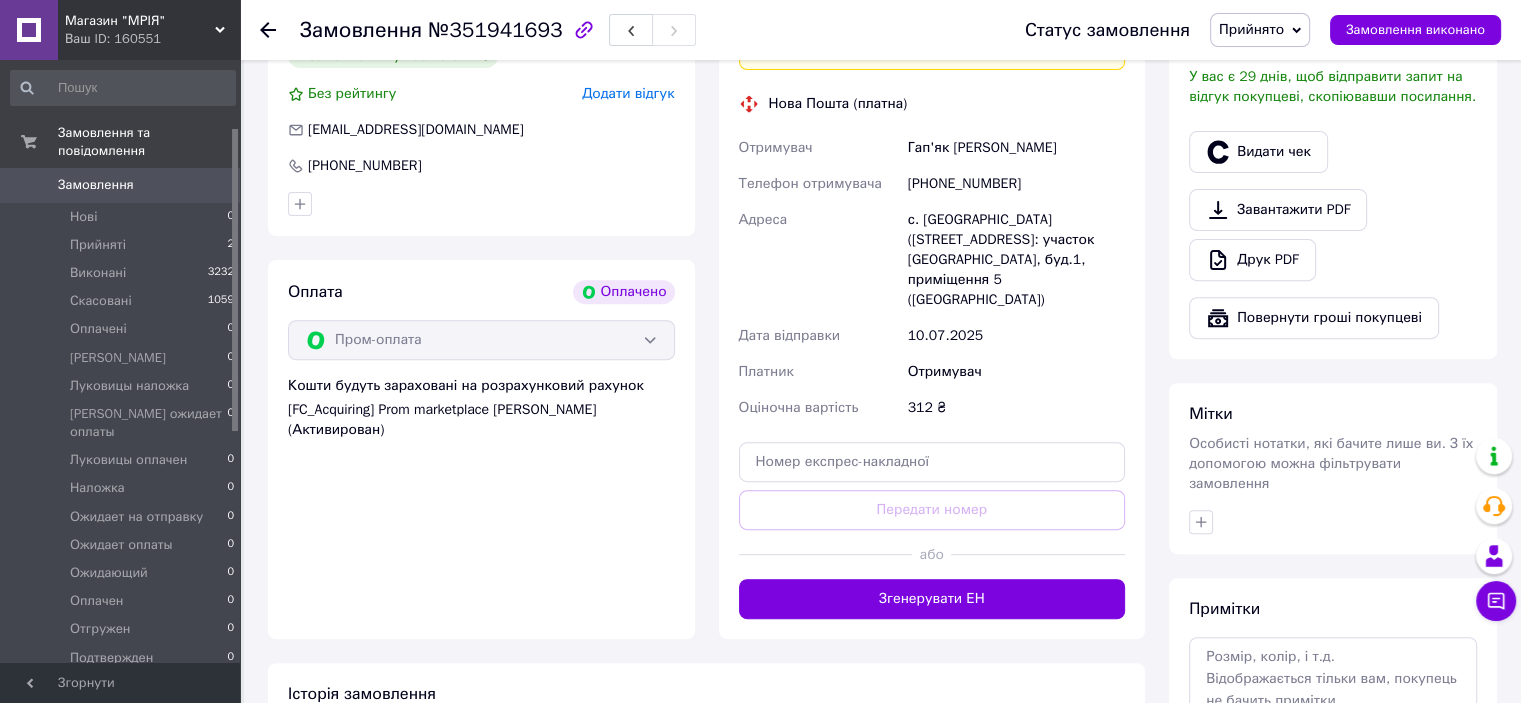 drag, startPoint x: 235, startPoint y: 326, endPoint x: 281, endPoint y: 11, distance: 318.341 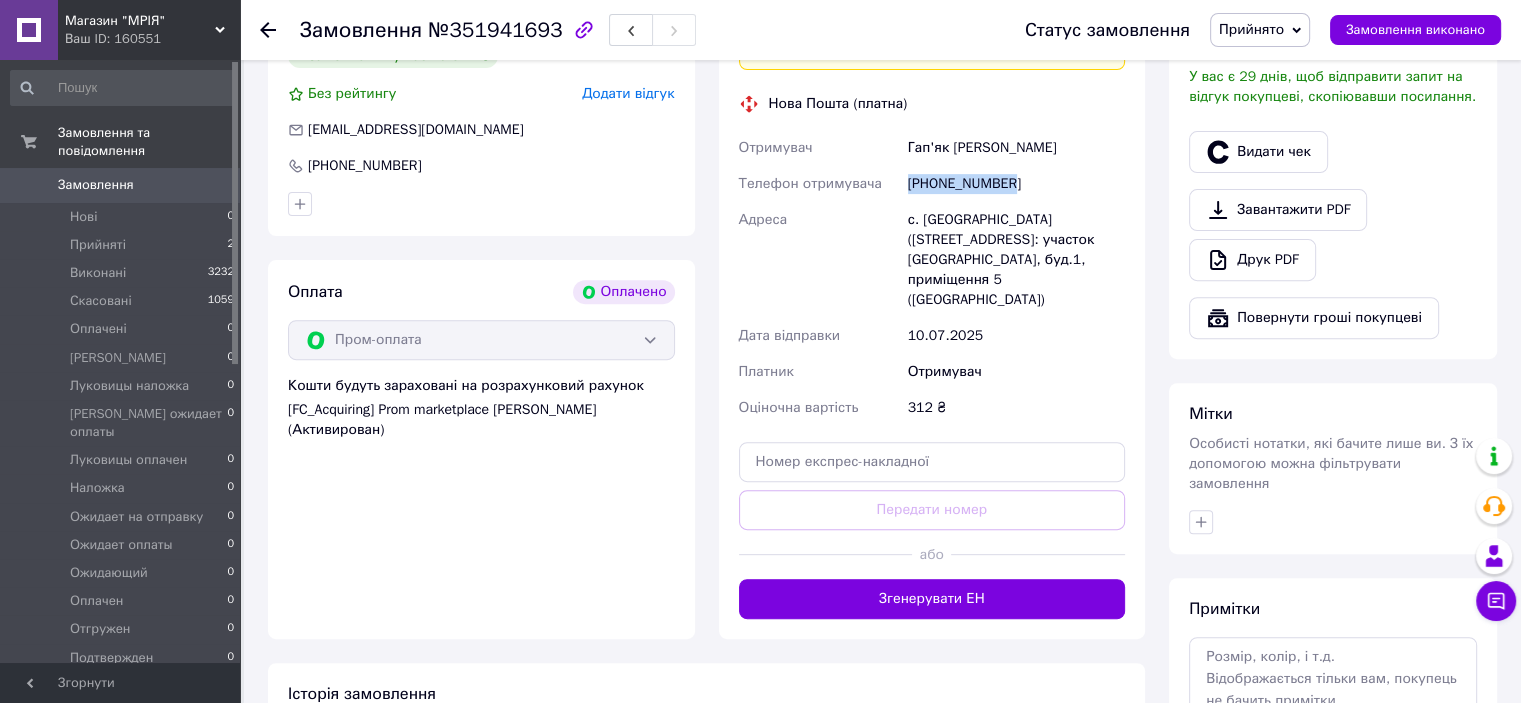 click on "0" at bounding box center (212, 185) 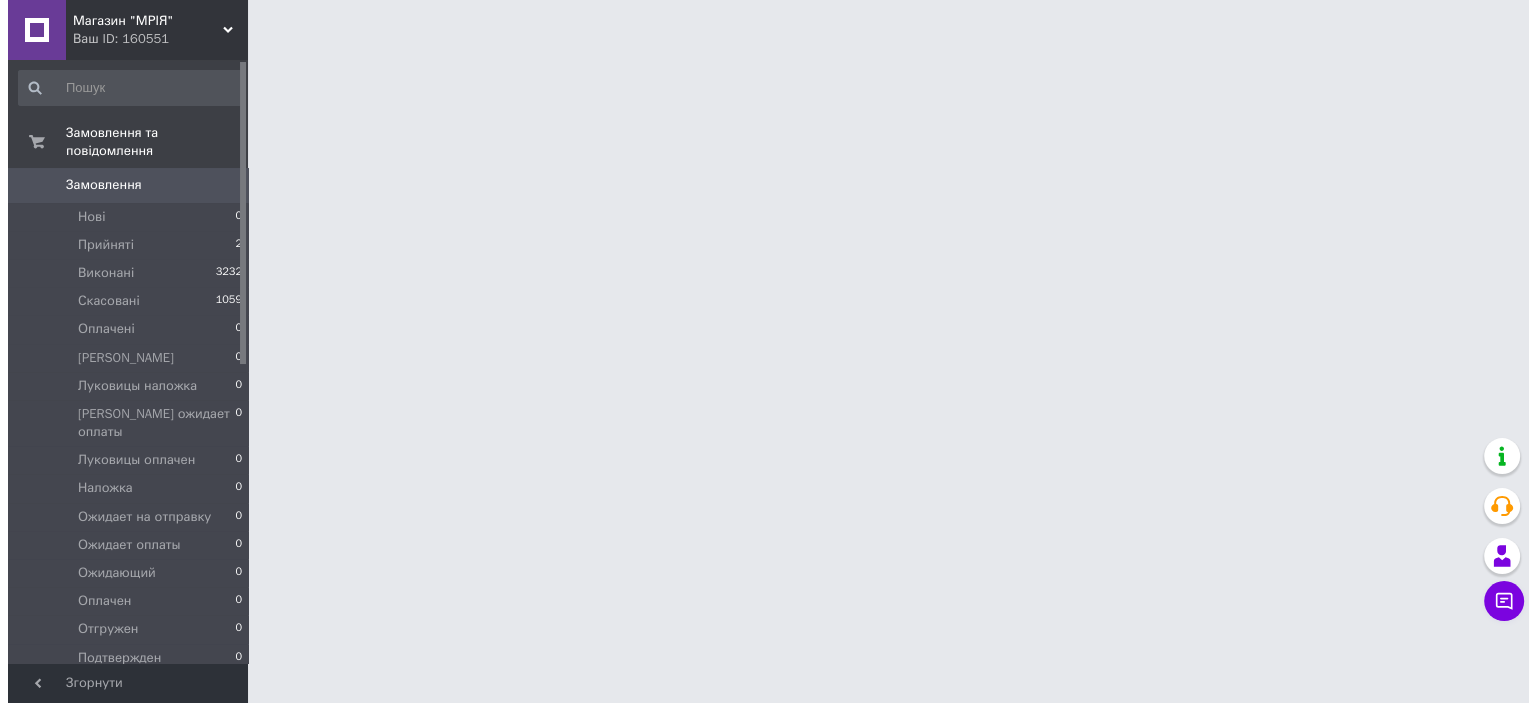 scroll, scrollTop: 0, scrollLeft: 0, axis: both 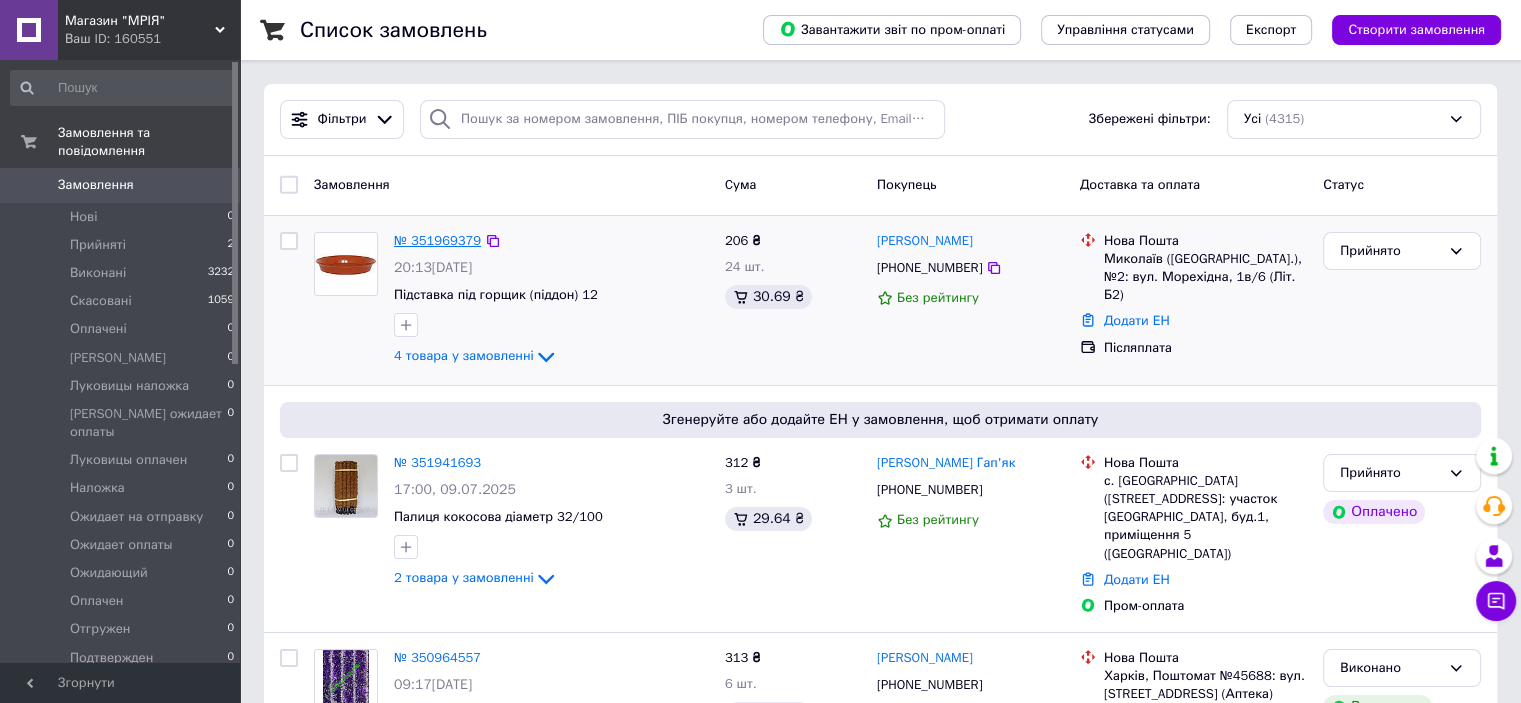 click on "№ 351969379" at bounding box center (437, 240) 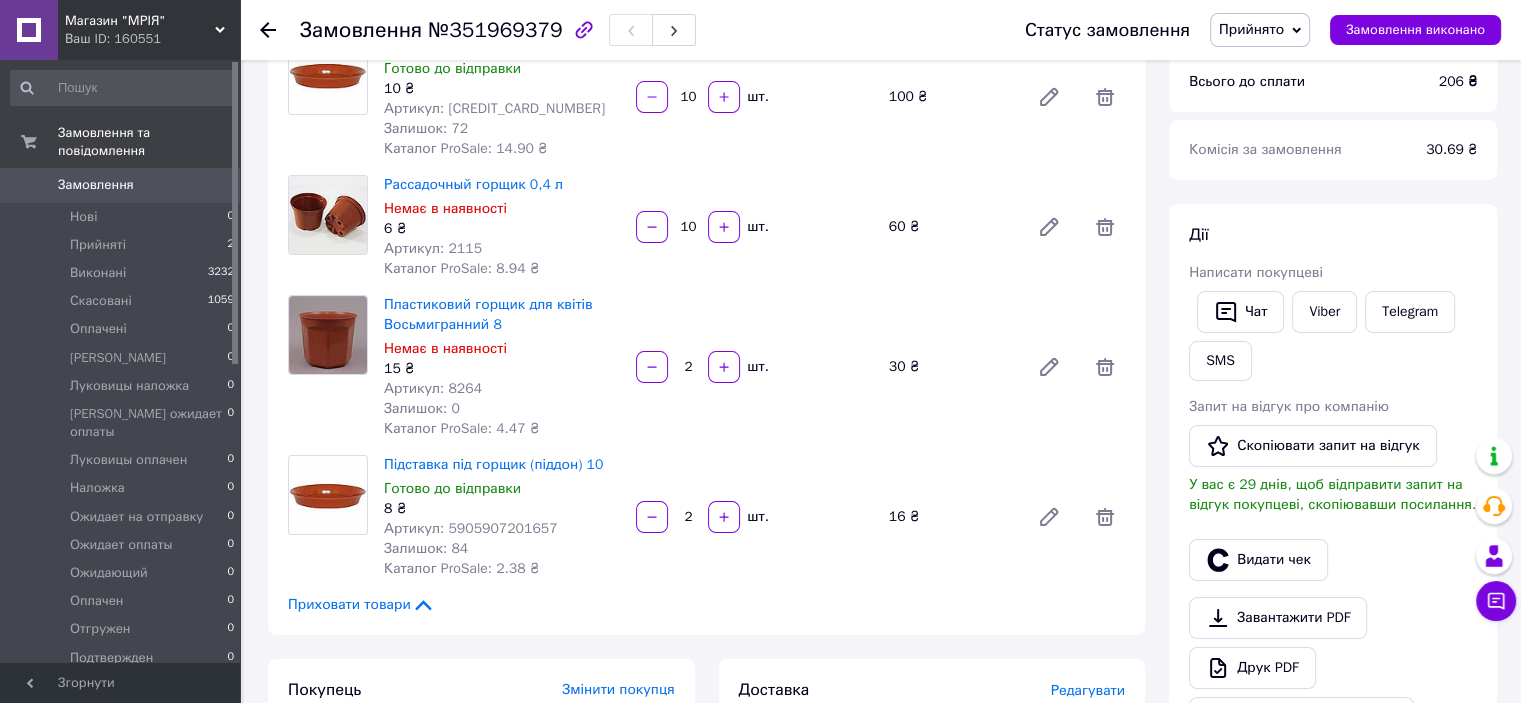 scroll, scrollTop: 212, scrollLeft: 0, axis: vertical 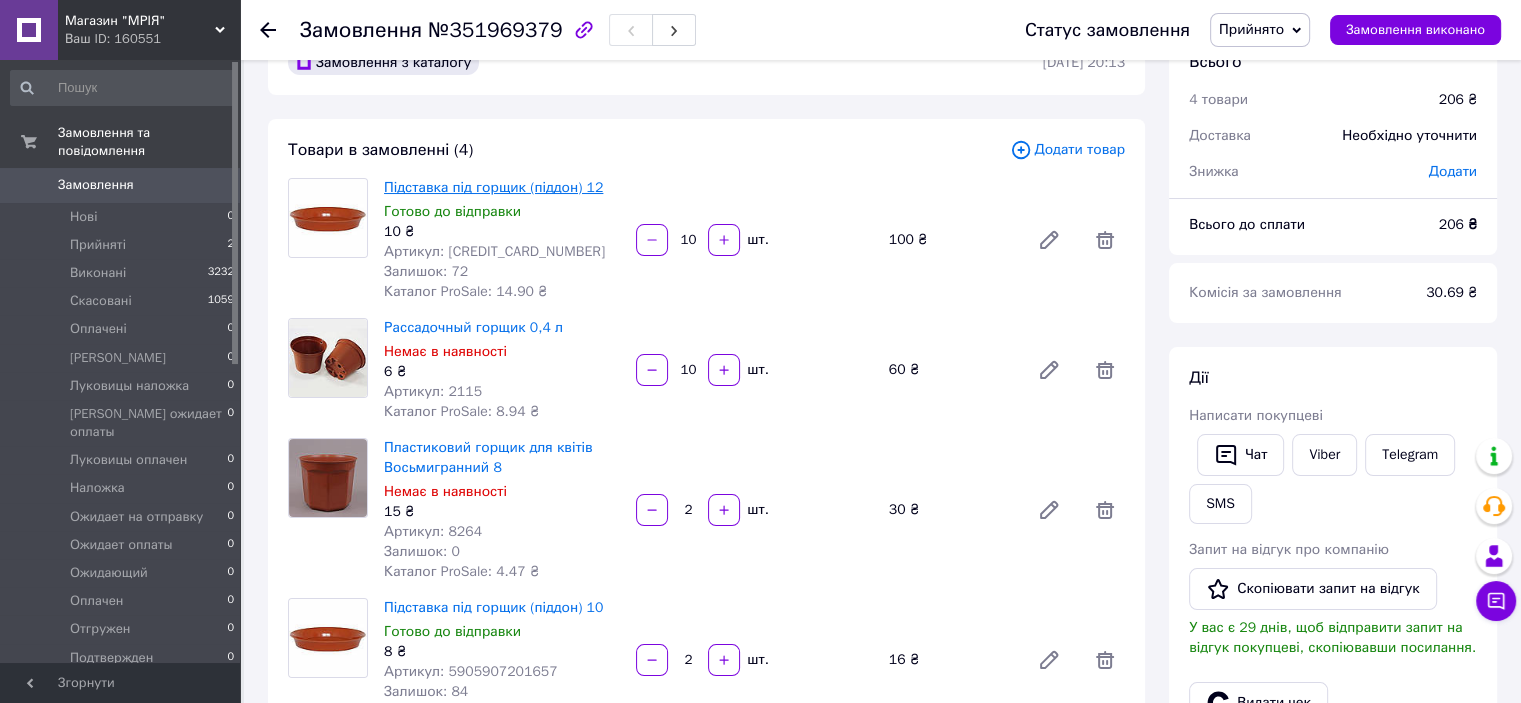 click on "Підставка під горщик (піддон) 12" at bounding box center [493, 187] 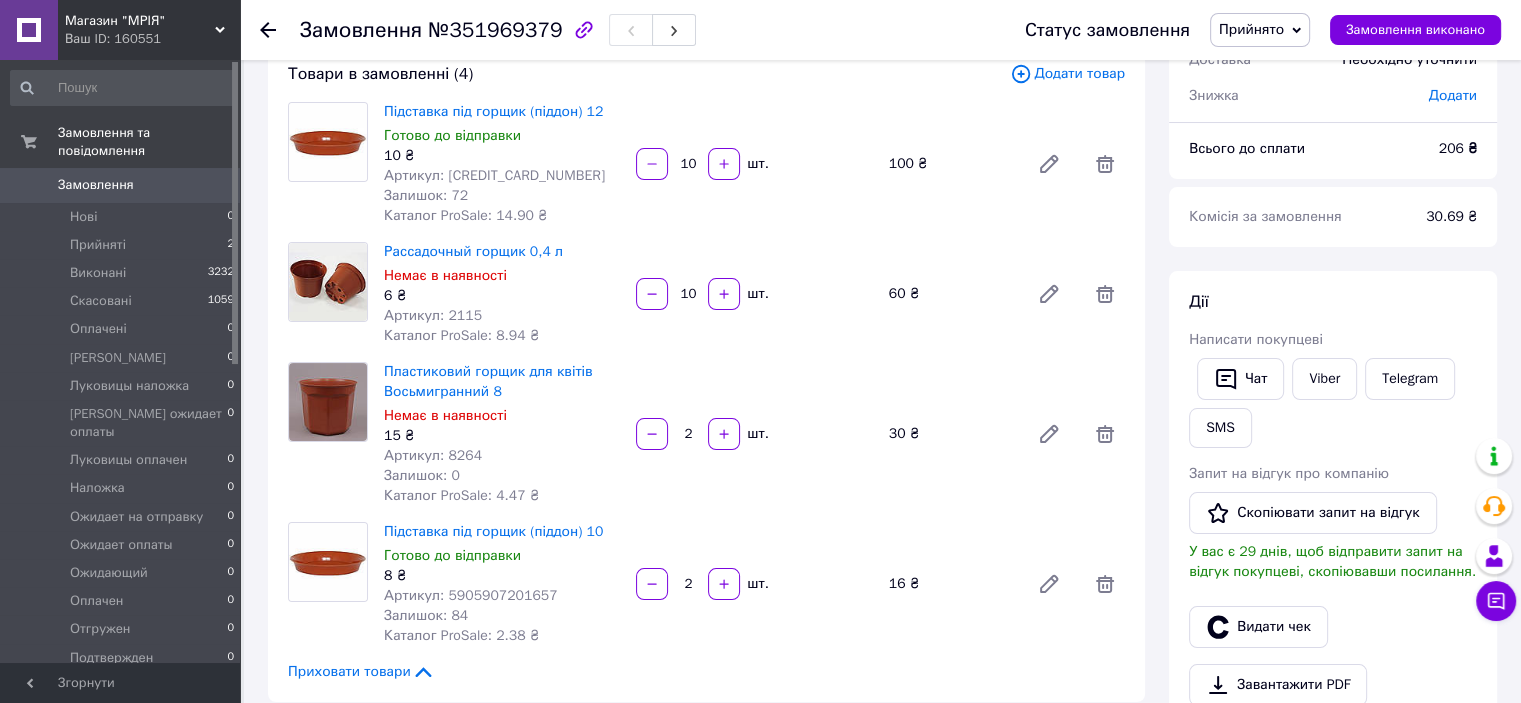 scroll, scrollTop: 138, scrollLeft: 0, axis: vertical 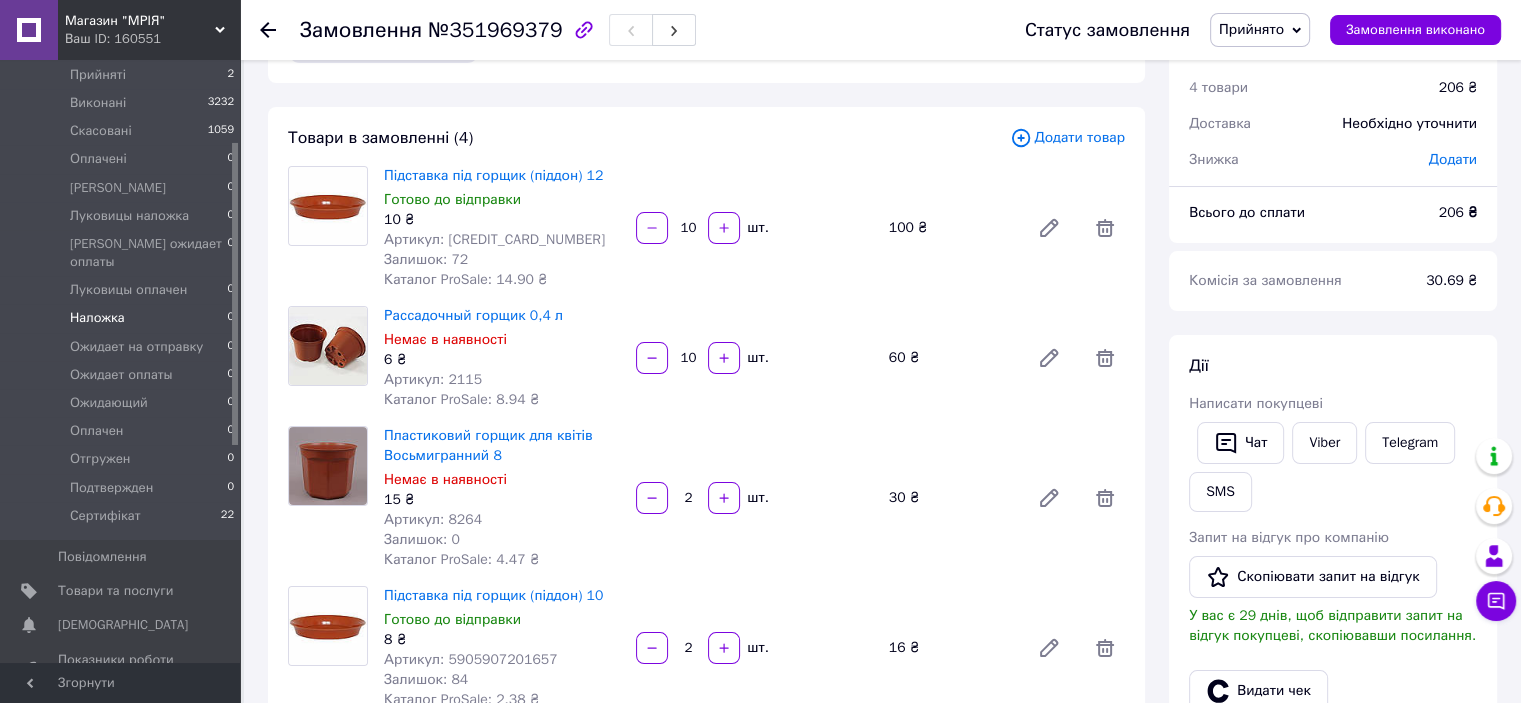 drag, startPoint x: 237, startPoint y: 227, endPoint x: 228, endPoint y: 311, distance: 84.48077 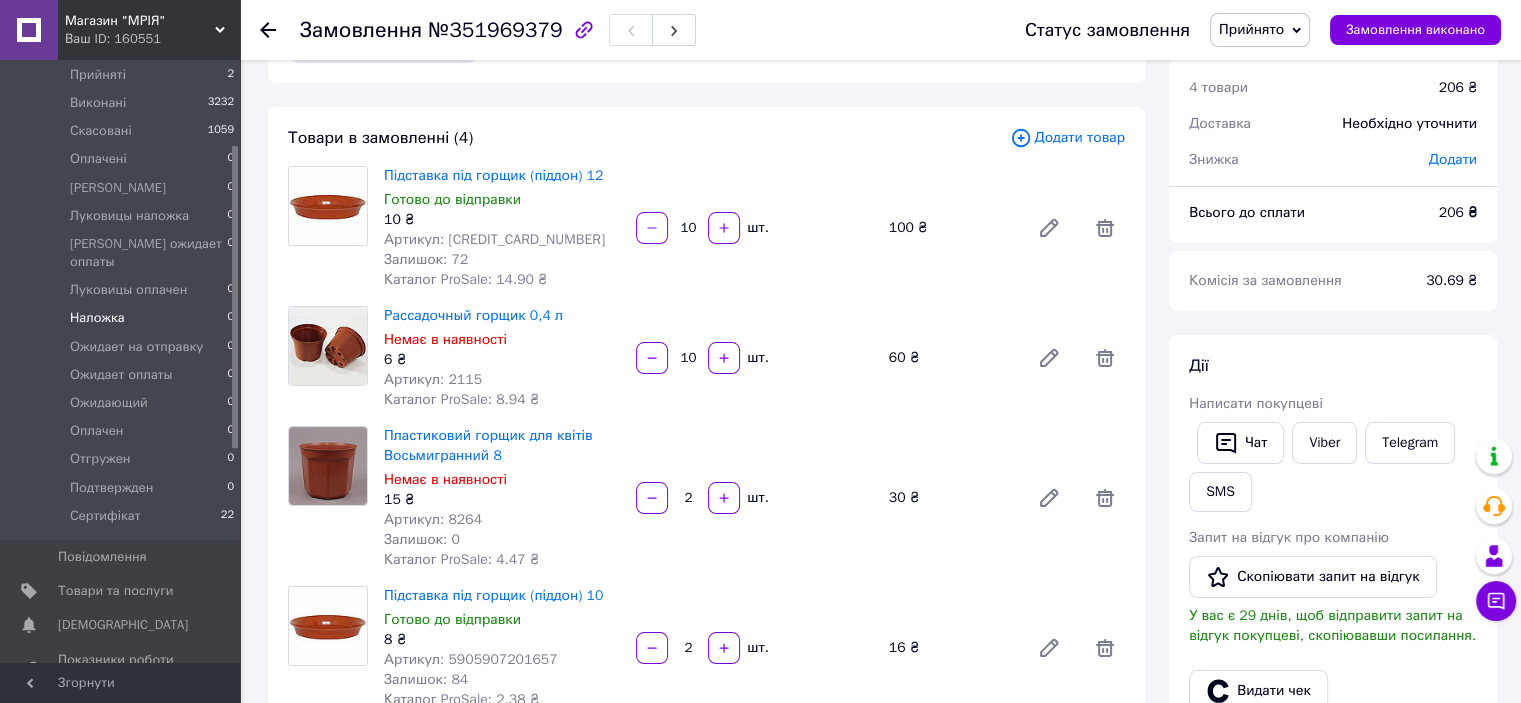 scroll, scrollTop: 168, scrollLeft: 0, axis: vertical 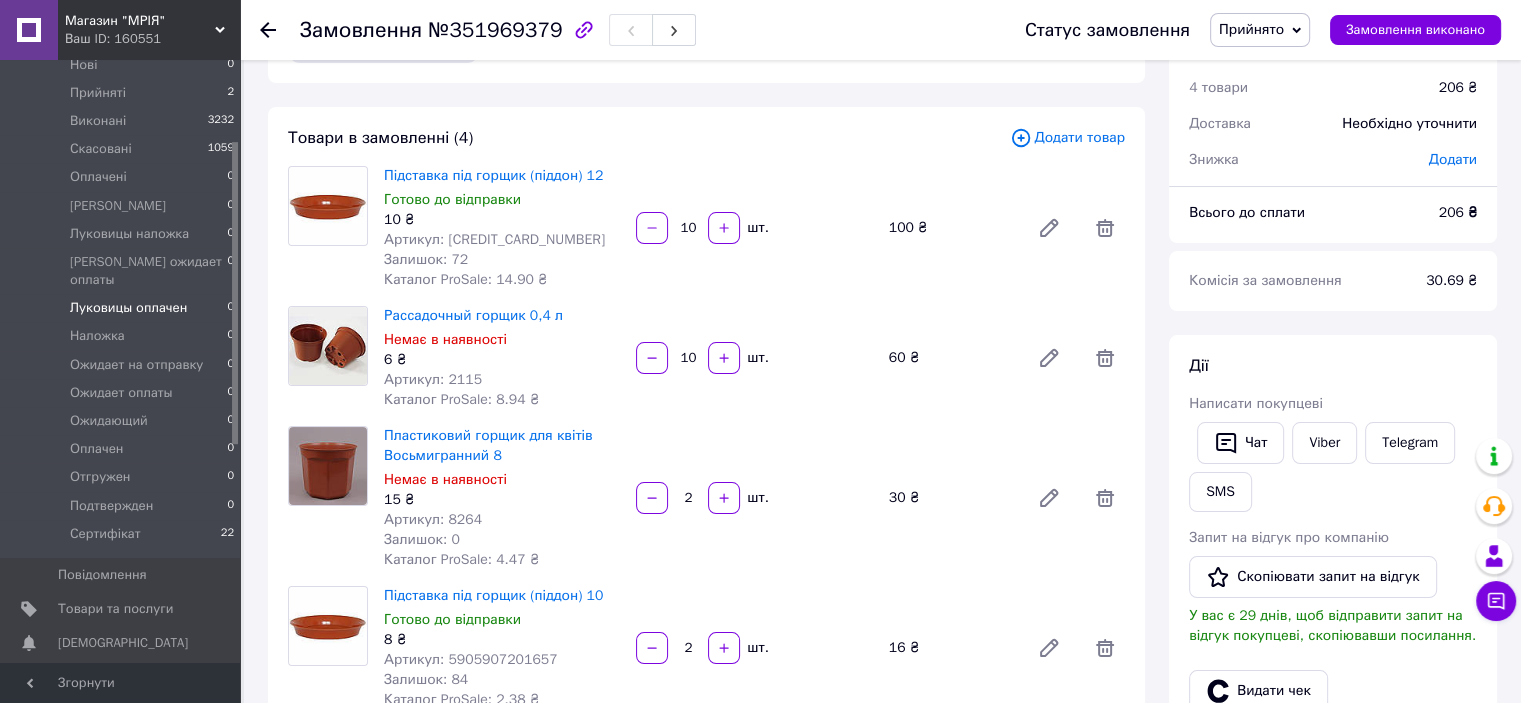 drag, startPoint x: 233, startPoint y: 307, endPoint x: 238, endPoint y: 298, distance: 10.29563 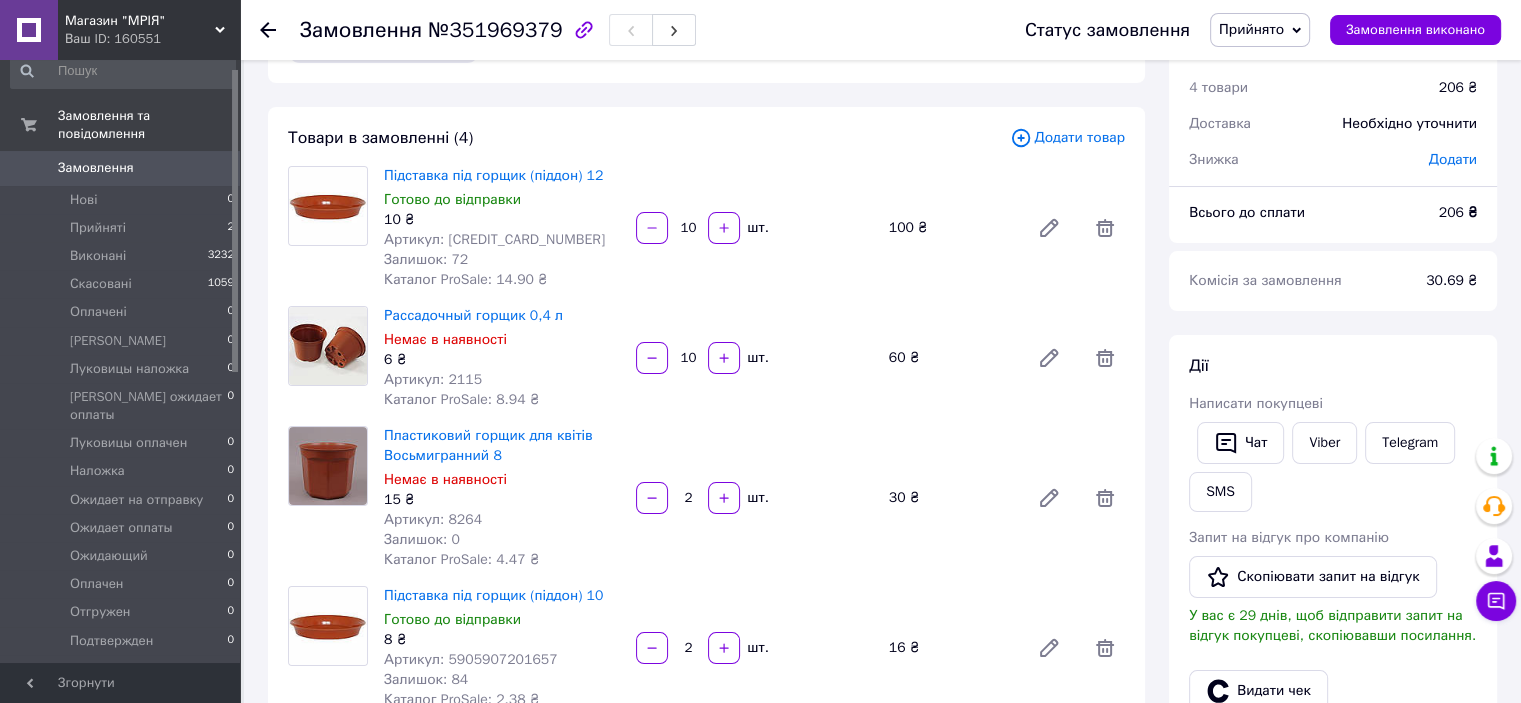 scroll, scrollTop: 0, scrollLeft: 0, axis: both 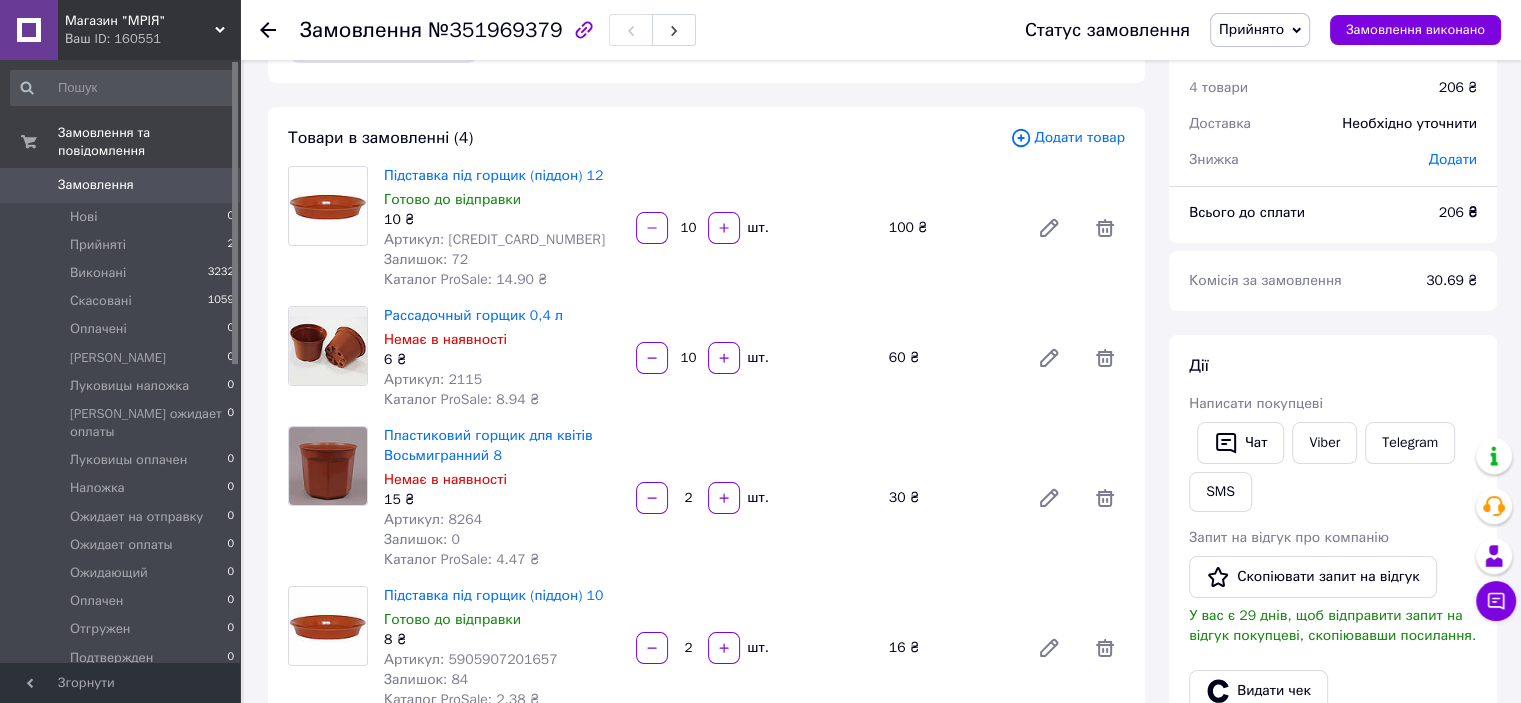 drag, startPoint x: 232, startPoint y: 279, endPoint x: 232, endPoint y: 193, distance: 86 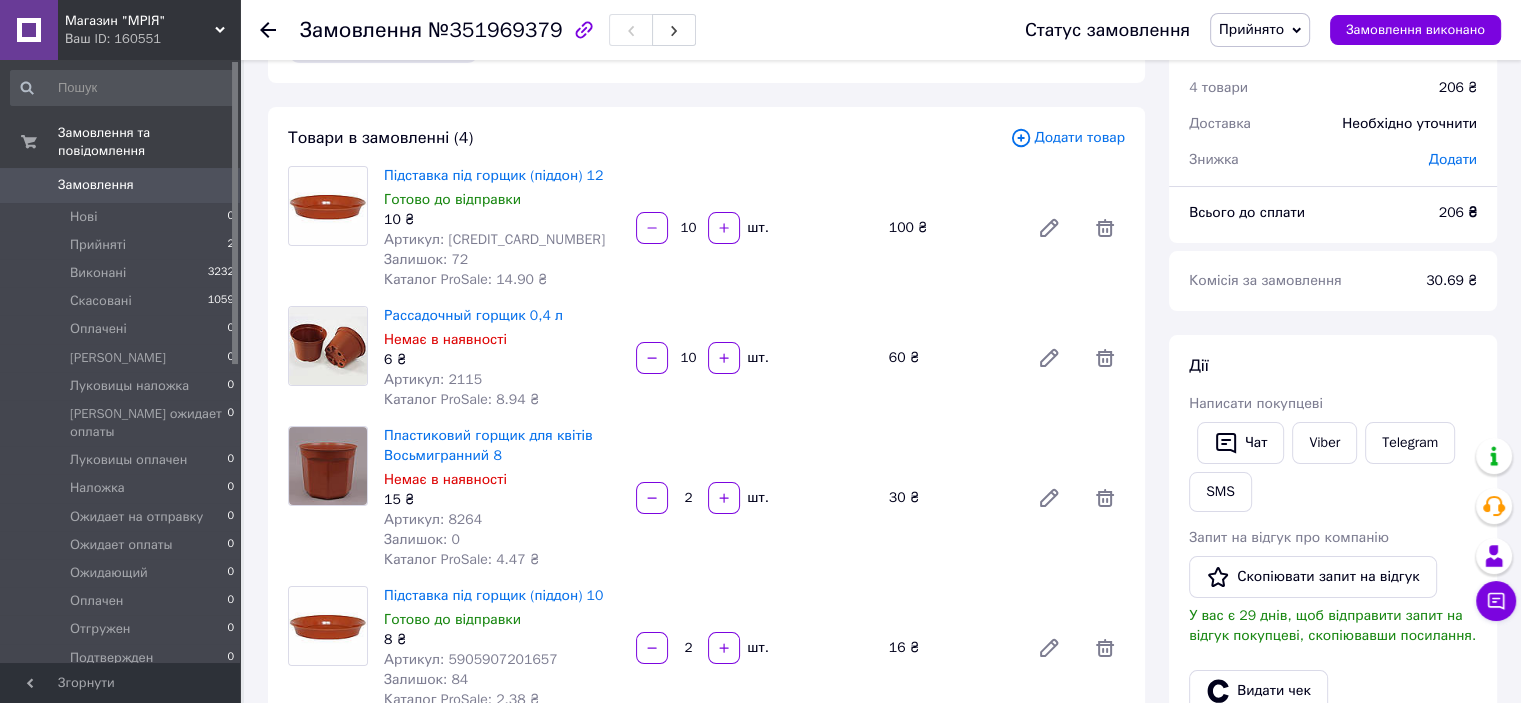 click on "Артикул: 2115" at bounding box center [433, 379] 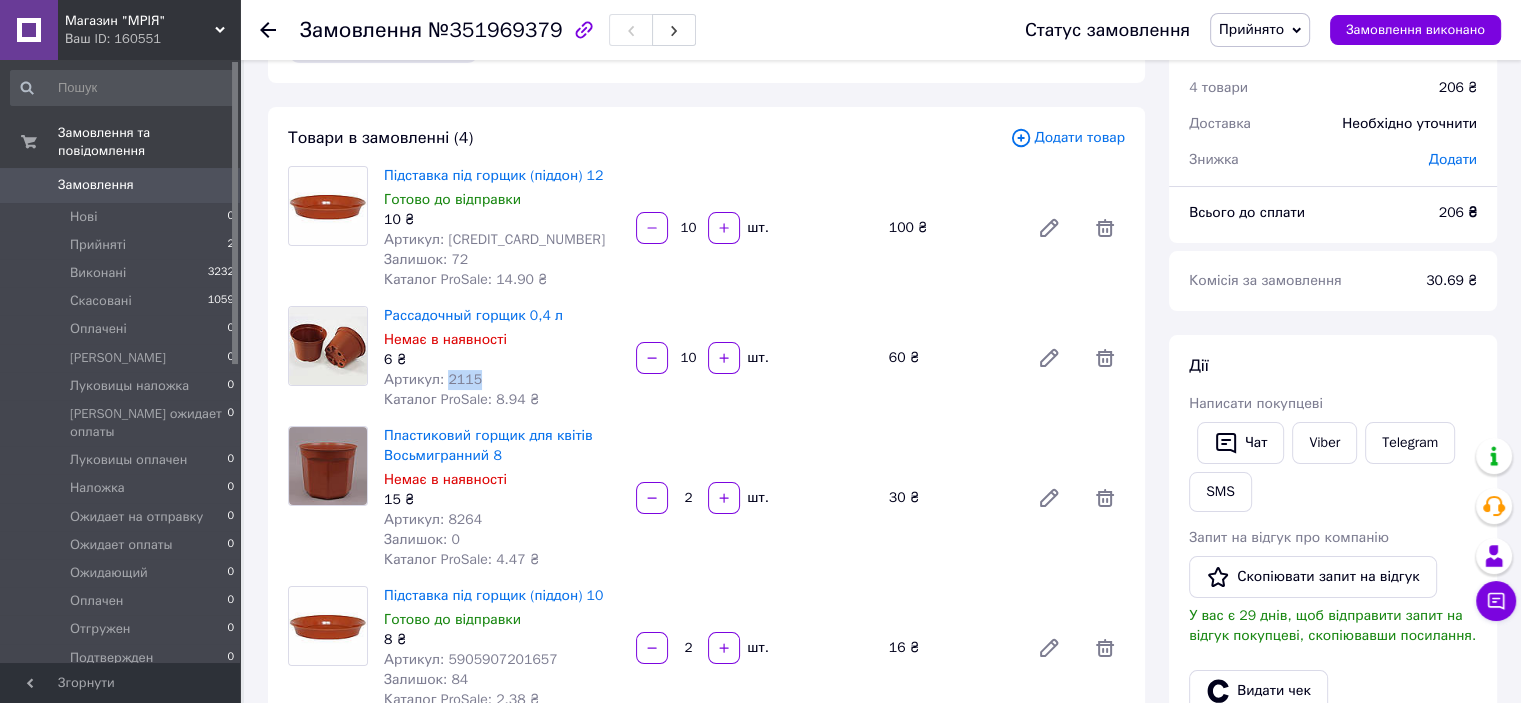 click on "Артикул: 2115" at bounding box center (433, 379) 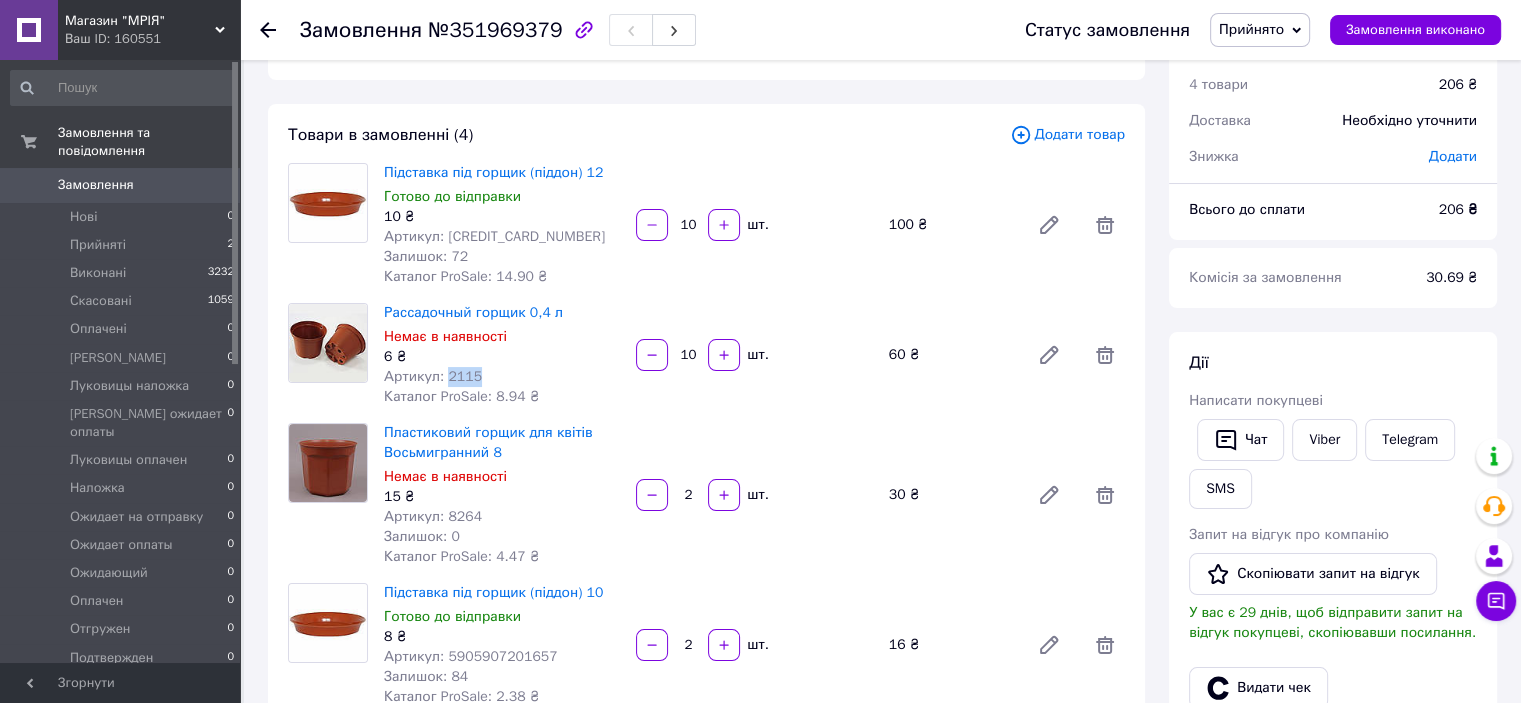 scroll, scrollTop: 64, scrollLeft: 0, axis: vertical 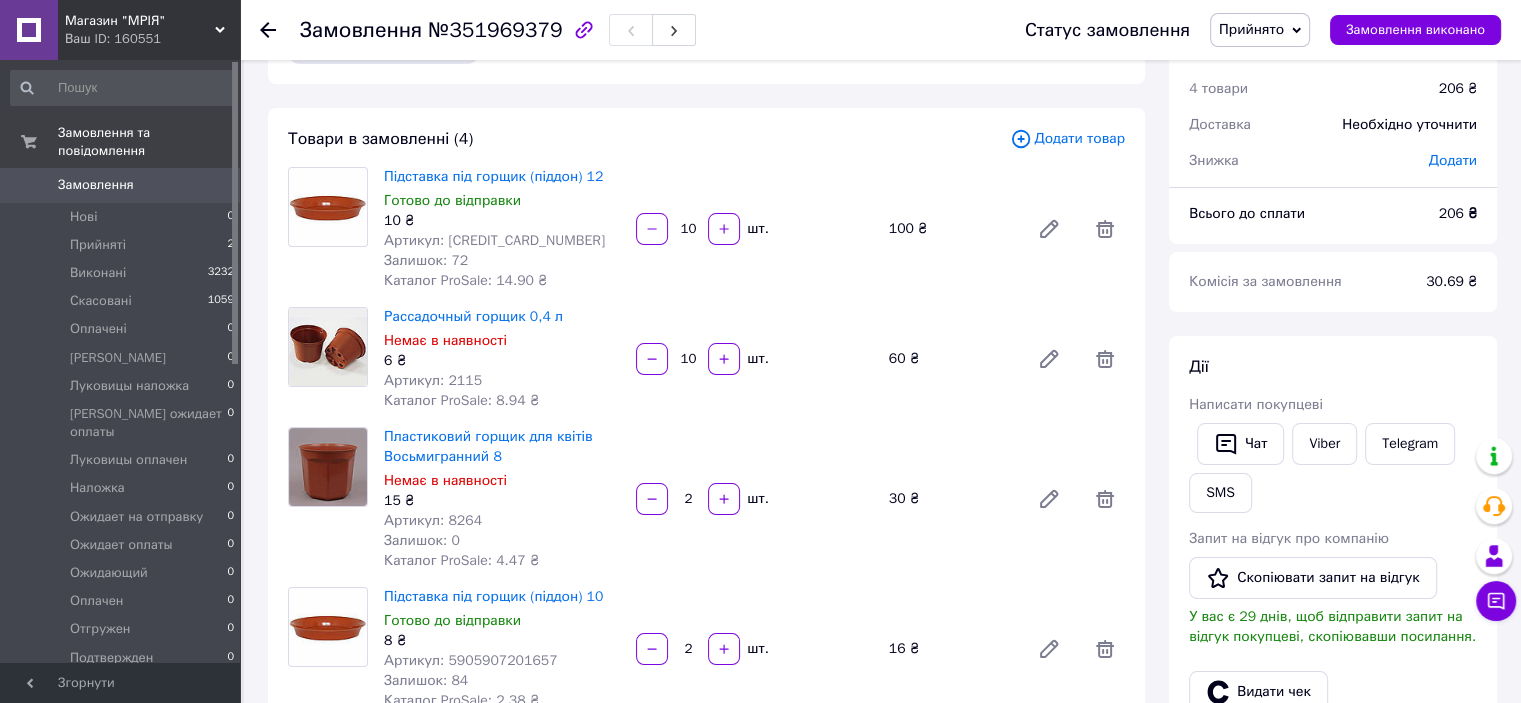 click on "Додати товар" at bounding box center (1067, 139) 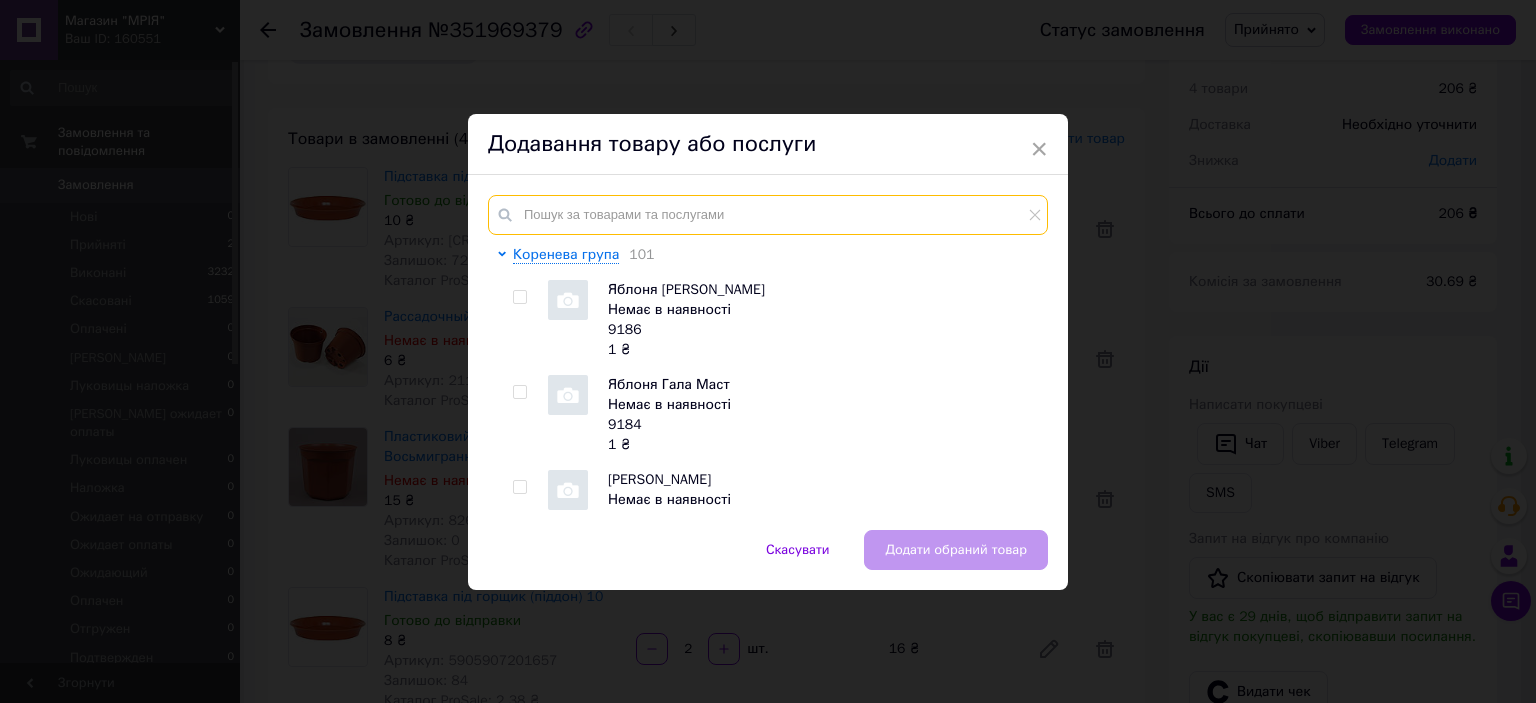 click at bounding box center (768, 215) 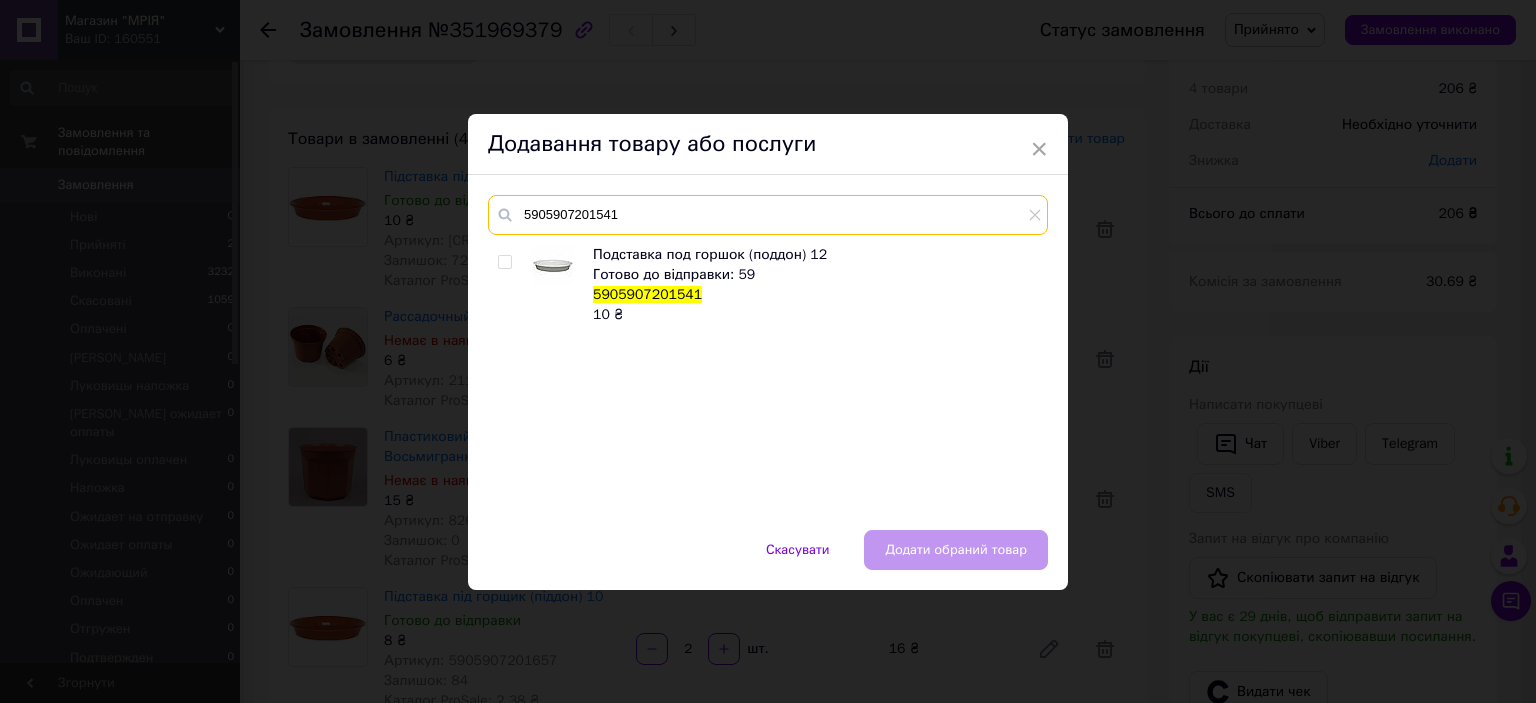 type on "5905907201541" 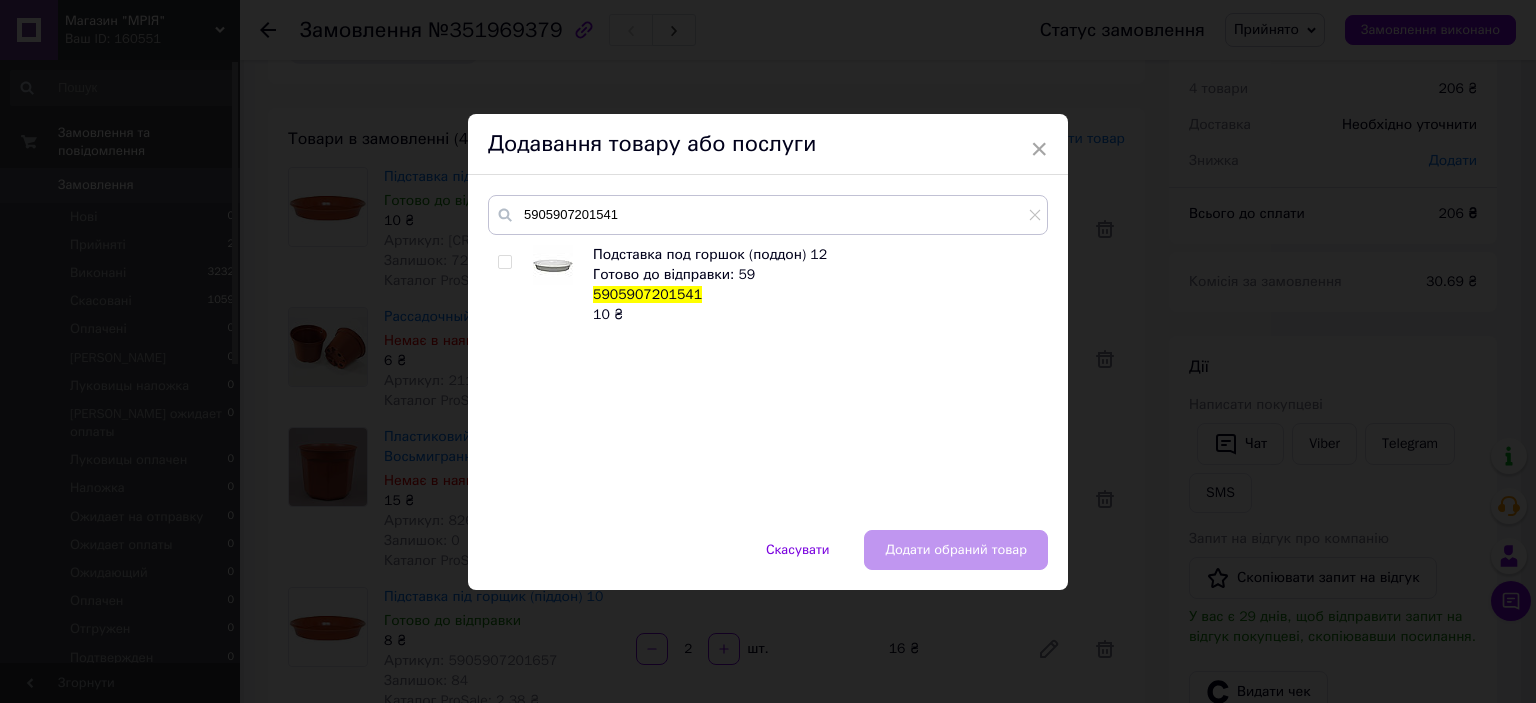 click at bounding box center [504, 262] 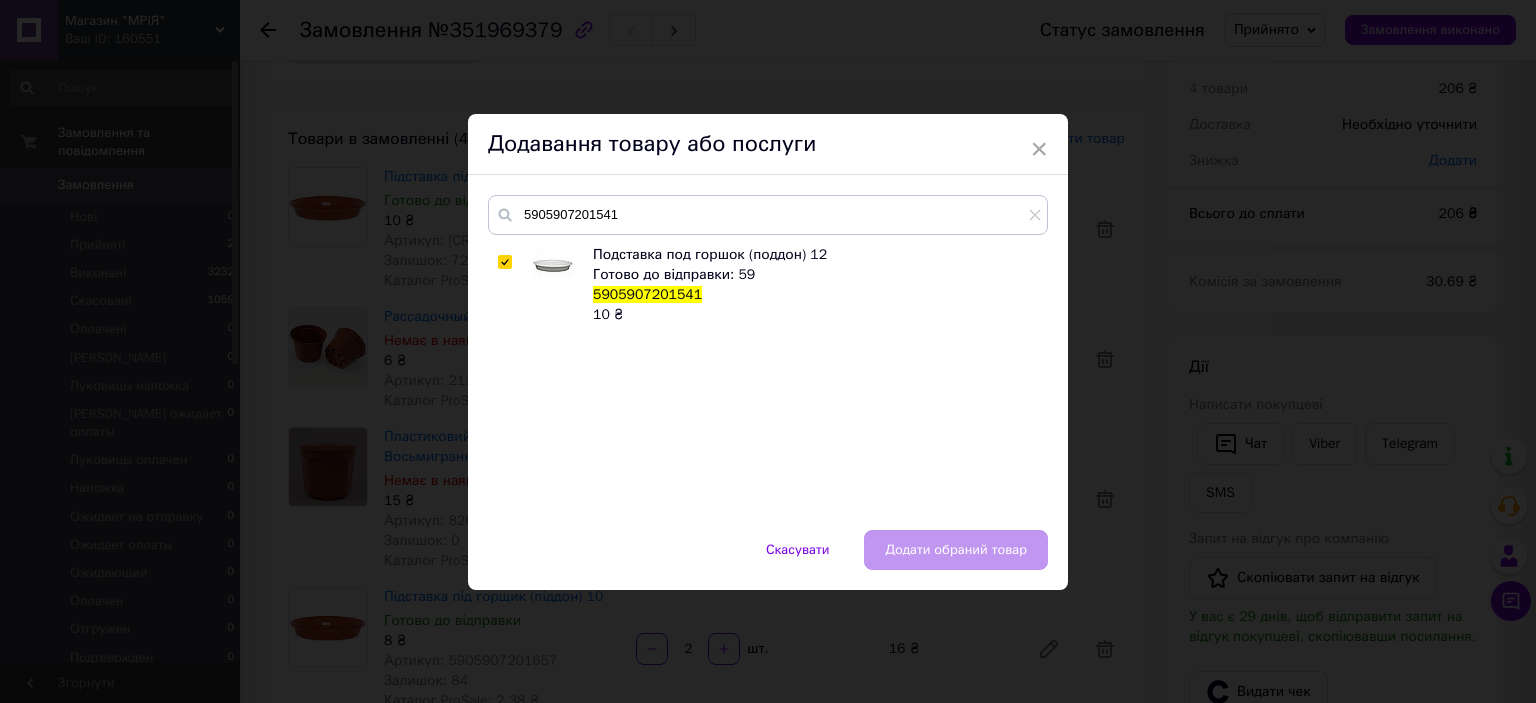 checkbox on "true" 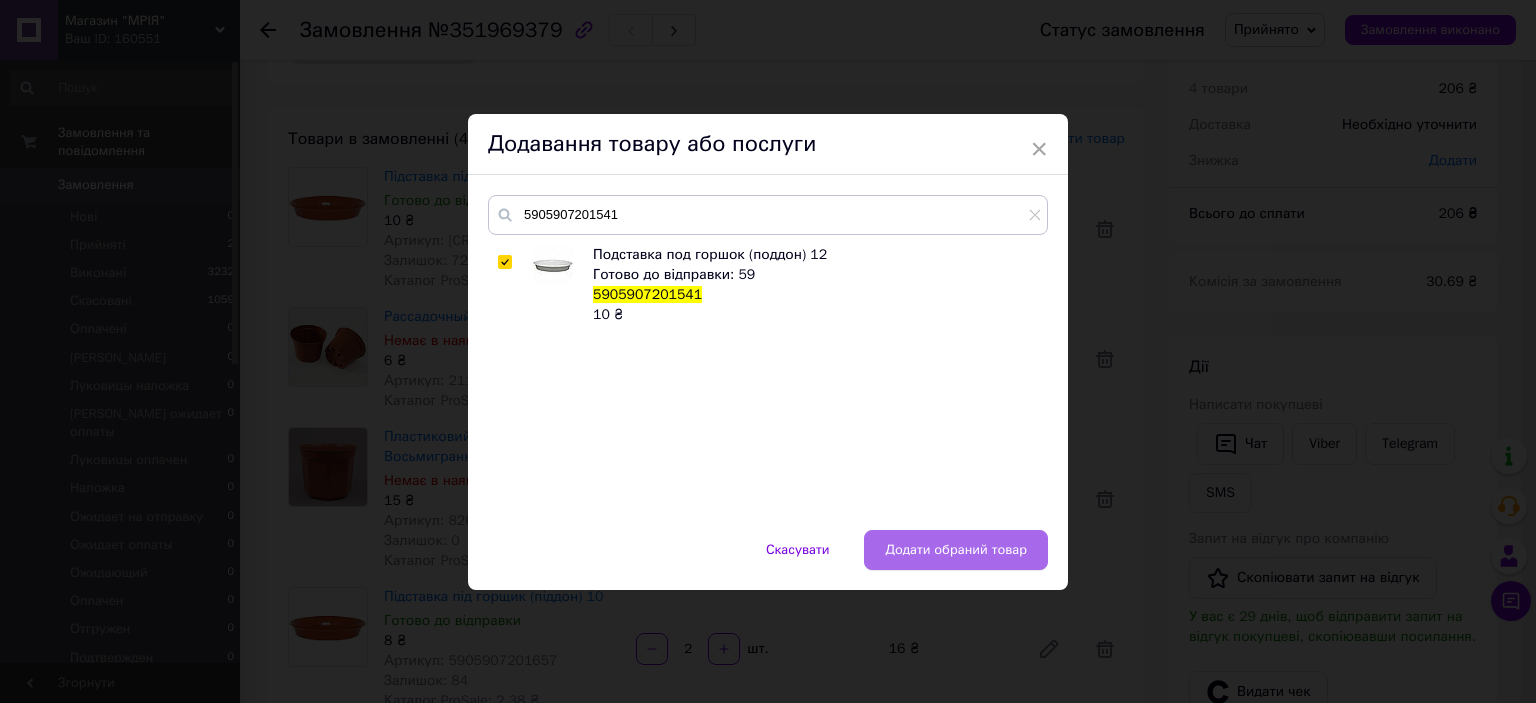 click on "Додати обраний товар" at bounding box center [956, 550] 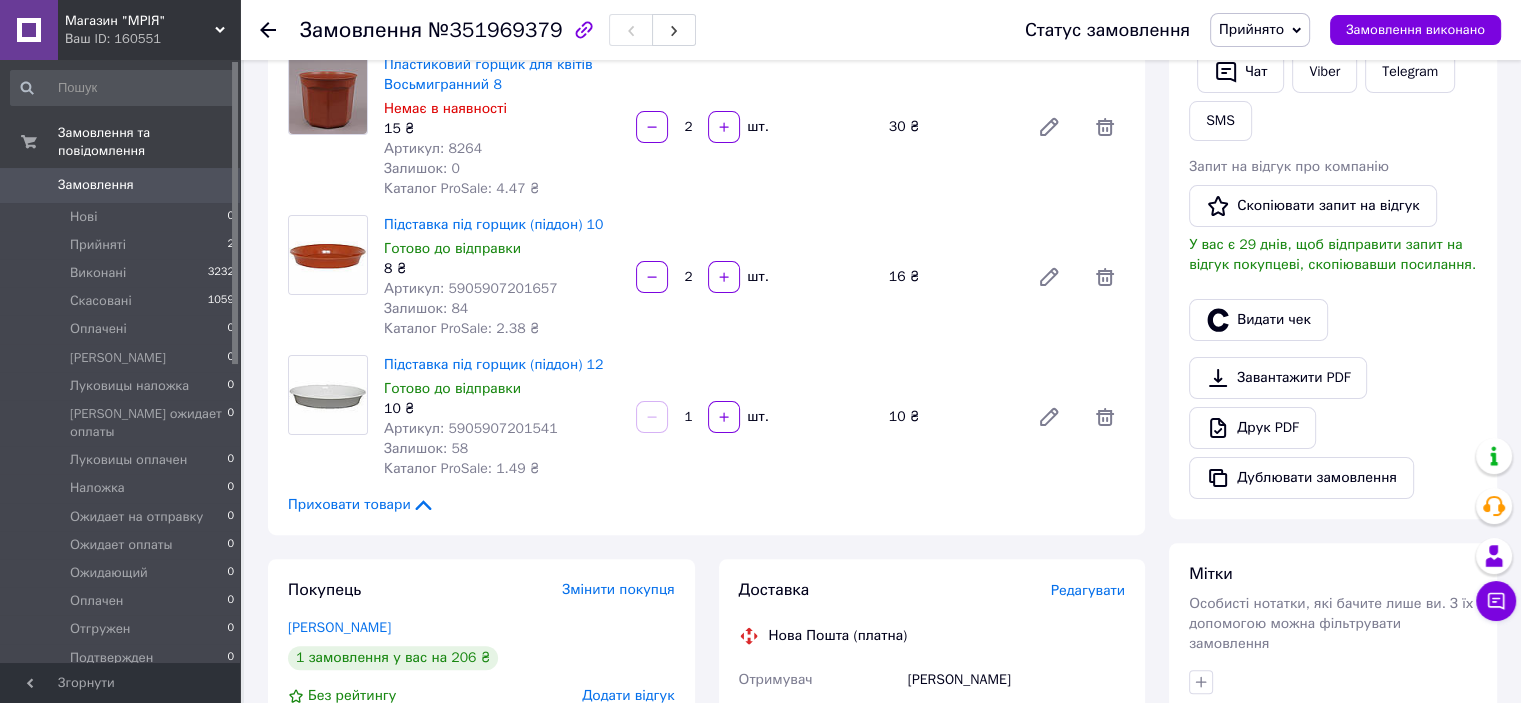 scroll, scrollTop: 439, scrollLeft: 0, axis: vertical 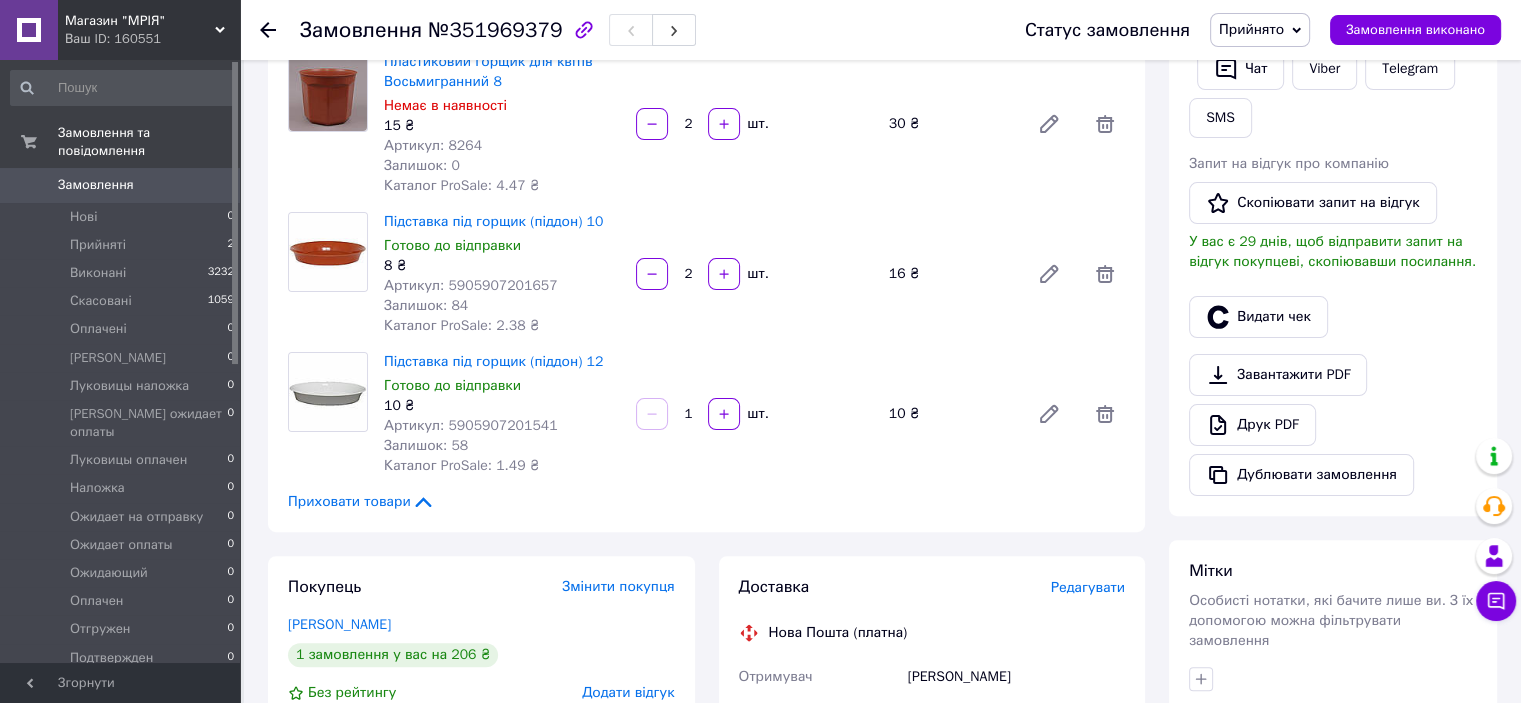 drag, startPoint x: 676, startPoint y: 417, endPoint x: 744, endPoint y: 411, distance: 68.26419 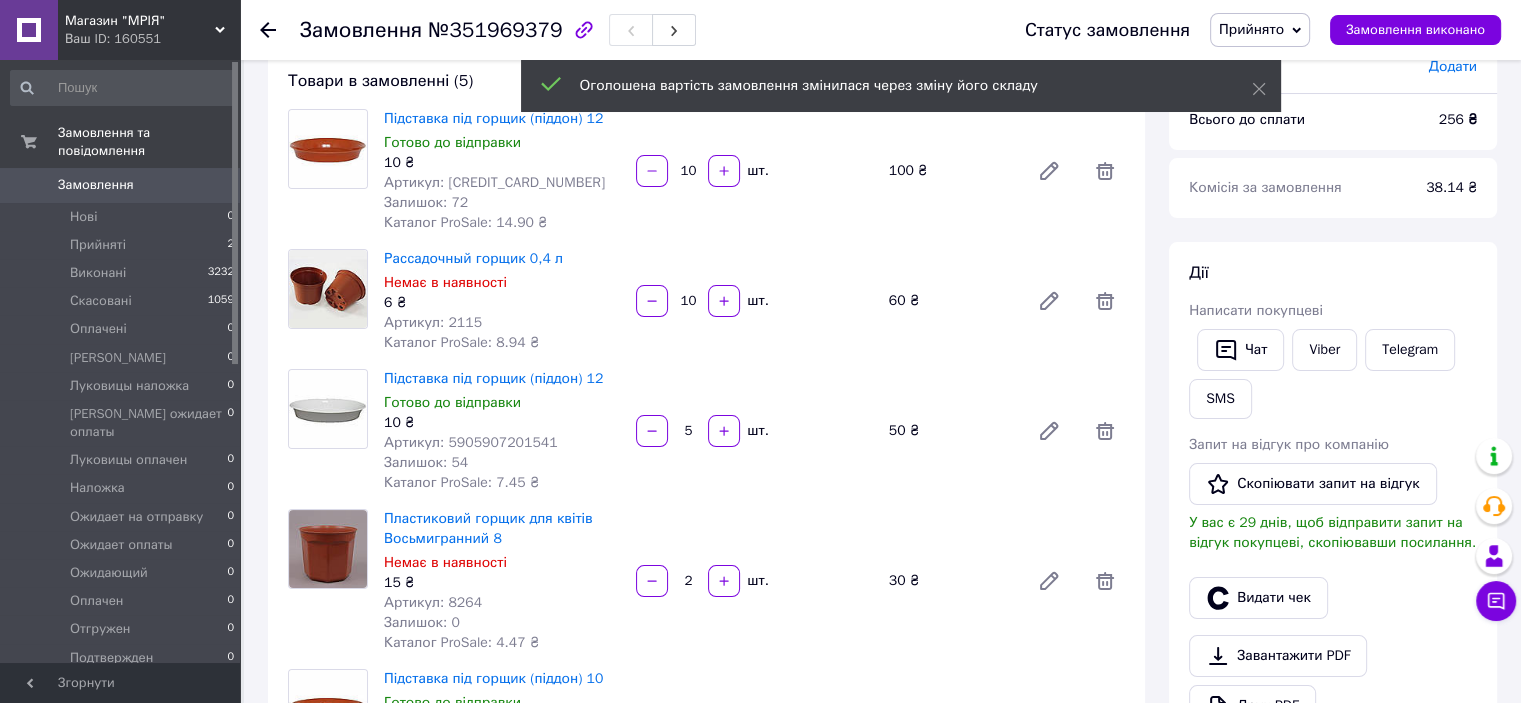 scroll, scrollTop: 27, scrollLeft: 0, axis: vertical 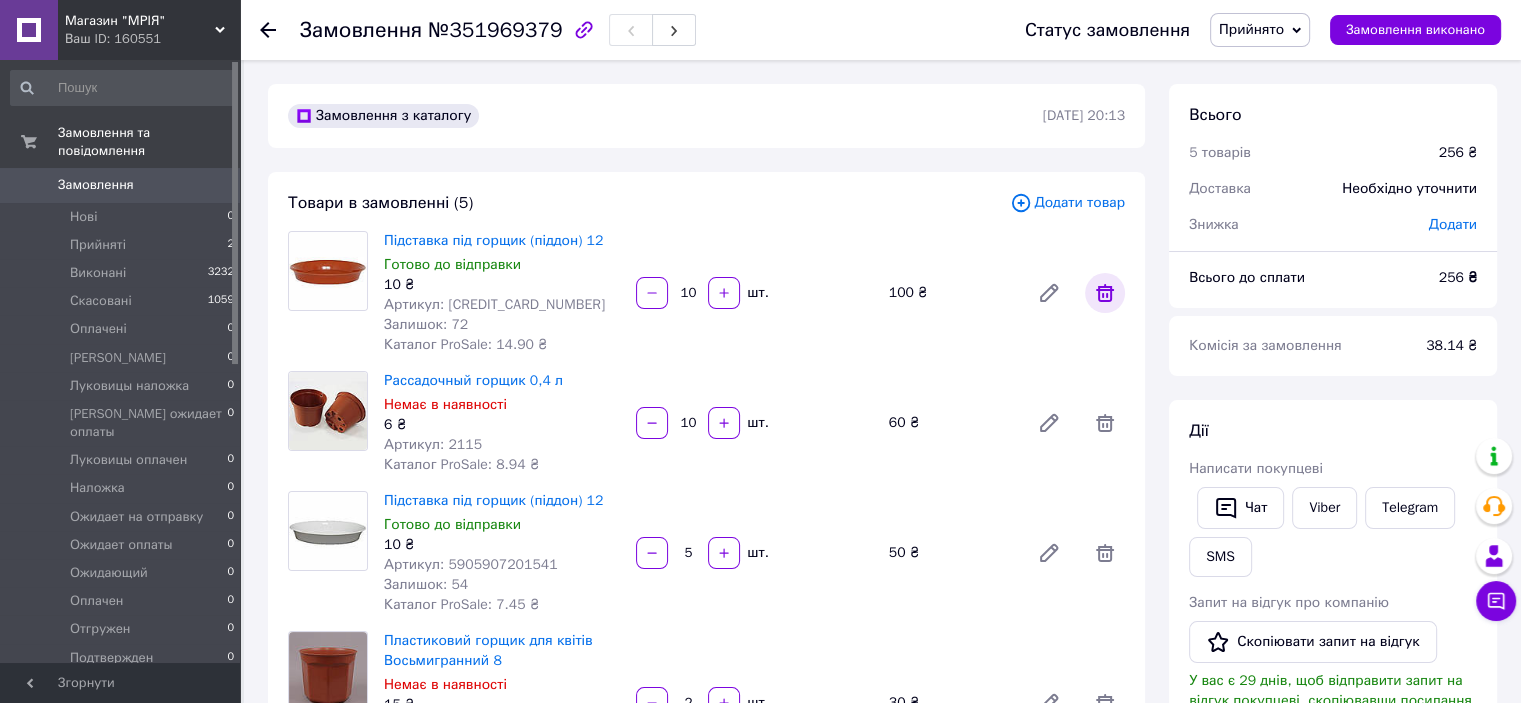 type on "5" 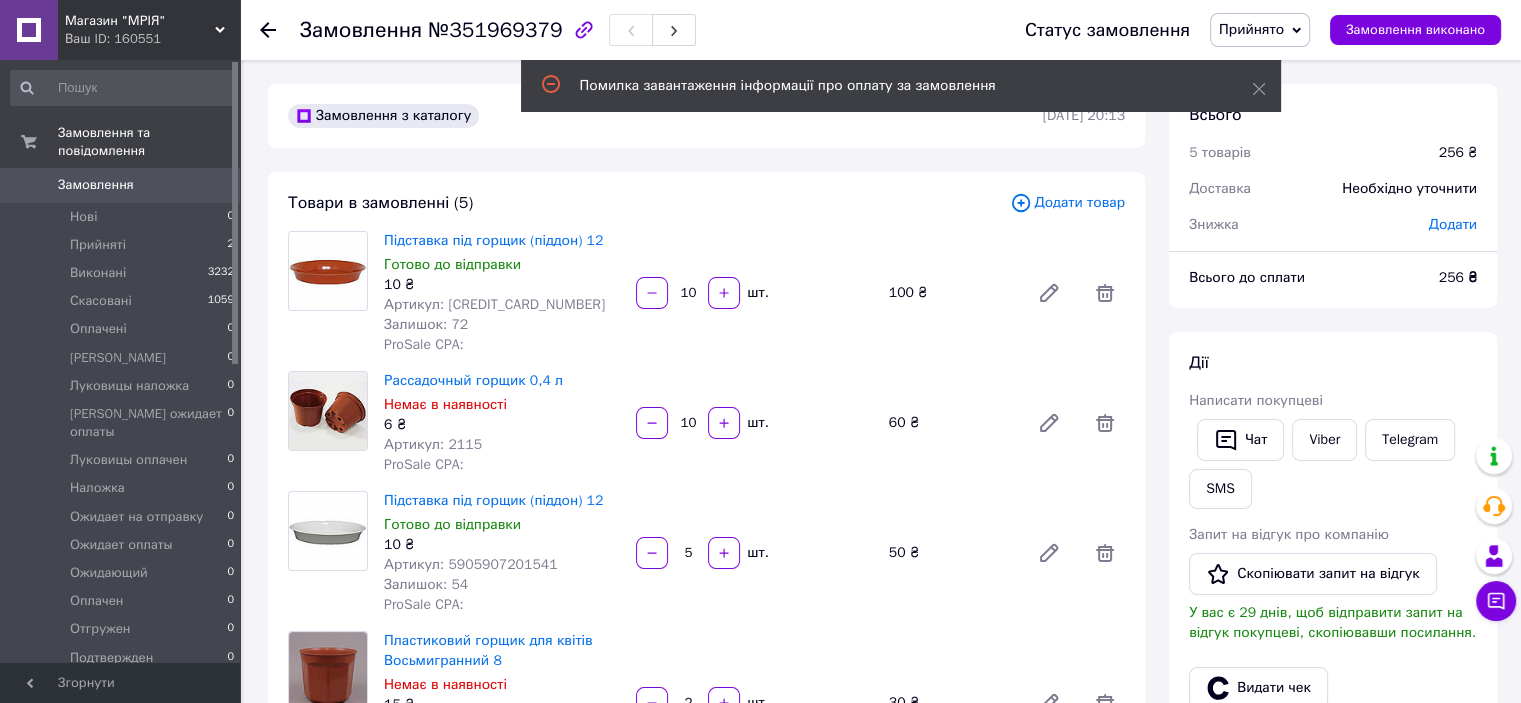 drag, startPoint x: 676, startPoint y: 427, endPoint x: 704, endPoint y: 431, distance: 28.284271 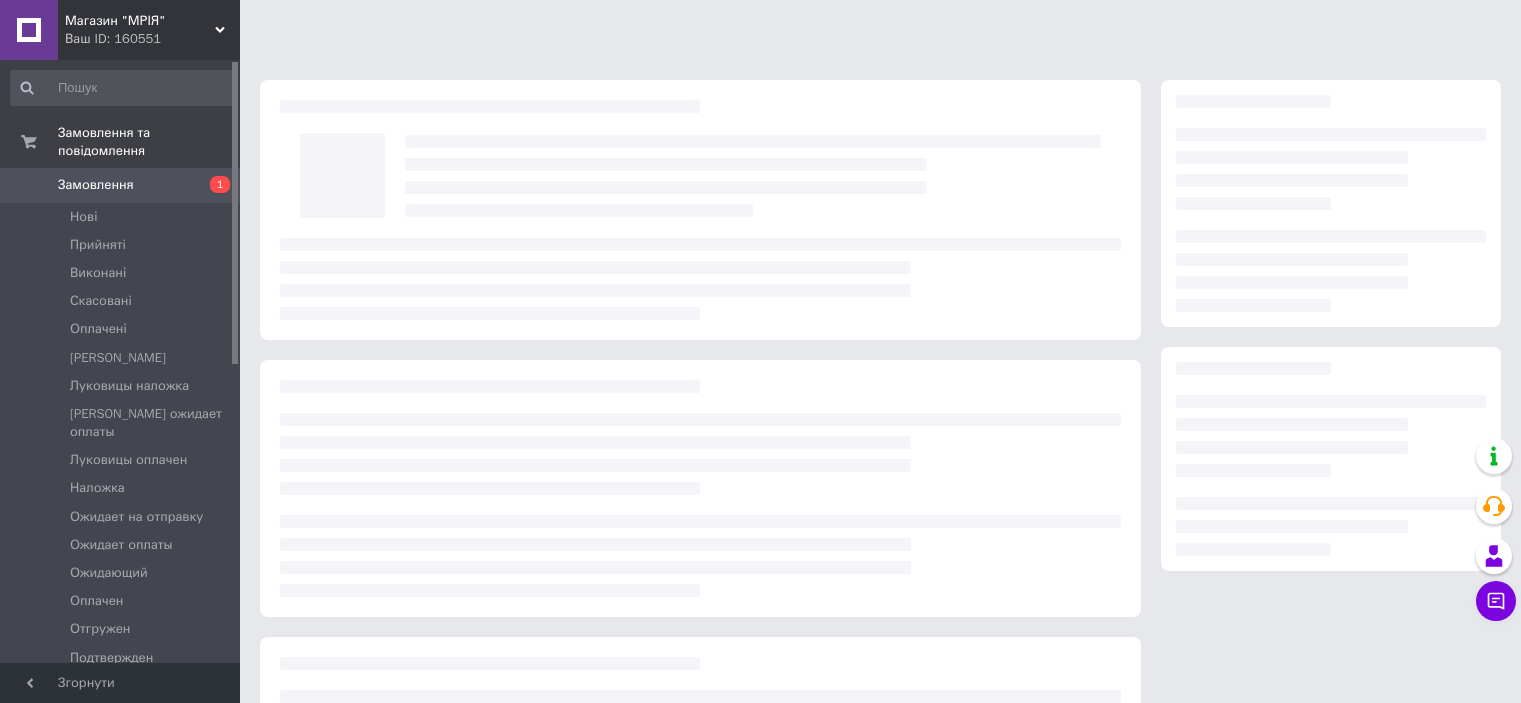 scroll, scrollTop: 0, scrollLeft: 0, axis: both 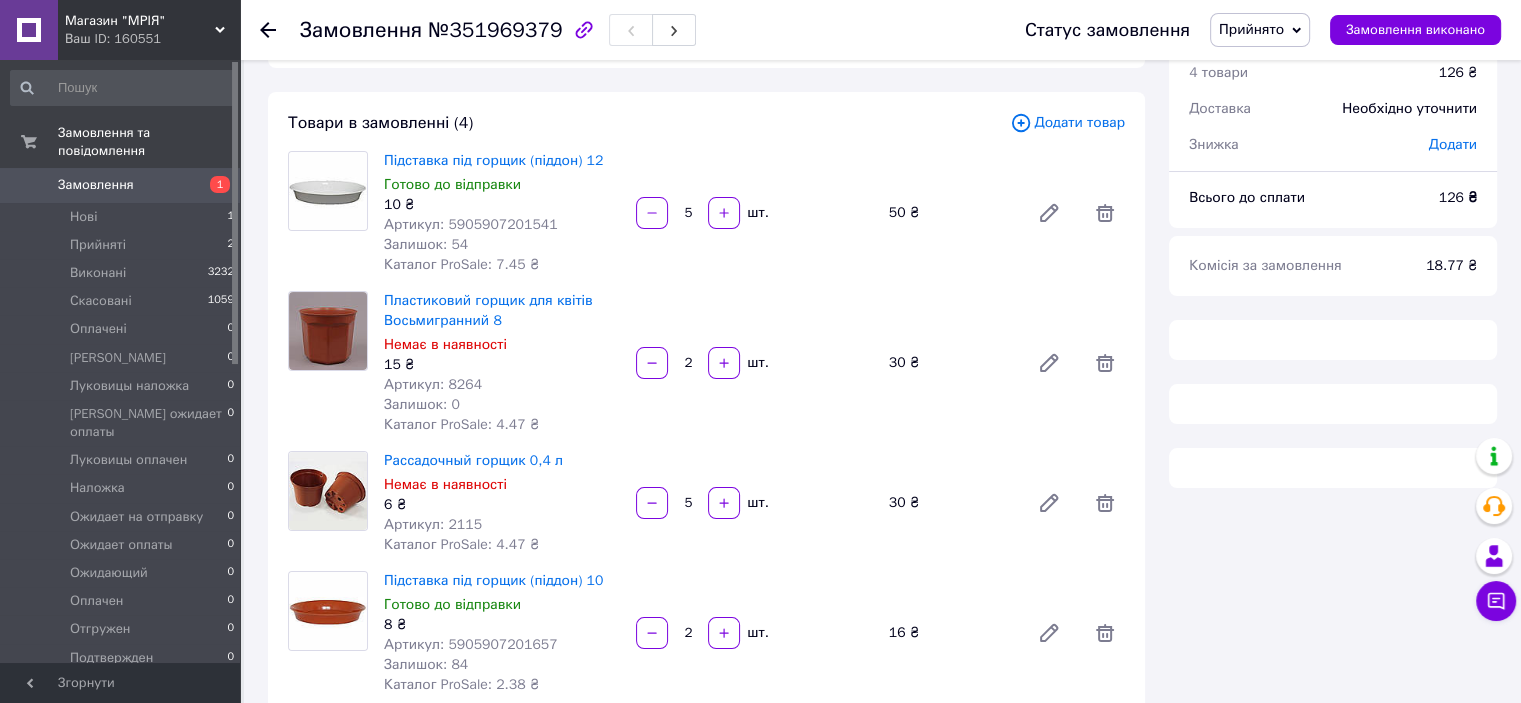 click on "Артикул: 5905907201657" at bounding box center (471, 644) 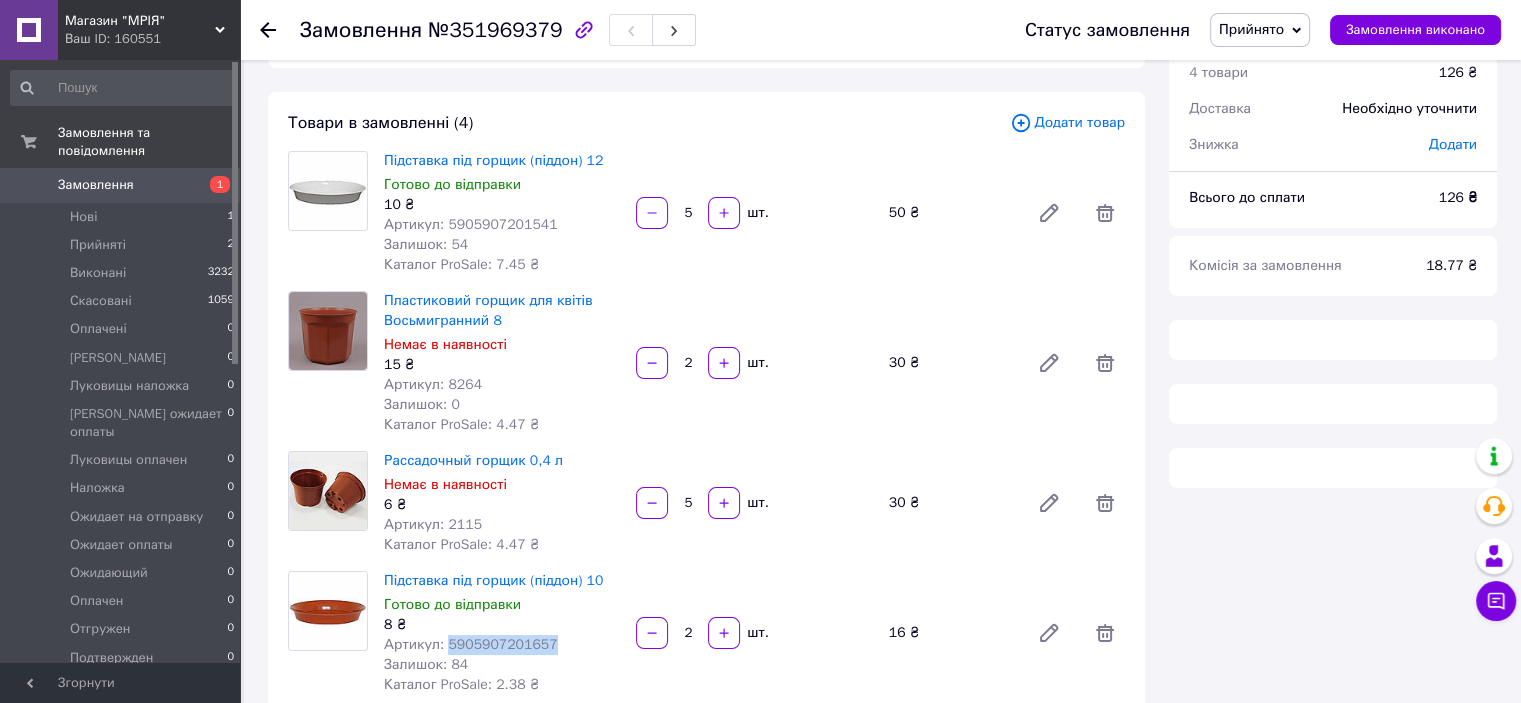 click on "Артикул: 5905907201657" at bounding box center [471, 644] 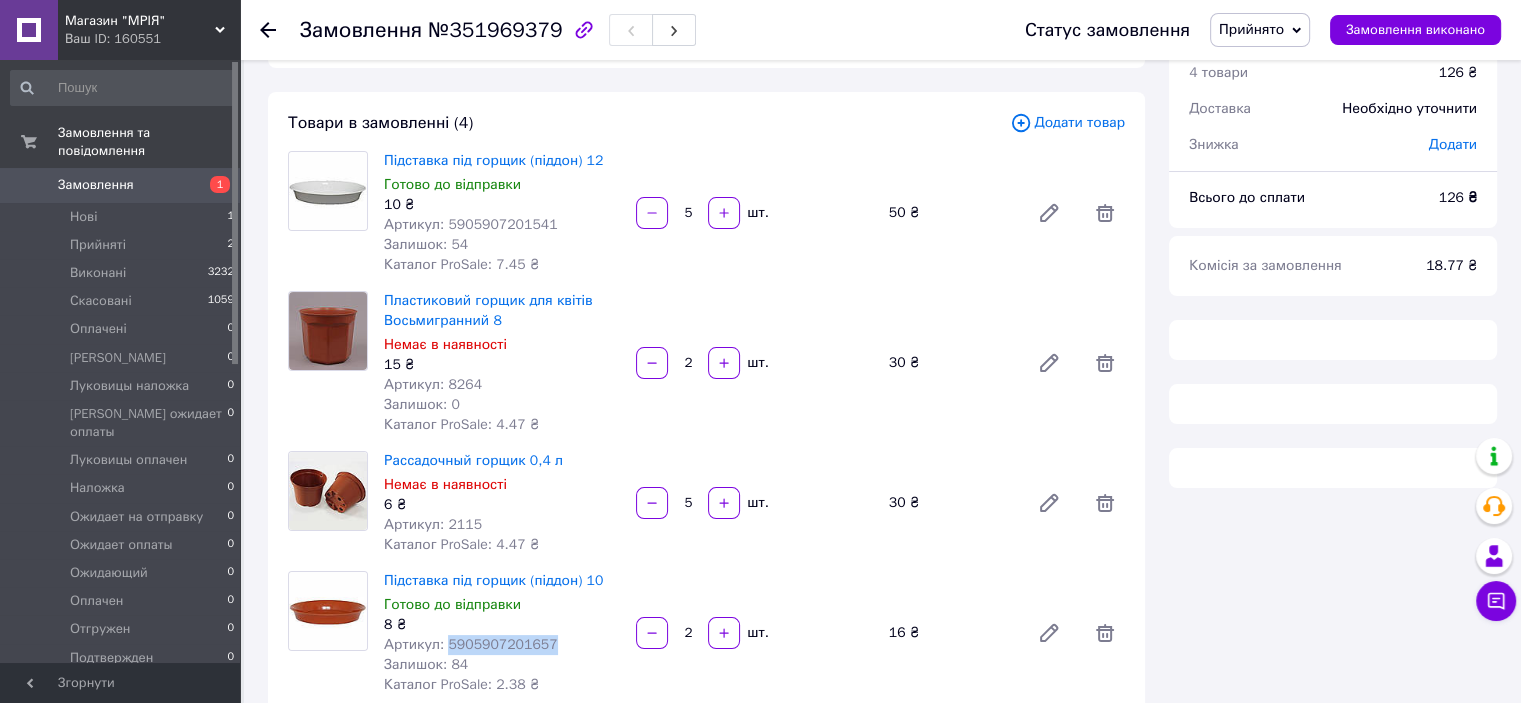 click on "Замовлення" at bounding box center [121, 185] 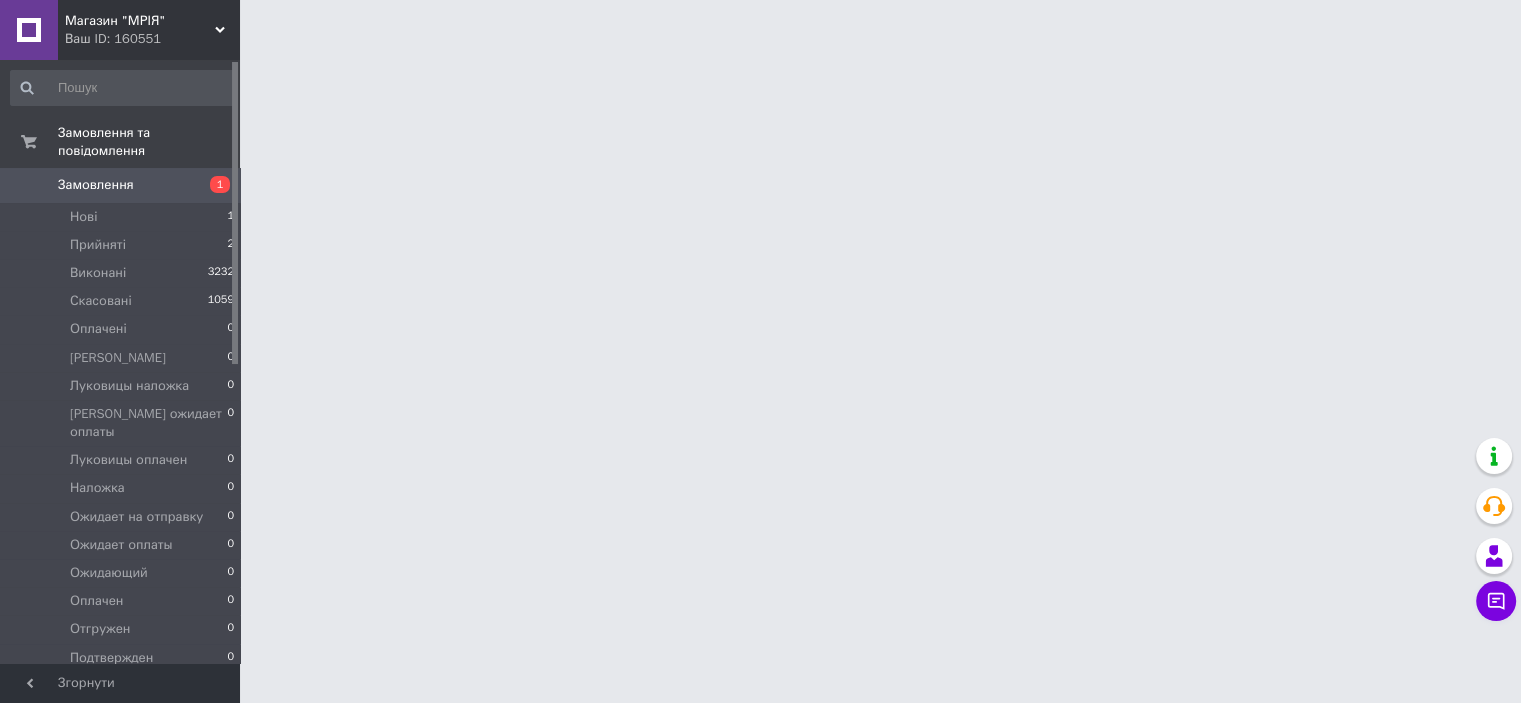 scroll, scrollTop: 0, scrollLeft: 0, axis: both 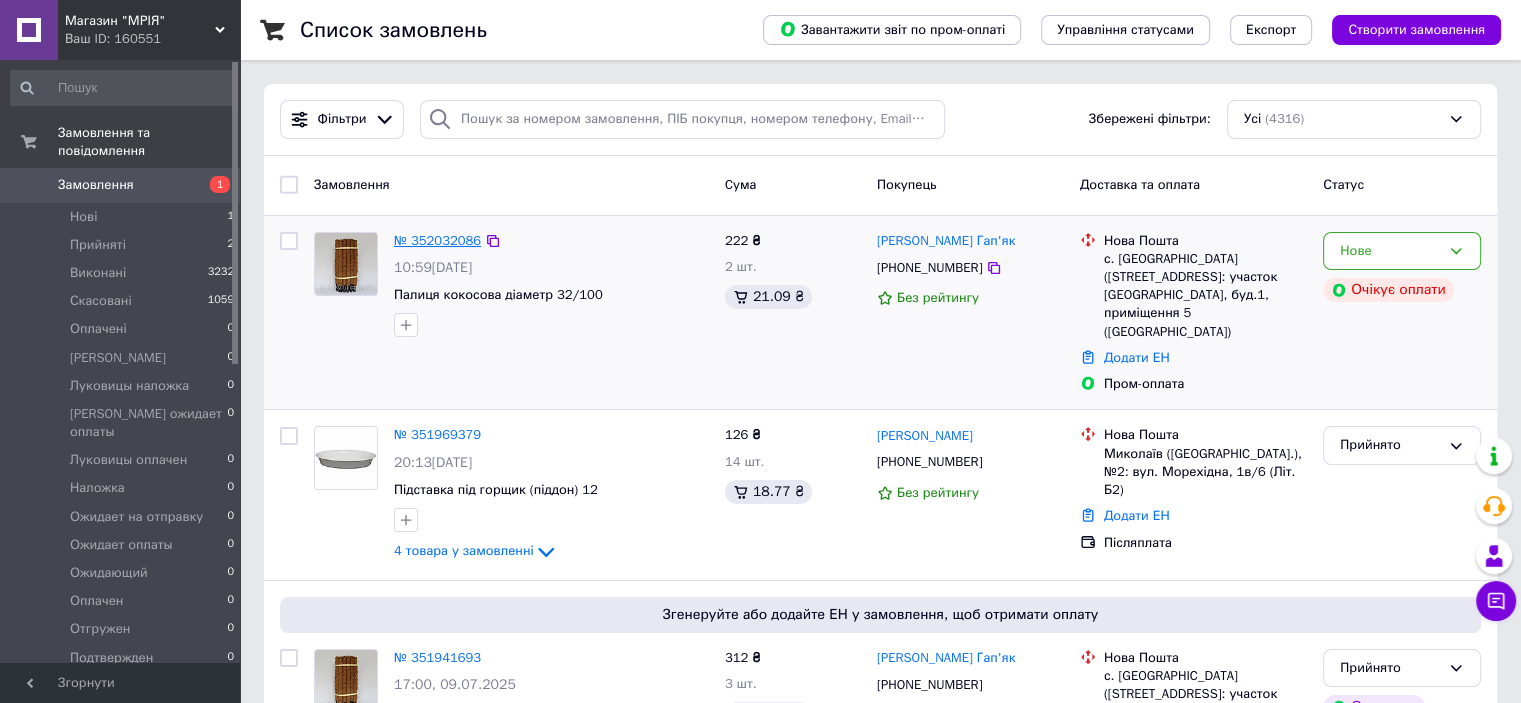 click on "№ 352032086" at bounding box center [437, 240] 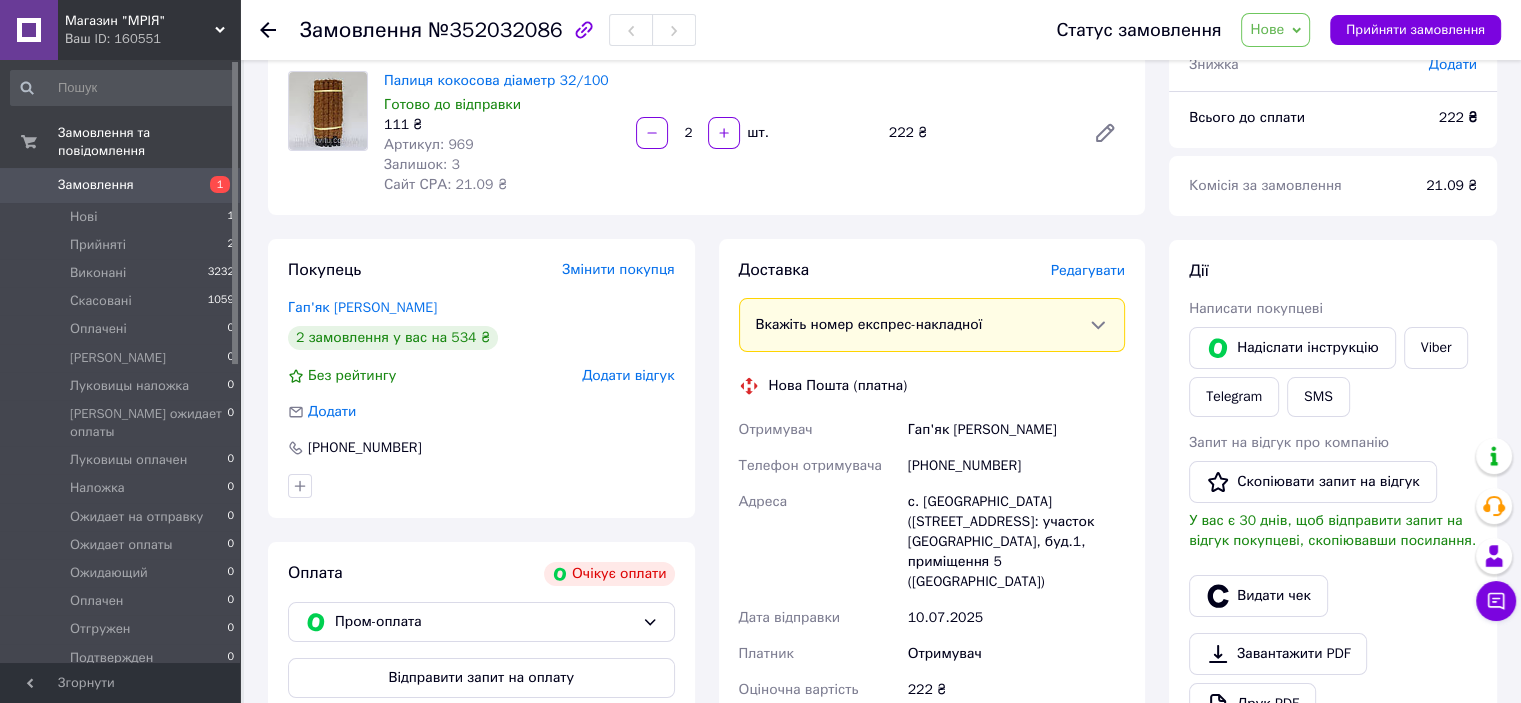 scroll, scrollTop: 0, scrollLeft: 0, axis: both 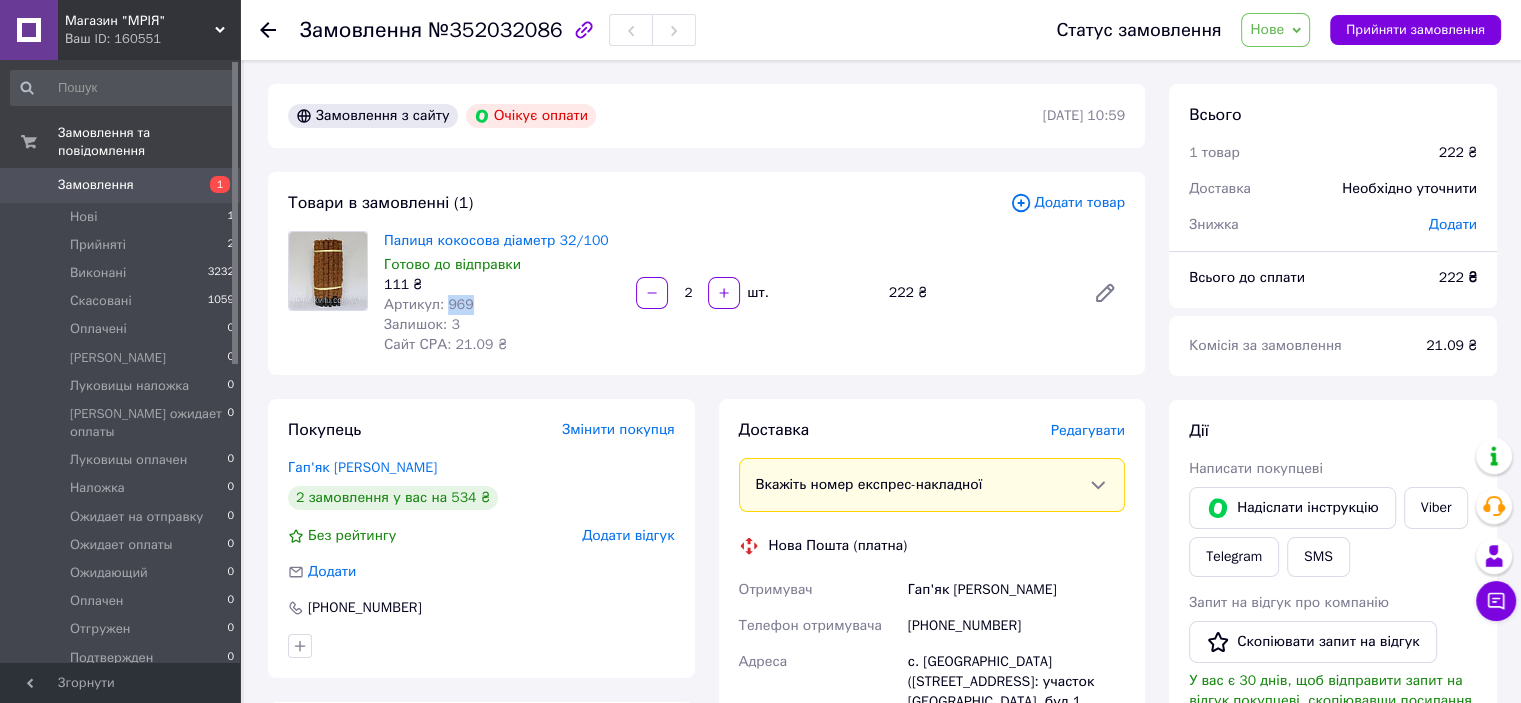 drag, startPoint x: 464, startPoint y: 304, endPoint x: 443, endPoint y: 309, distance: 21.587032 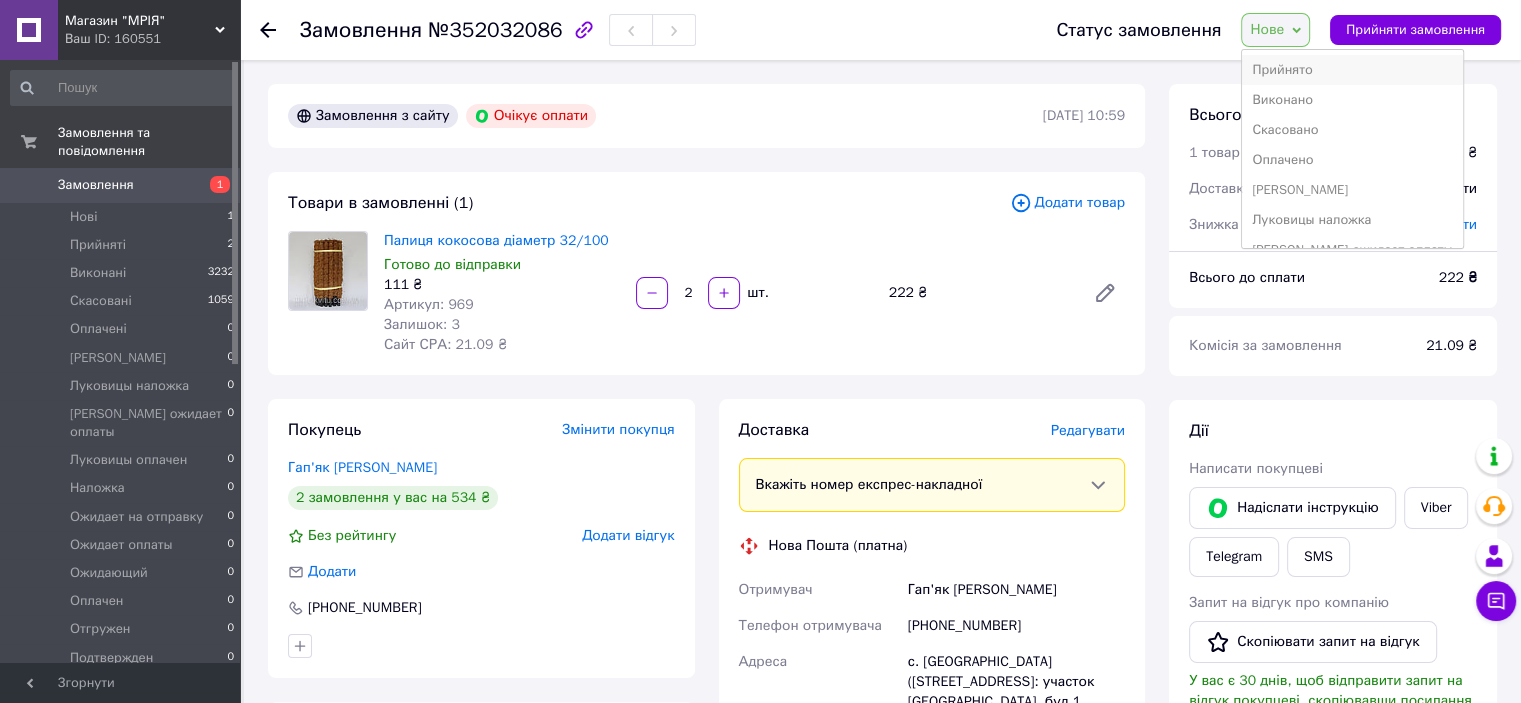 click on "Прийнято" at bounding box center [1352, 70] 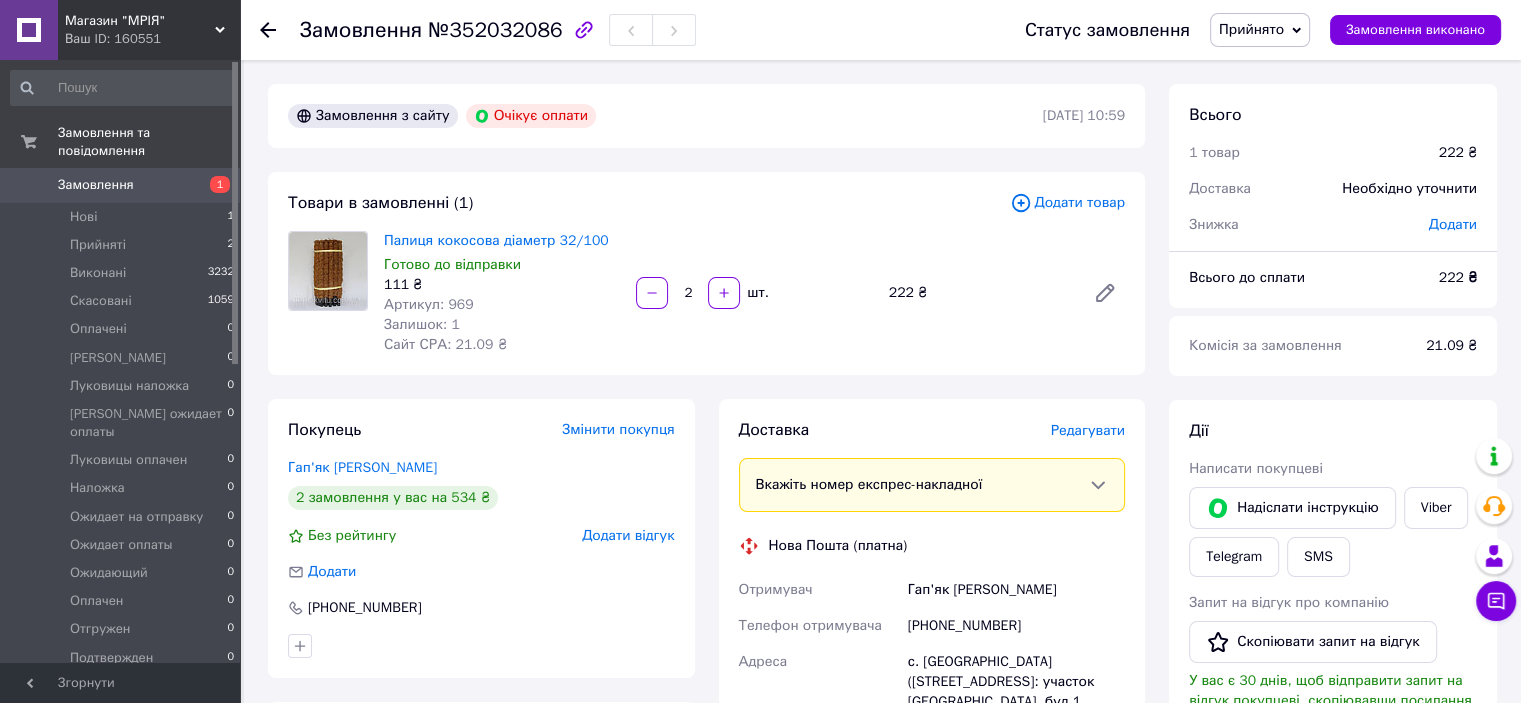 click on "Замовлення" at bounding box center (96, 185) 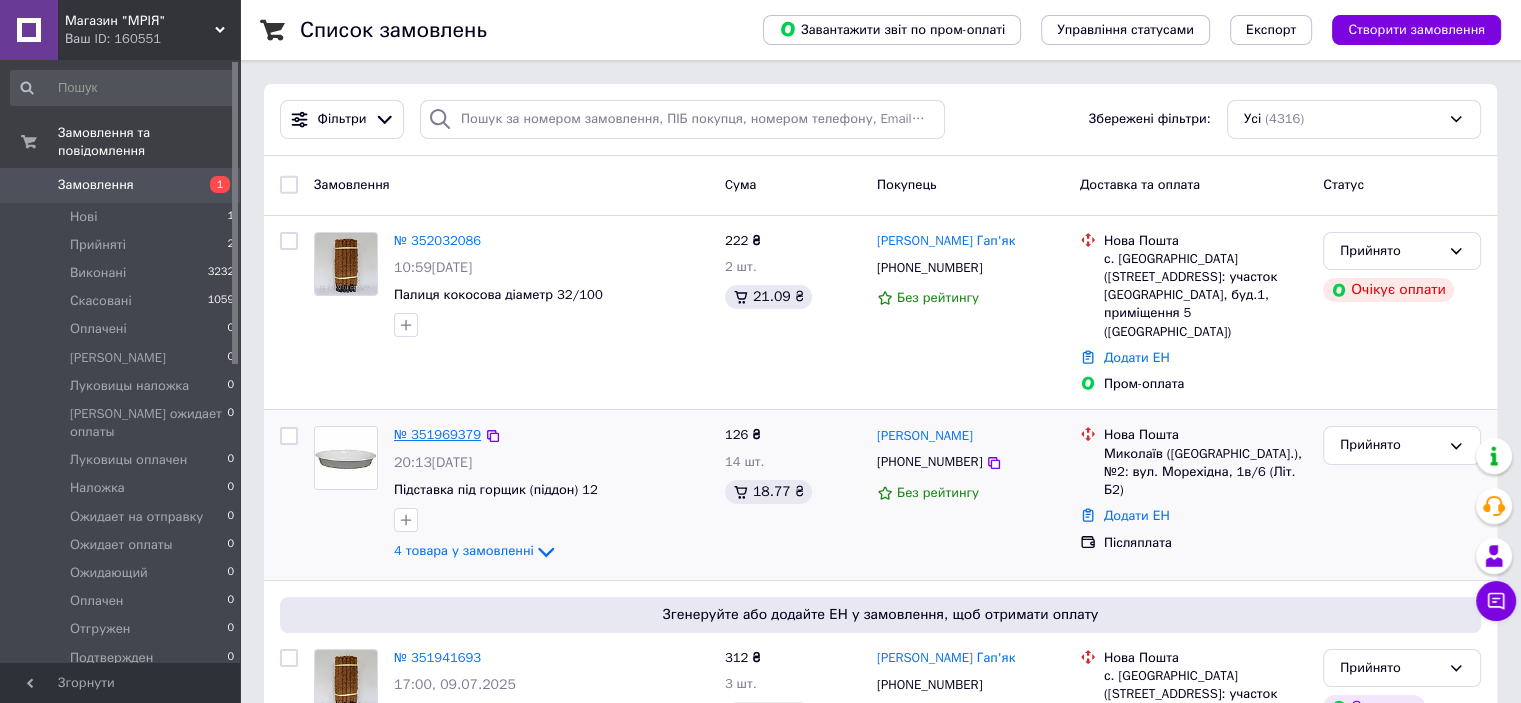 click on "№ 351969379" at bounding box center (437, 434) 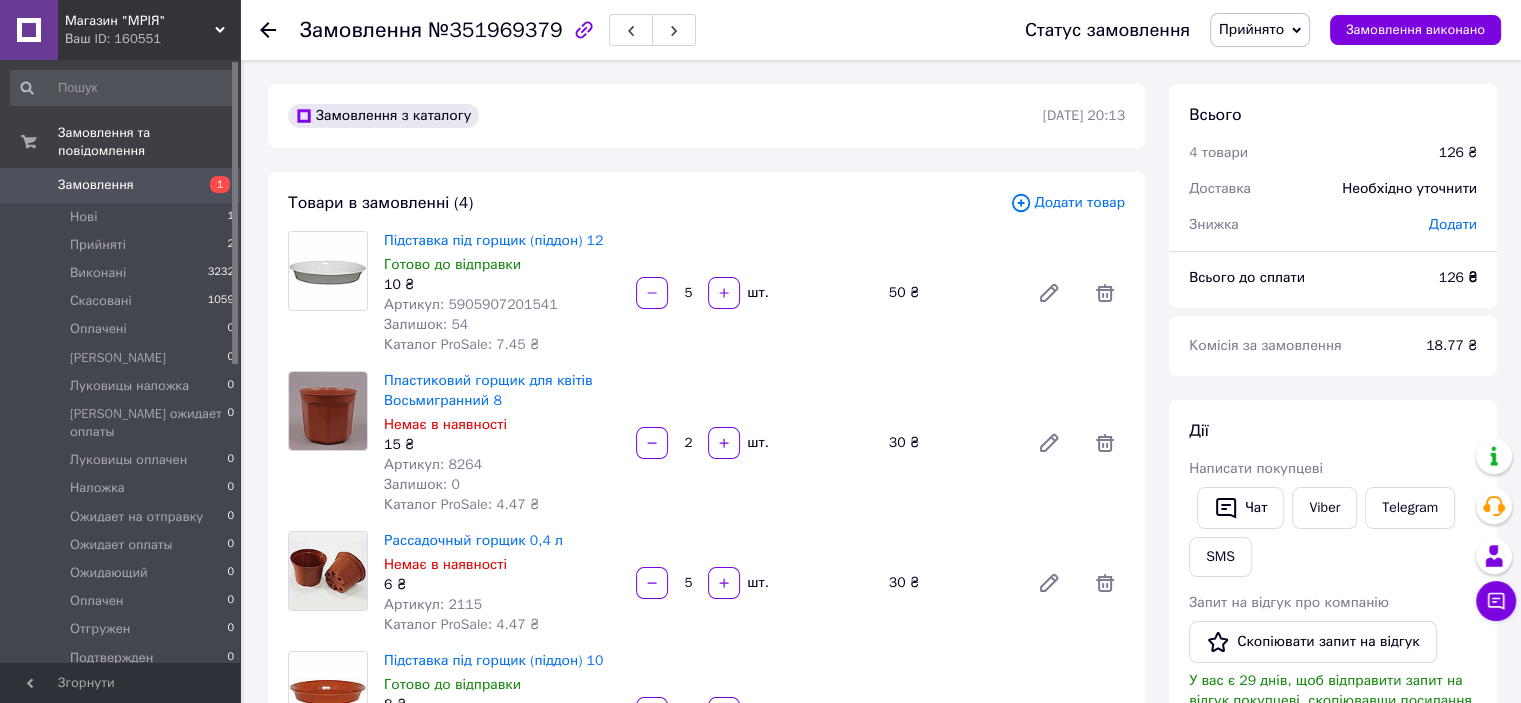 click on "Артикул: 8264" at bounding box center [433, 464] 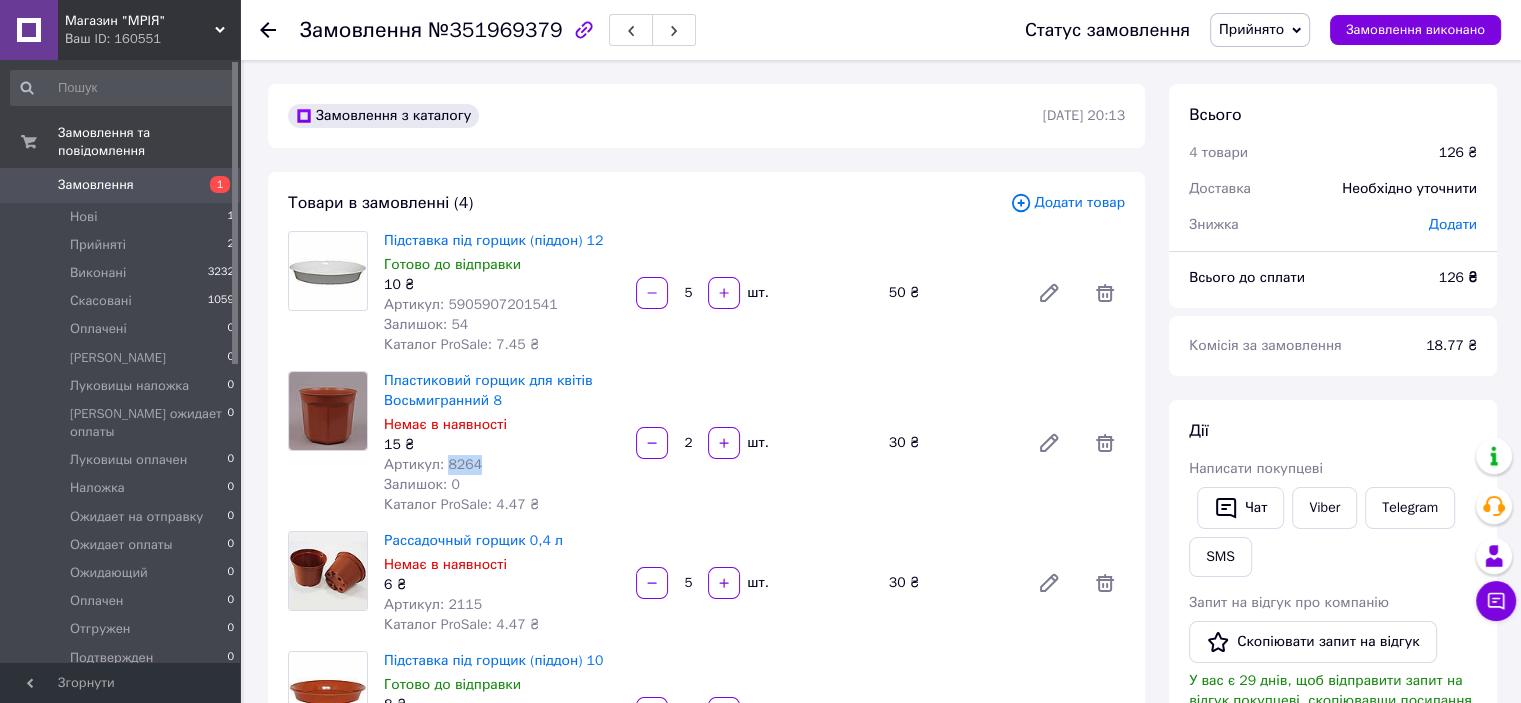 click on "Артикул: 8264" at bounding box center [433, 464] 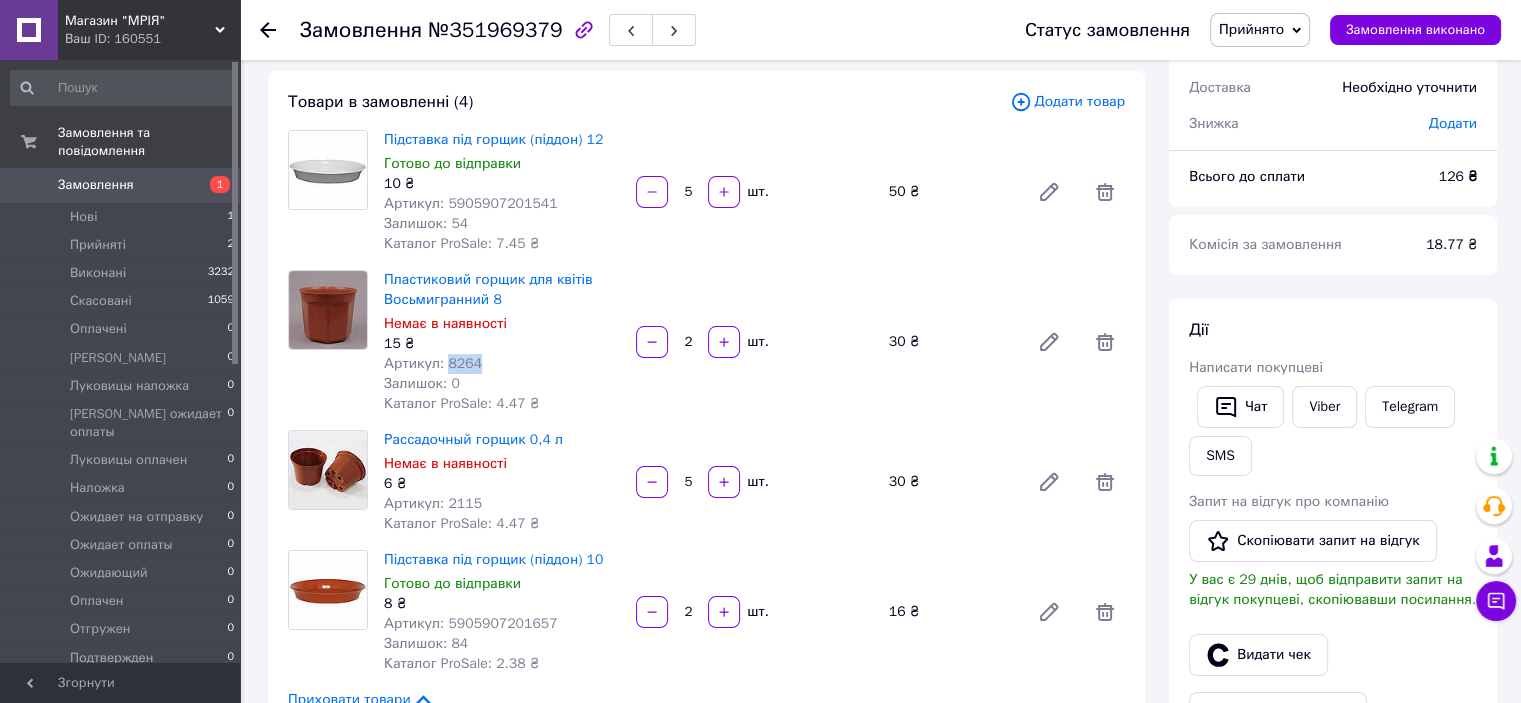 scroll, scrollTop: 200, scrollLeft: 0, axis: vertical 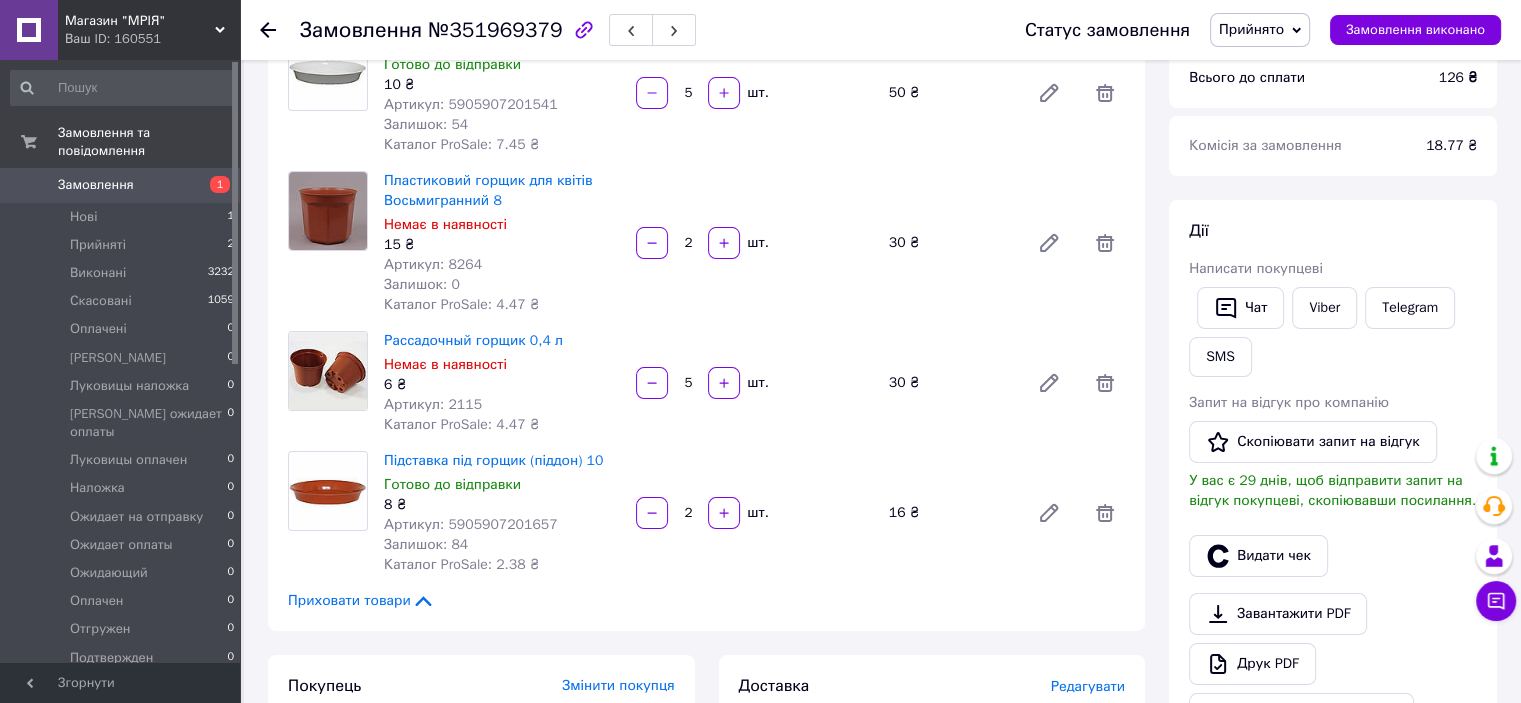click on "Артикул: 5905907201657" at bounding box center [471, 524] 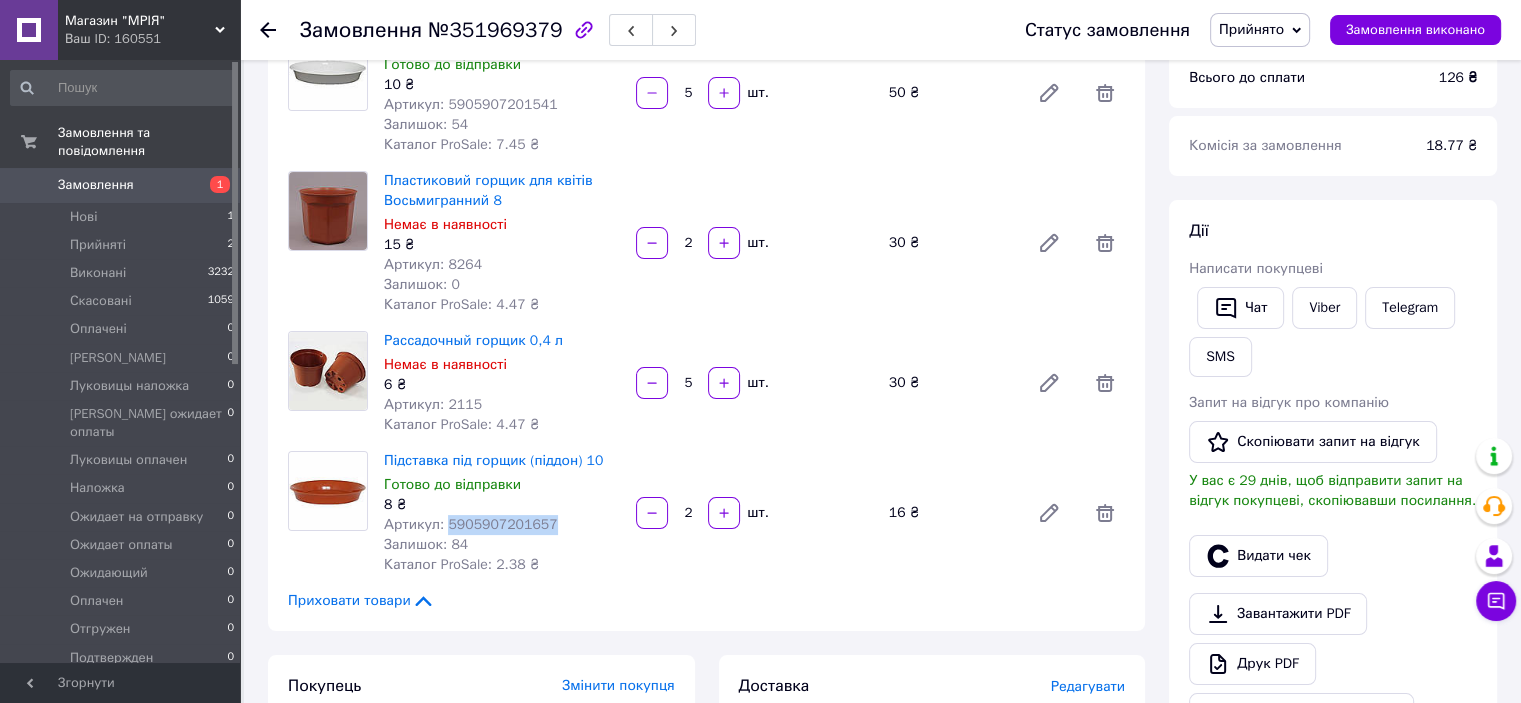 click on "Артикул: 5905907201657" at bounding box center [471, 524] 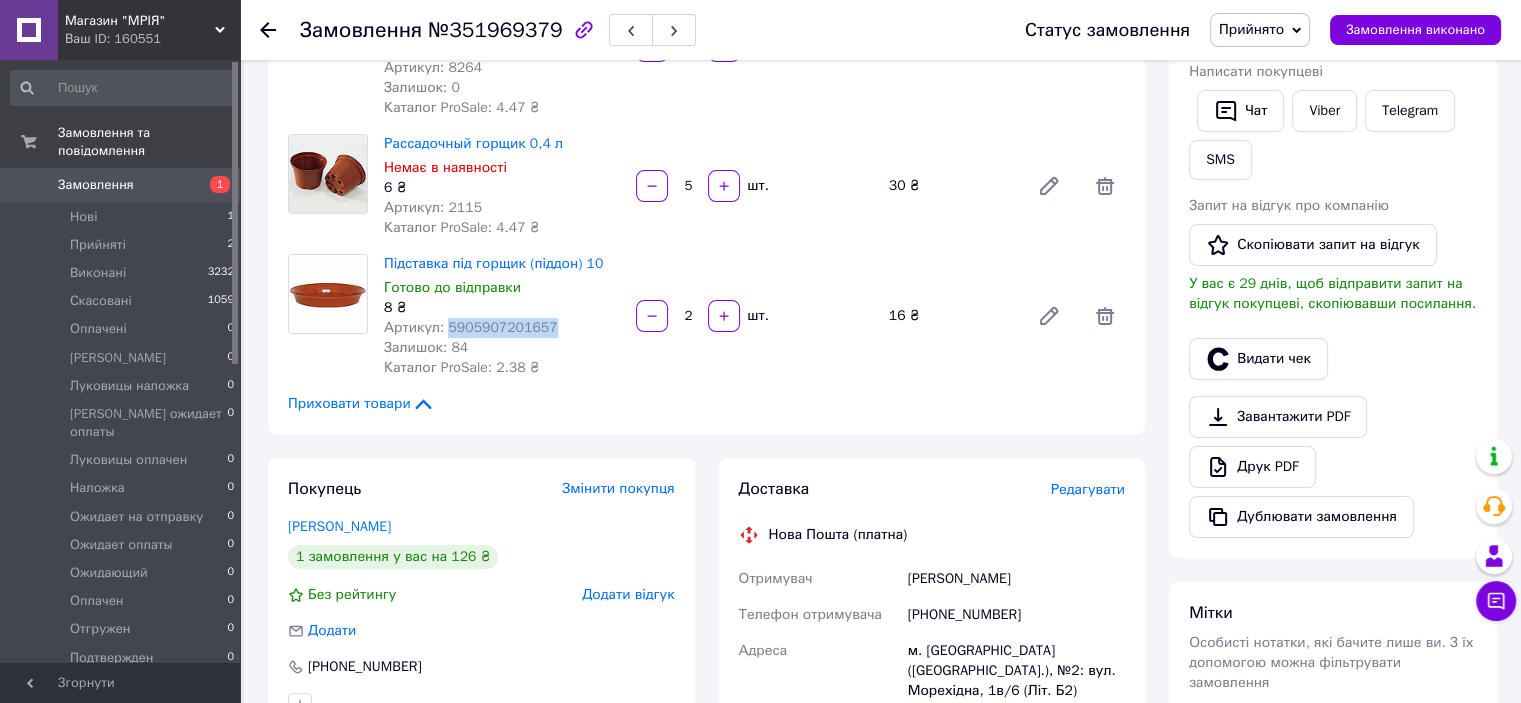 scroll, scrollTop: 520, scrollLeft: 0, axis: vertical 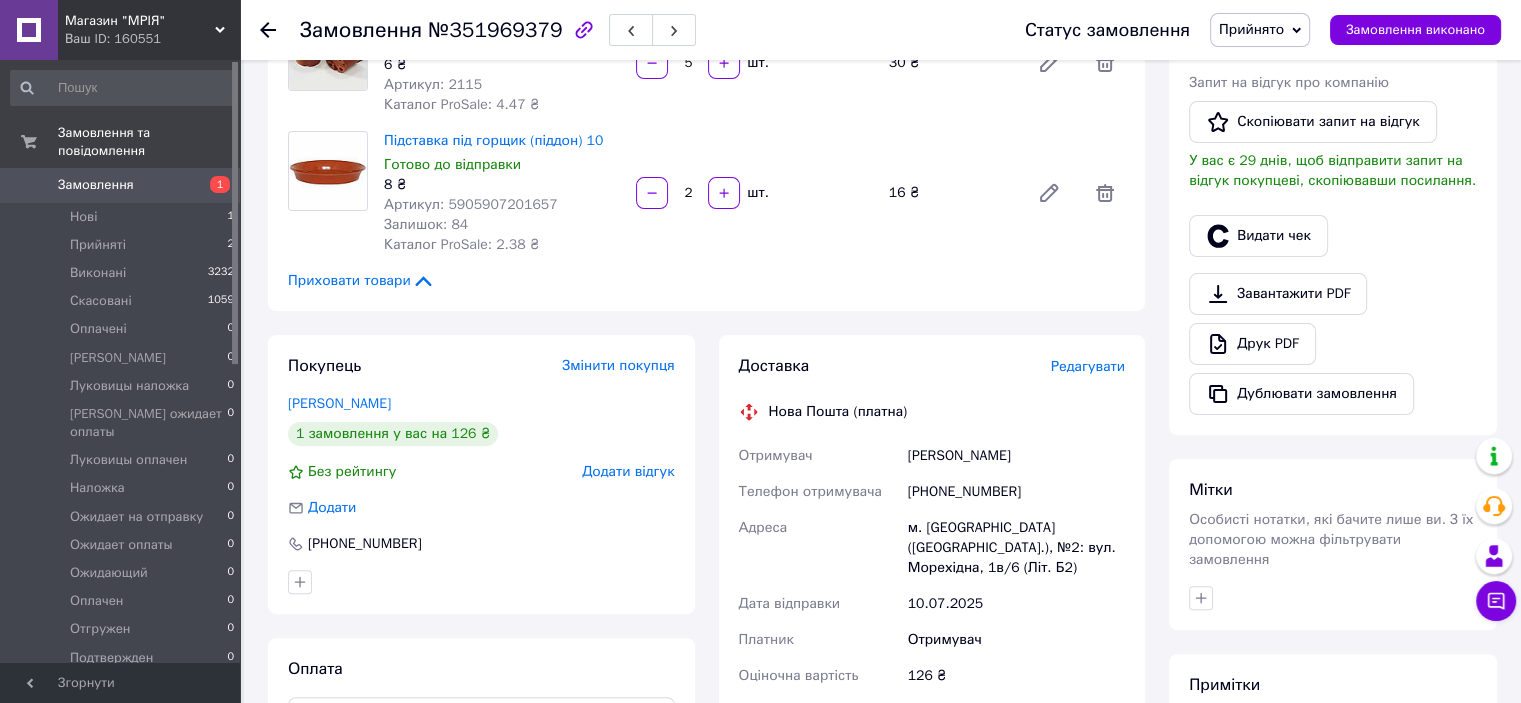 click on "[PERSON_NAME]" at bounding box center [1016, 456] 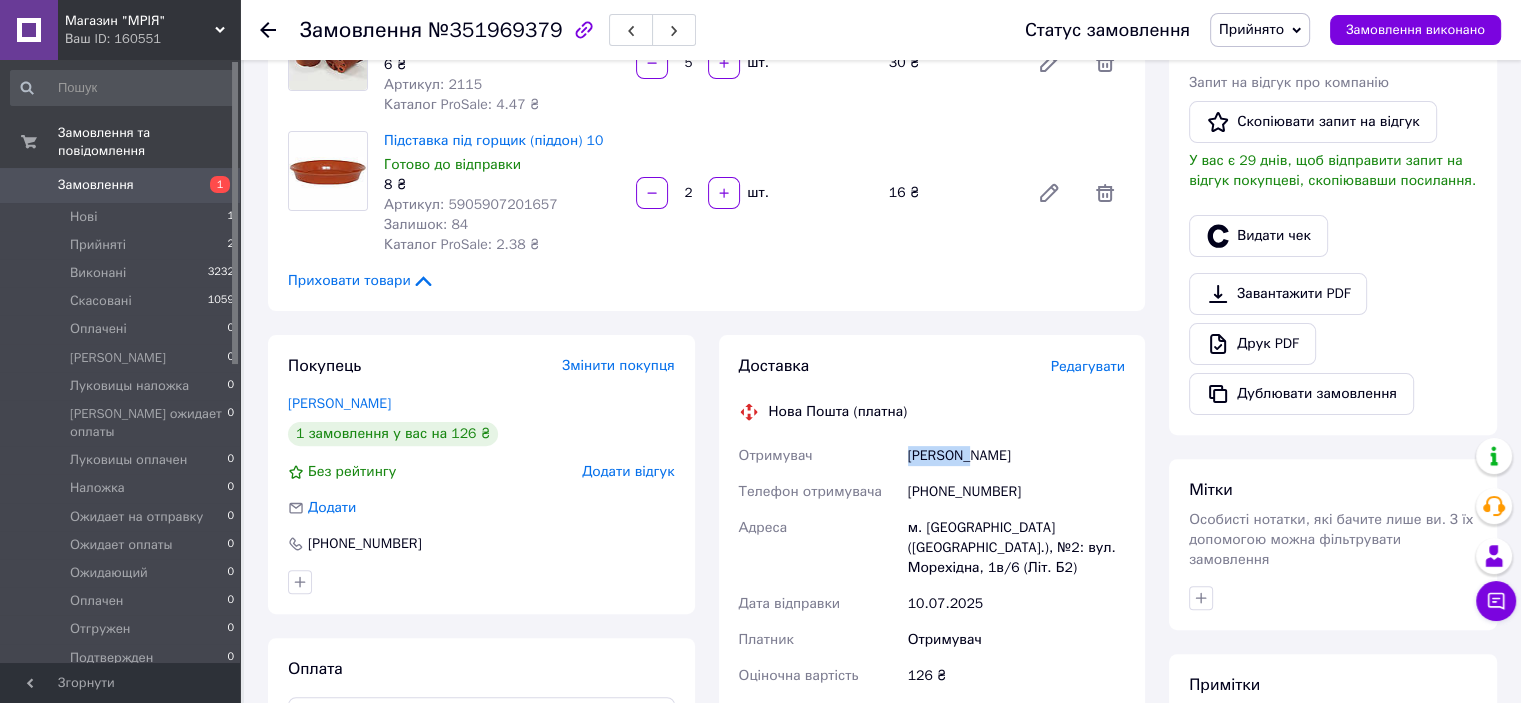 click on "[PERSON_NAME]" at bounding box center [1016, 456] 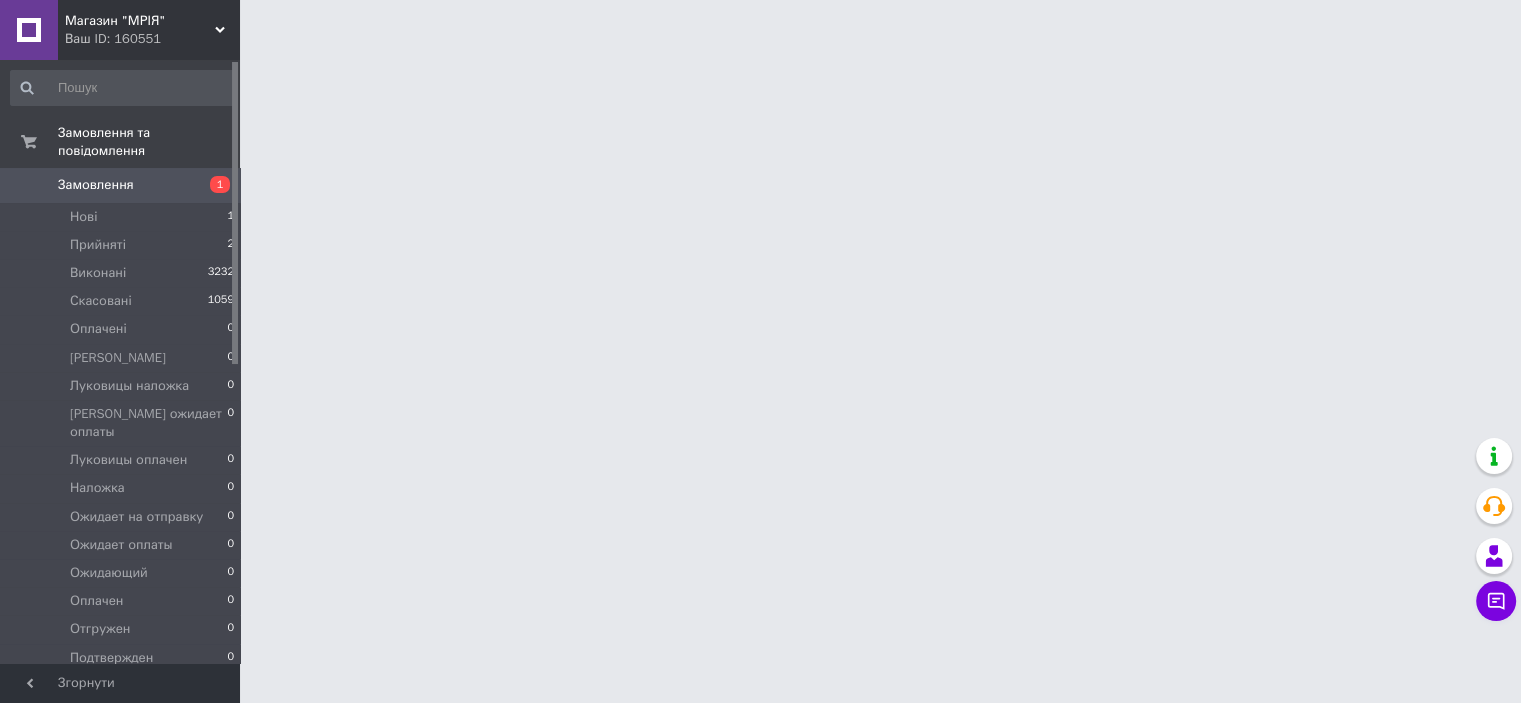 scroll, scrollTop: 0, scrollLeft: 0, axis: both 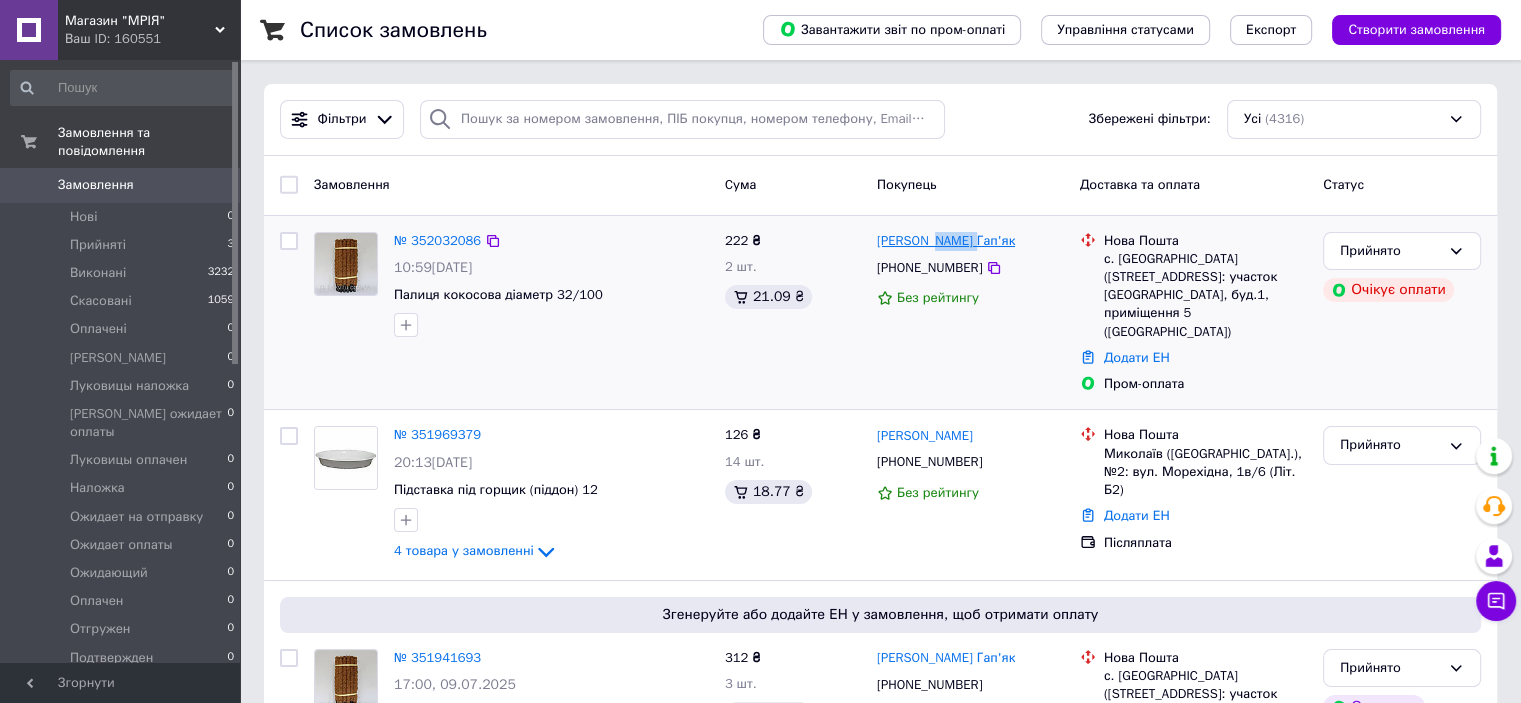 drag, startPoint x: 960, startPoint y: 241, endPoint x: 923, endPoint y: 248, distance: 37.65634 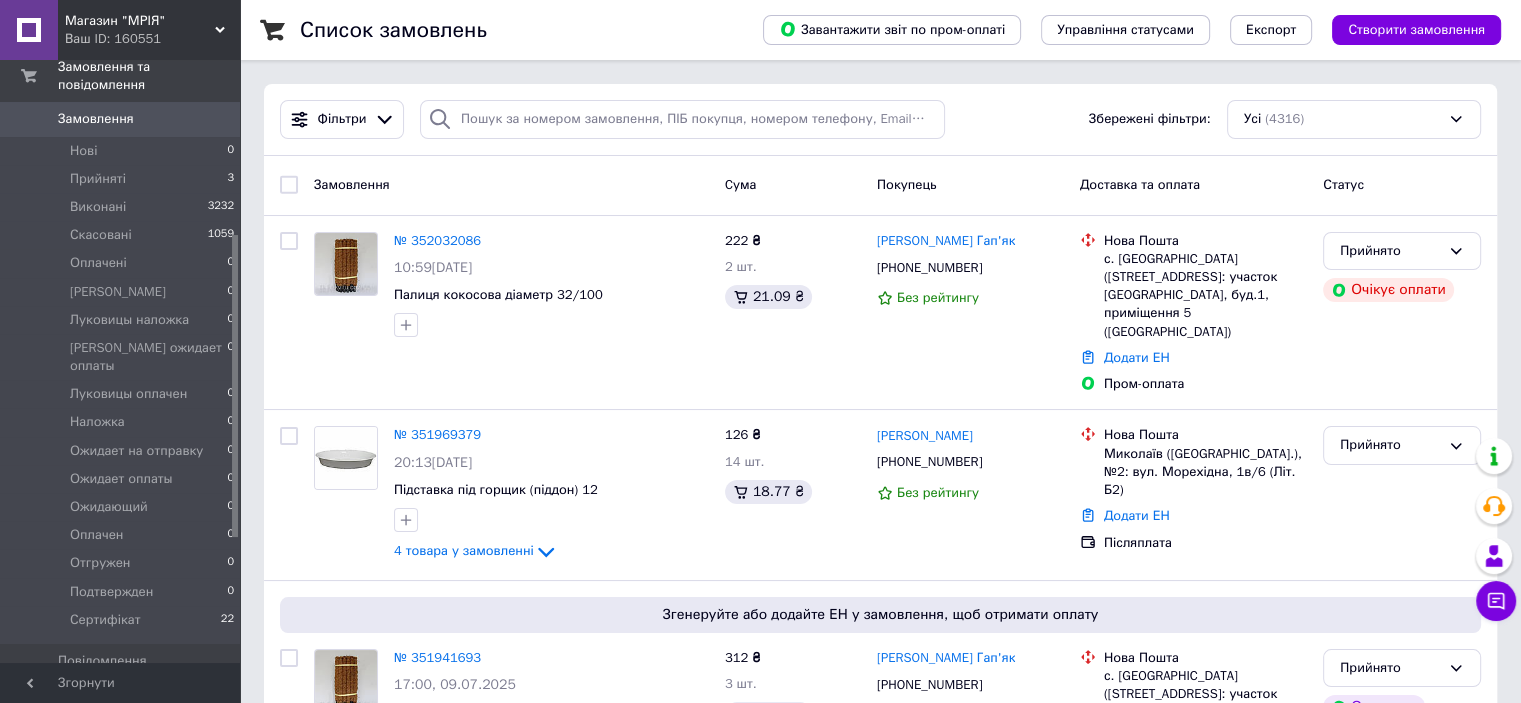 drag, startPoint x: 232, startPoint y: 182, endPoint x: 257, endPoint y: 203, distance: 32.649654 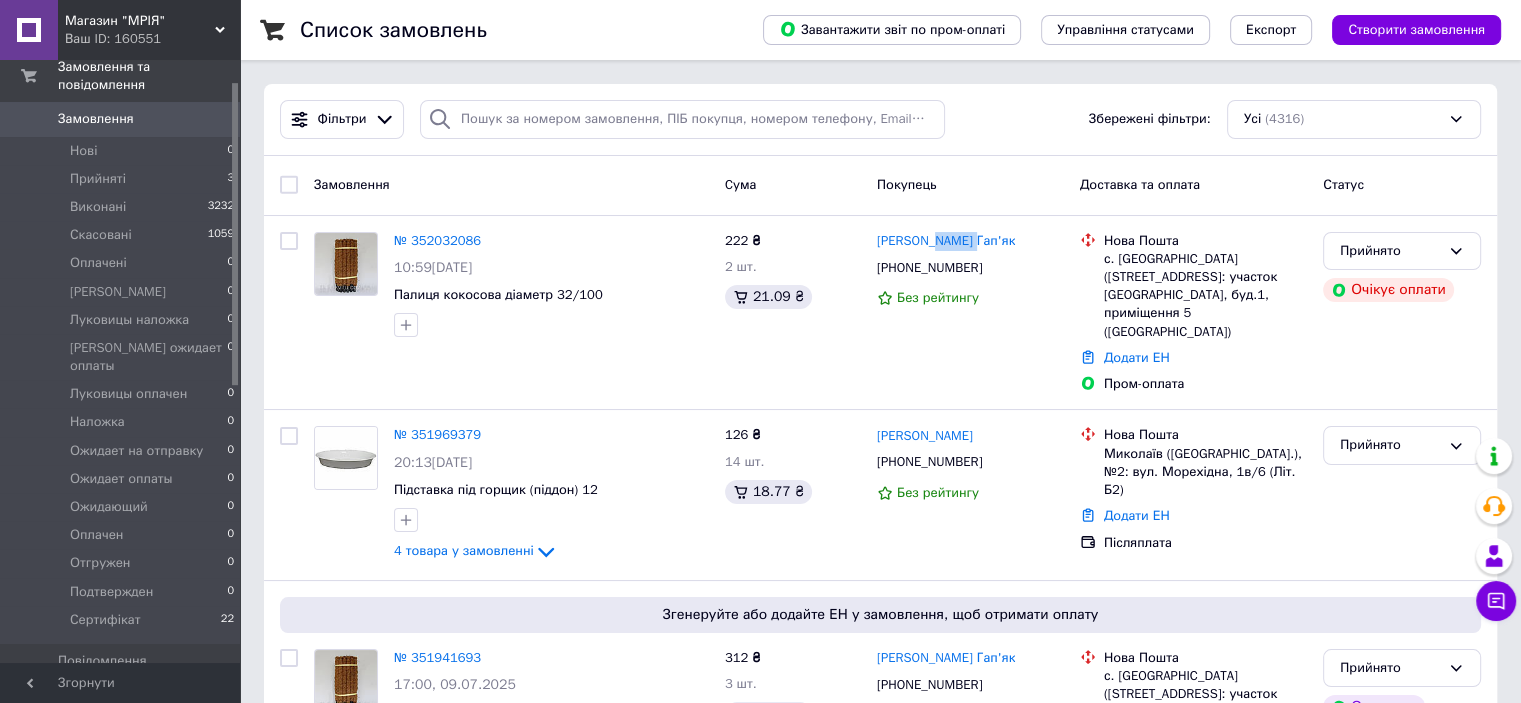 scroll, scrollTop: 42, scrollLeft: 0, axis: vertical 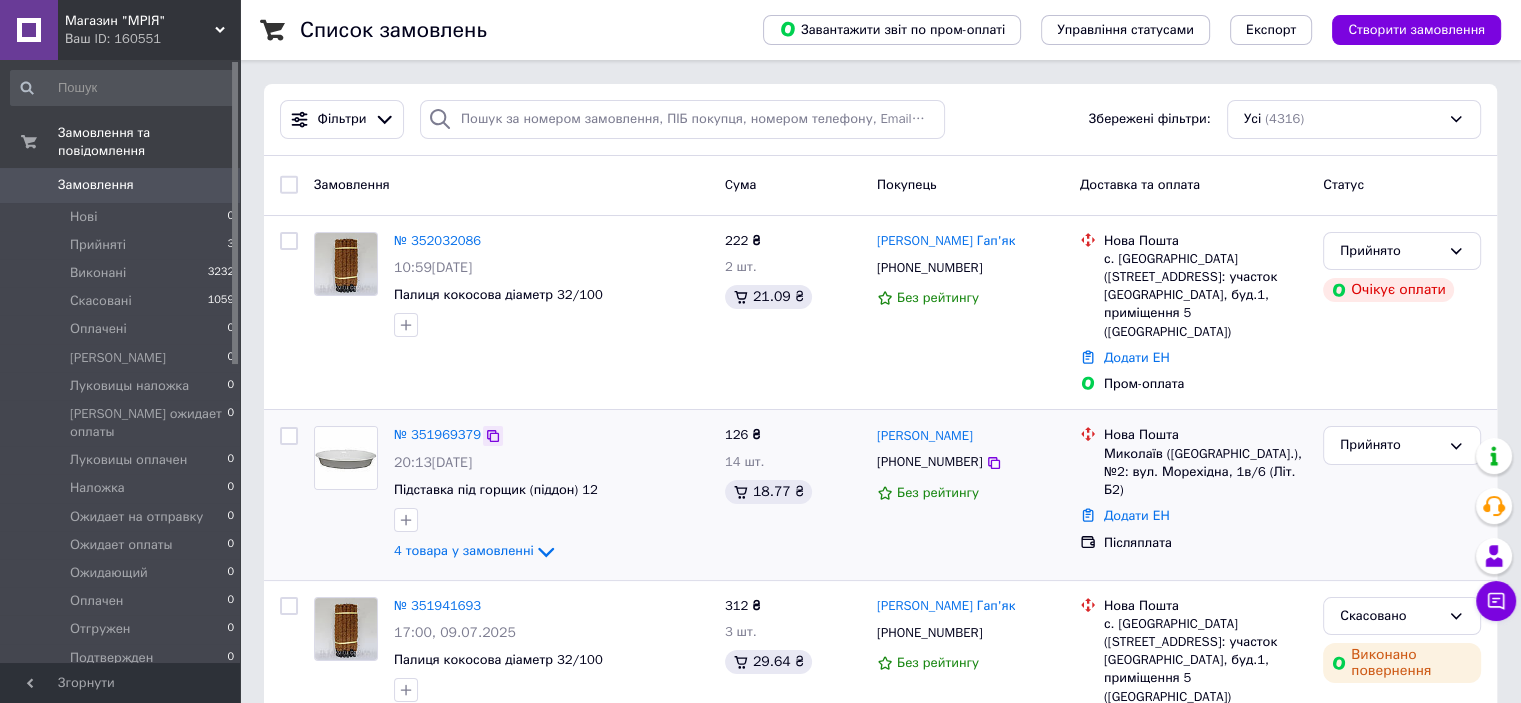 click 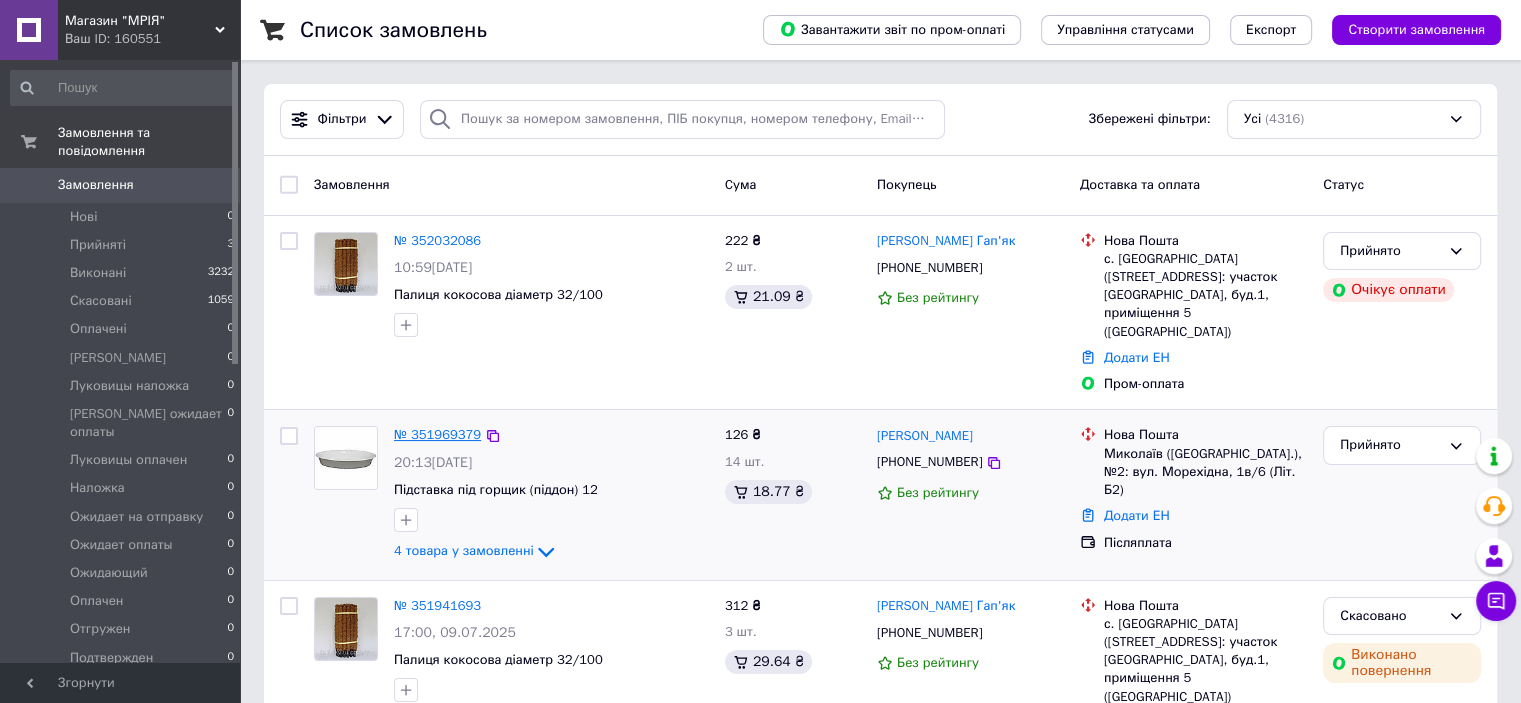 click on "№ 351969379" at bounding box center [437, 434] 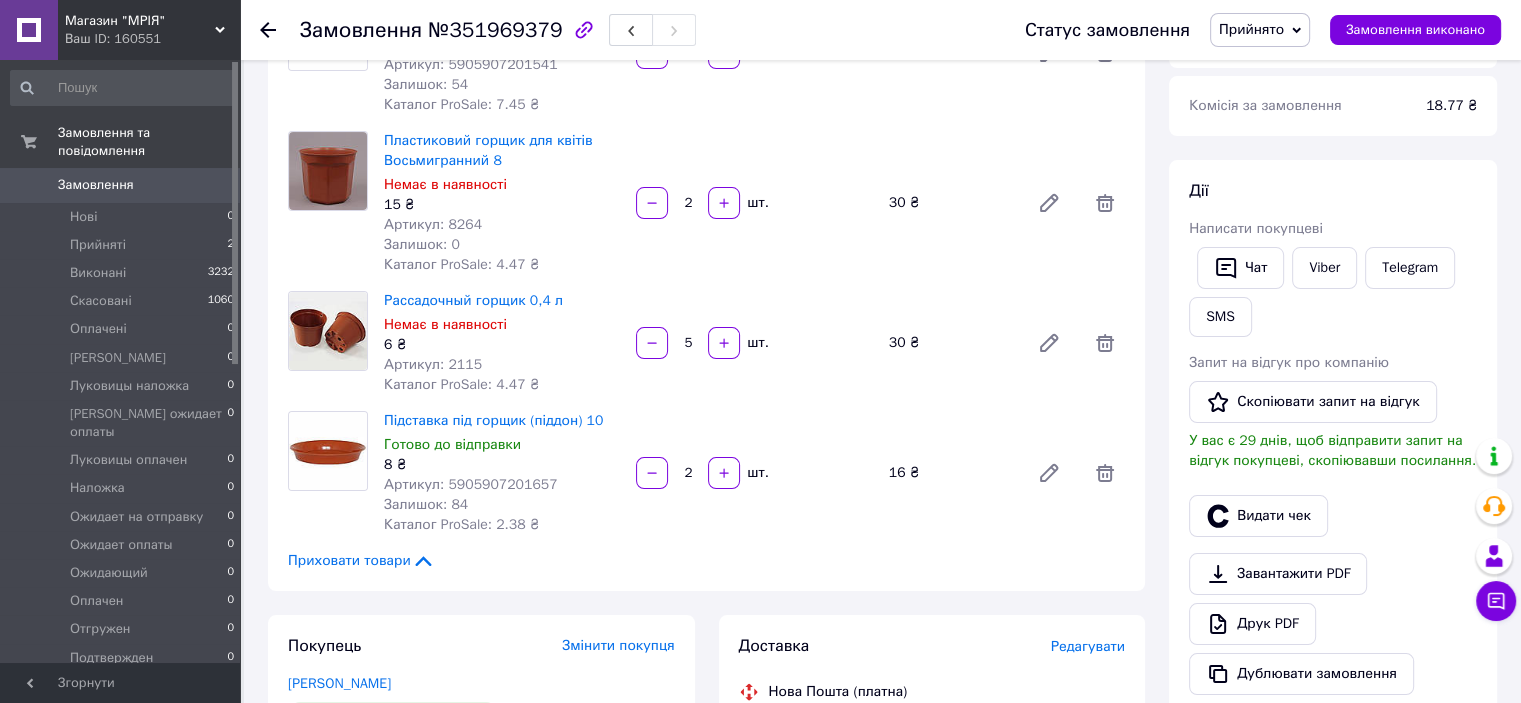 scroll, scrollTop: 280, scrollLeft: 0, axis: vertical 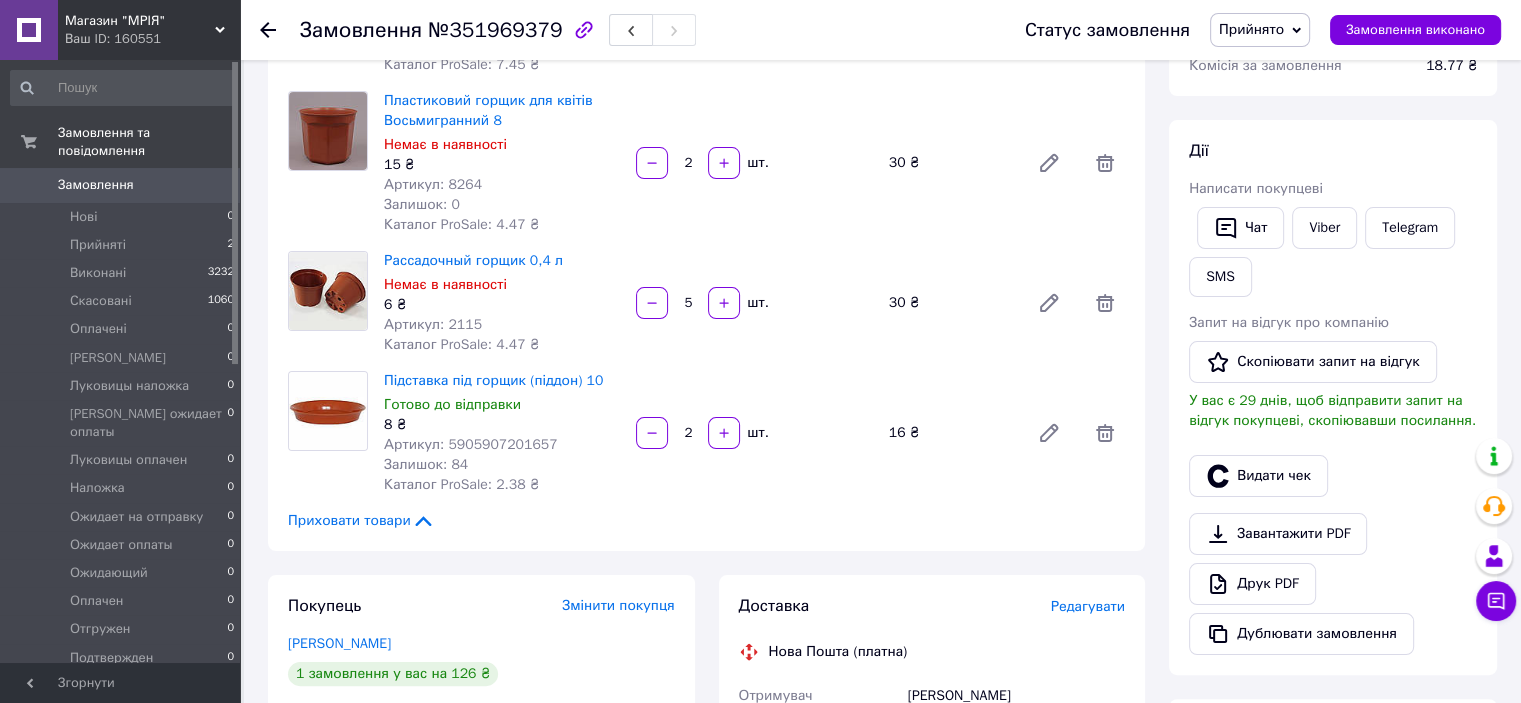 click on "Артикул: 2115" at bounding box center [433, 324] 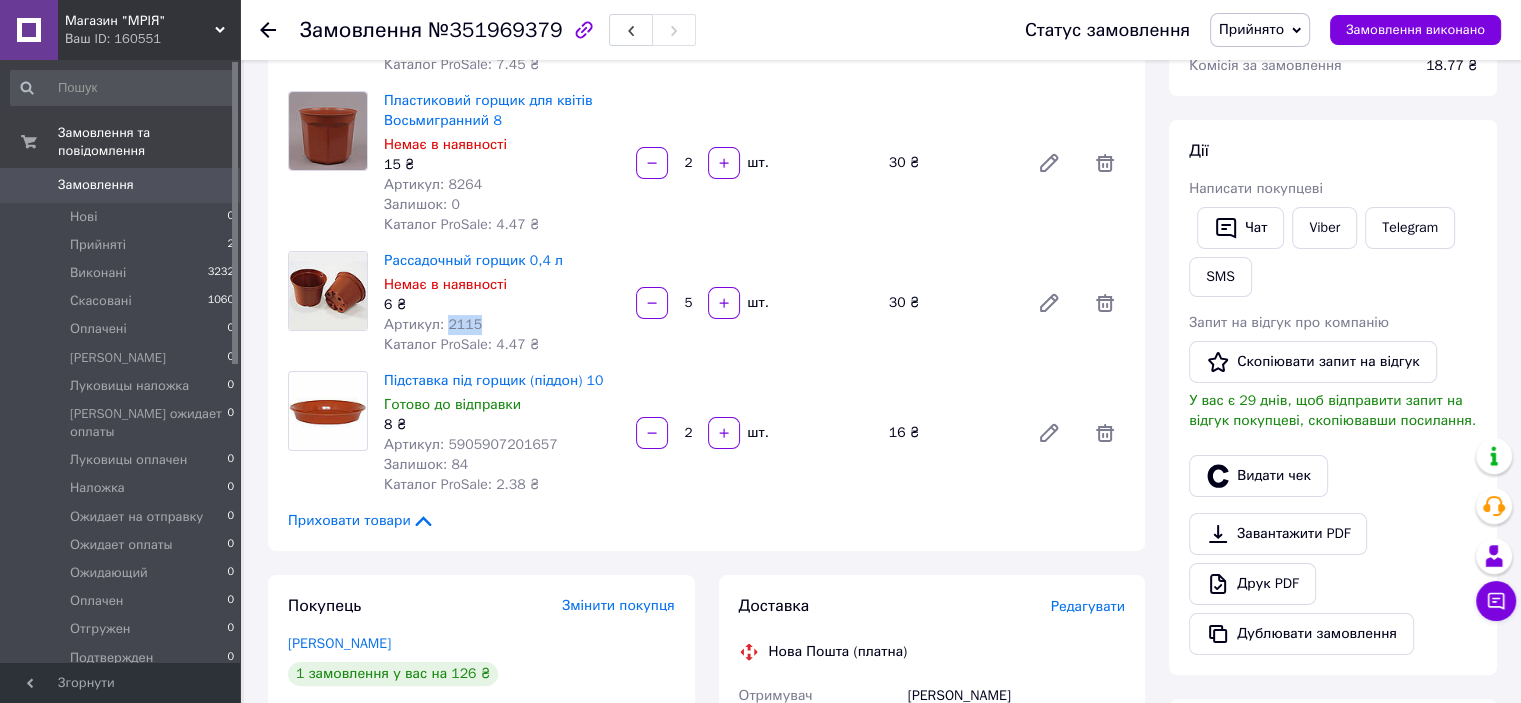 click on "Артикул: 2115" at bounding box center [433, 324] 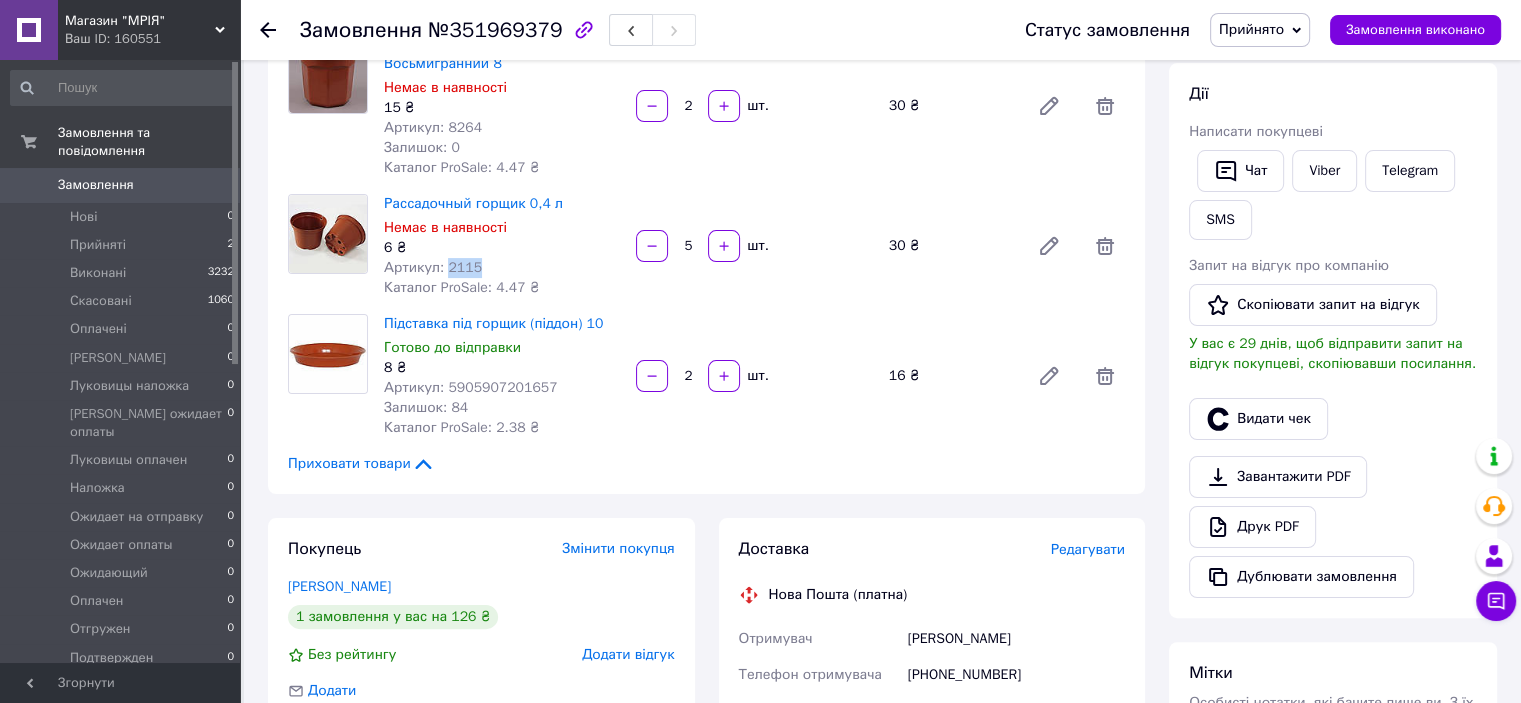 scroll, scrollTop: 400, scrollLeft: 0, axis: vertical 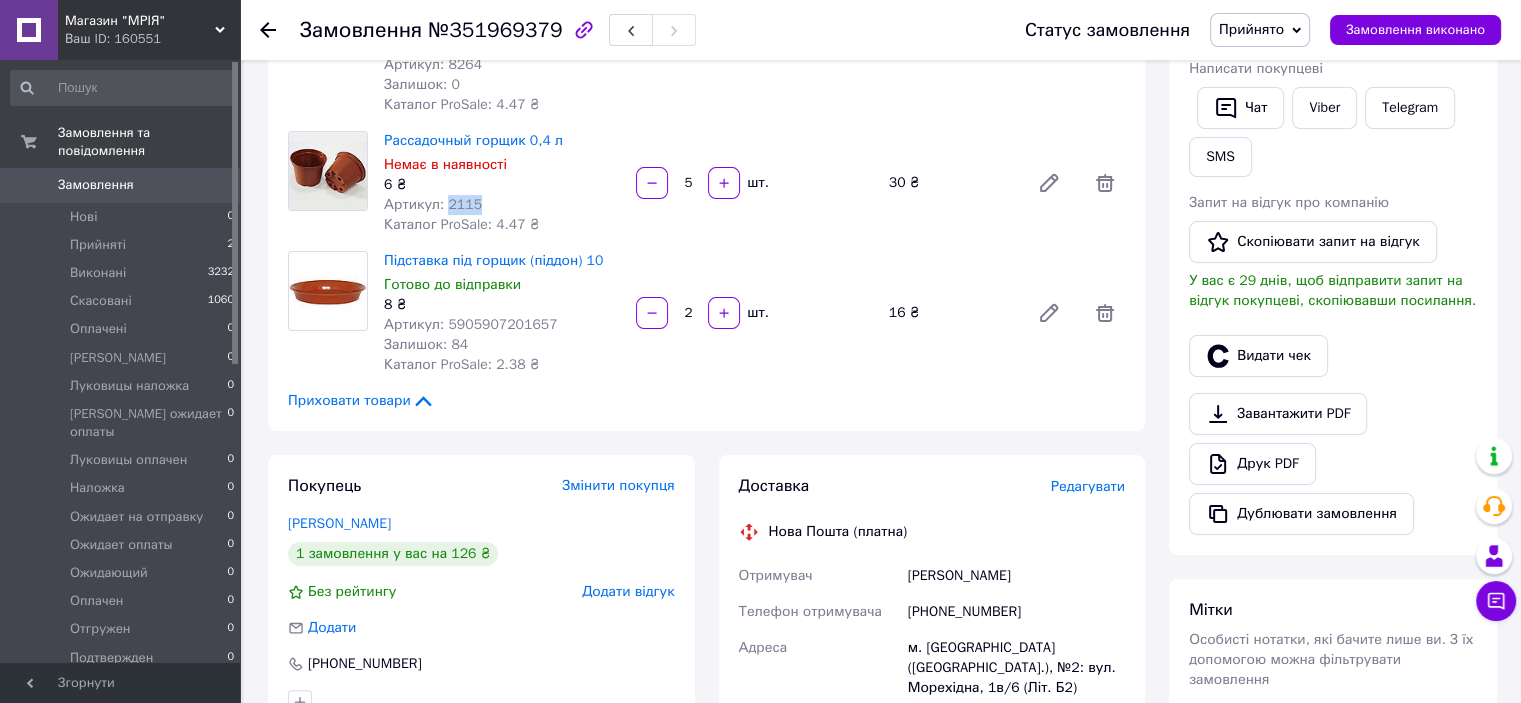 drag, startPoint x: 904, startPoint y: 575, endPoint x: 1012, endPoint y: 589, distance: 108.903625 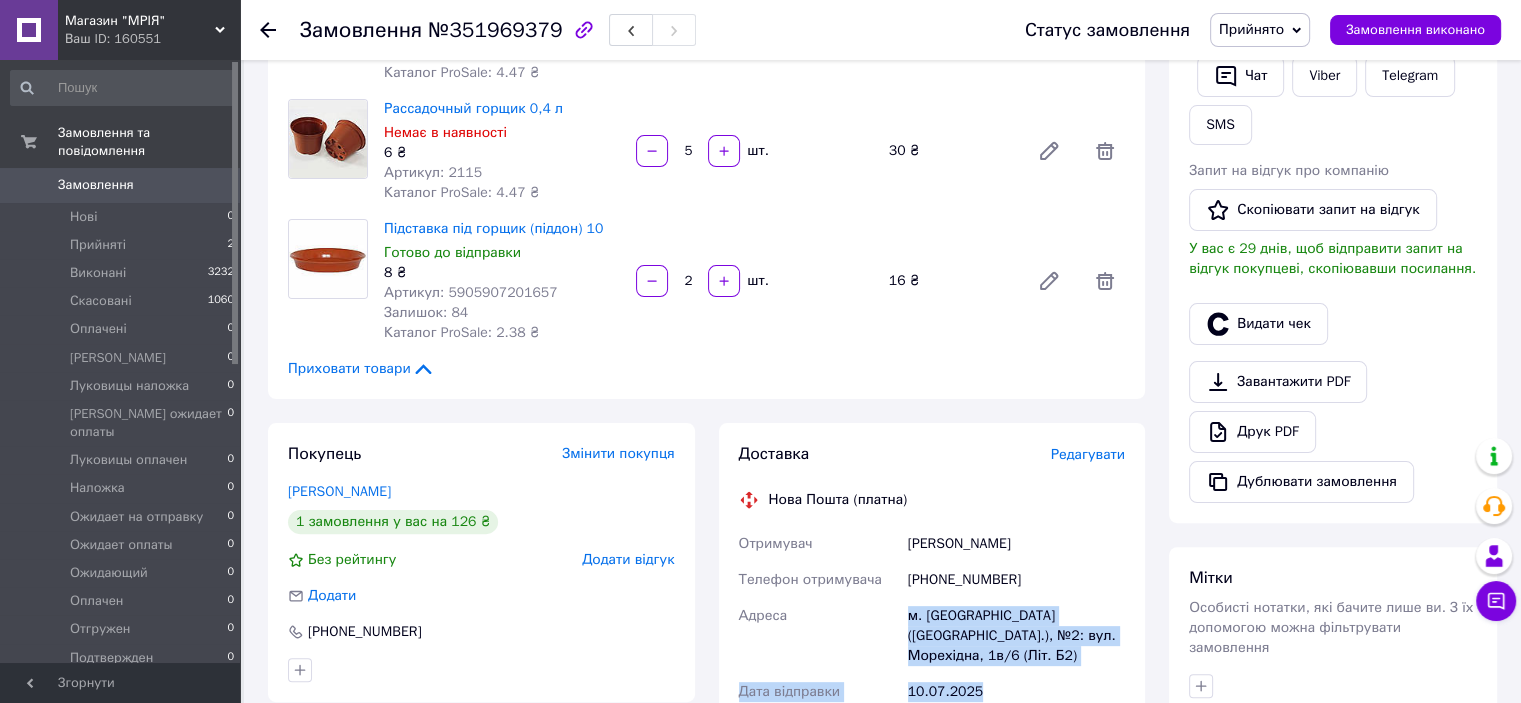 scroll, scrollTop: 436, scrollLeft: 0, axis: vertical 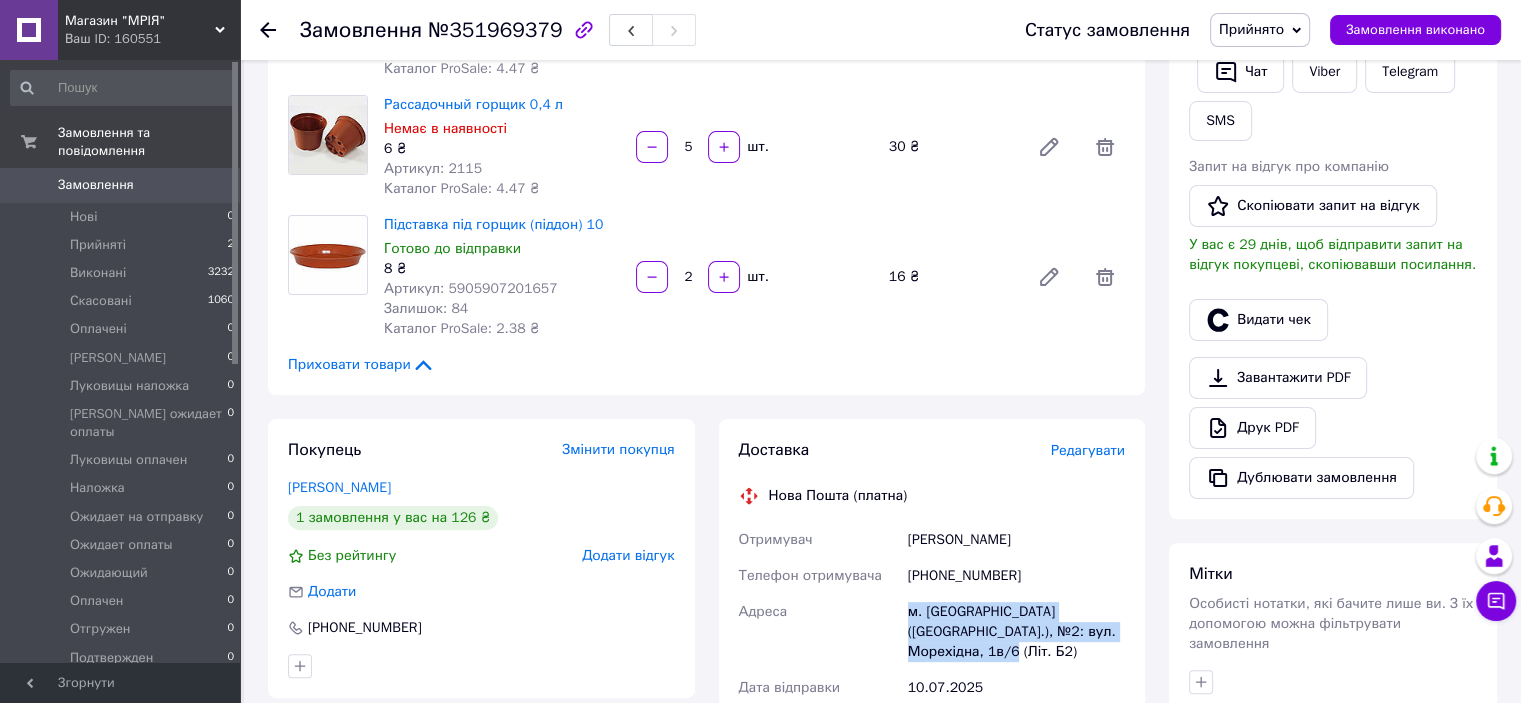 drag, startPoint x: 909, startPoint y: 646, endPoint x: 1132, endPoint y: 635, distance: 223.27113 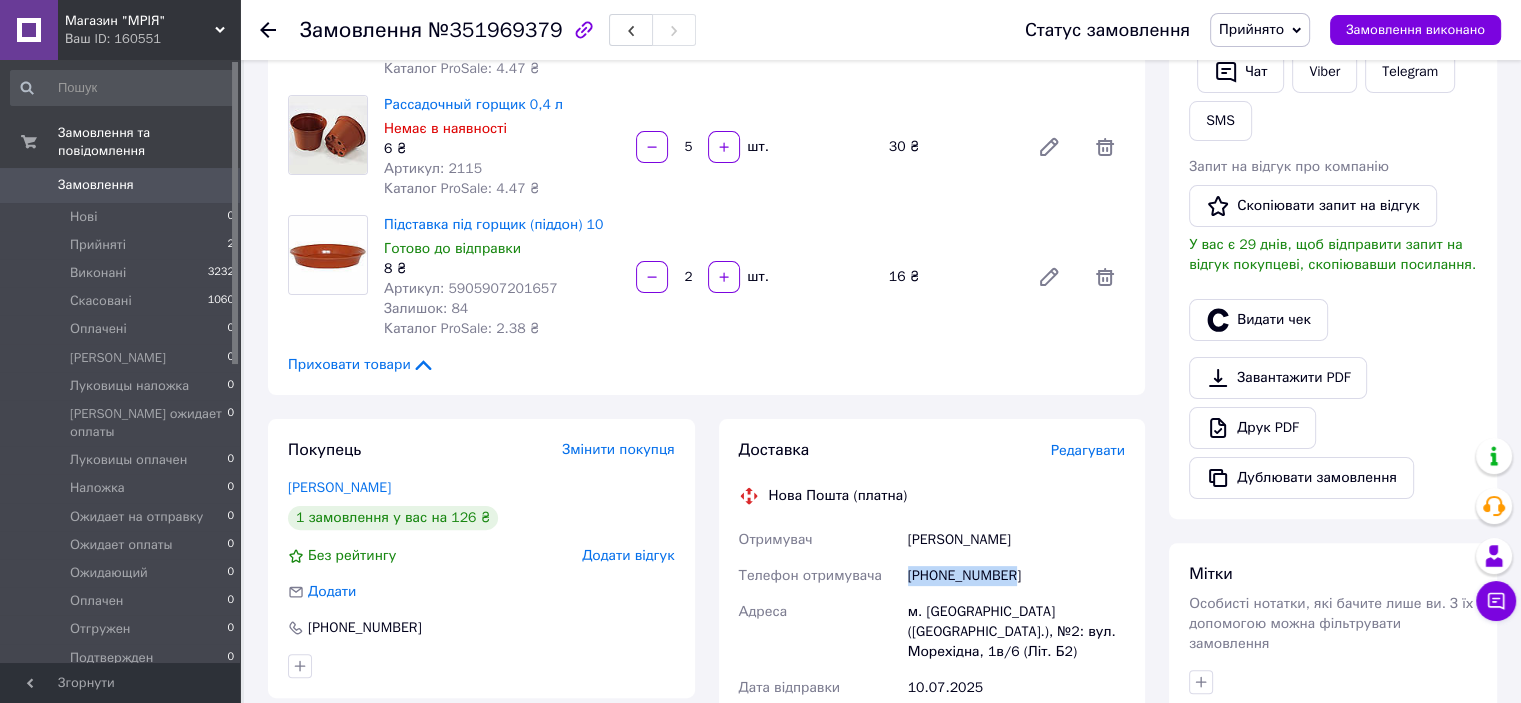 drag, startPoint x: 1013, startPoint y: 578, endPoint x: 900, endPoint y: 583, distance: 113.110565 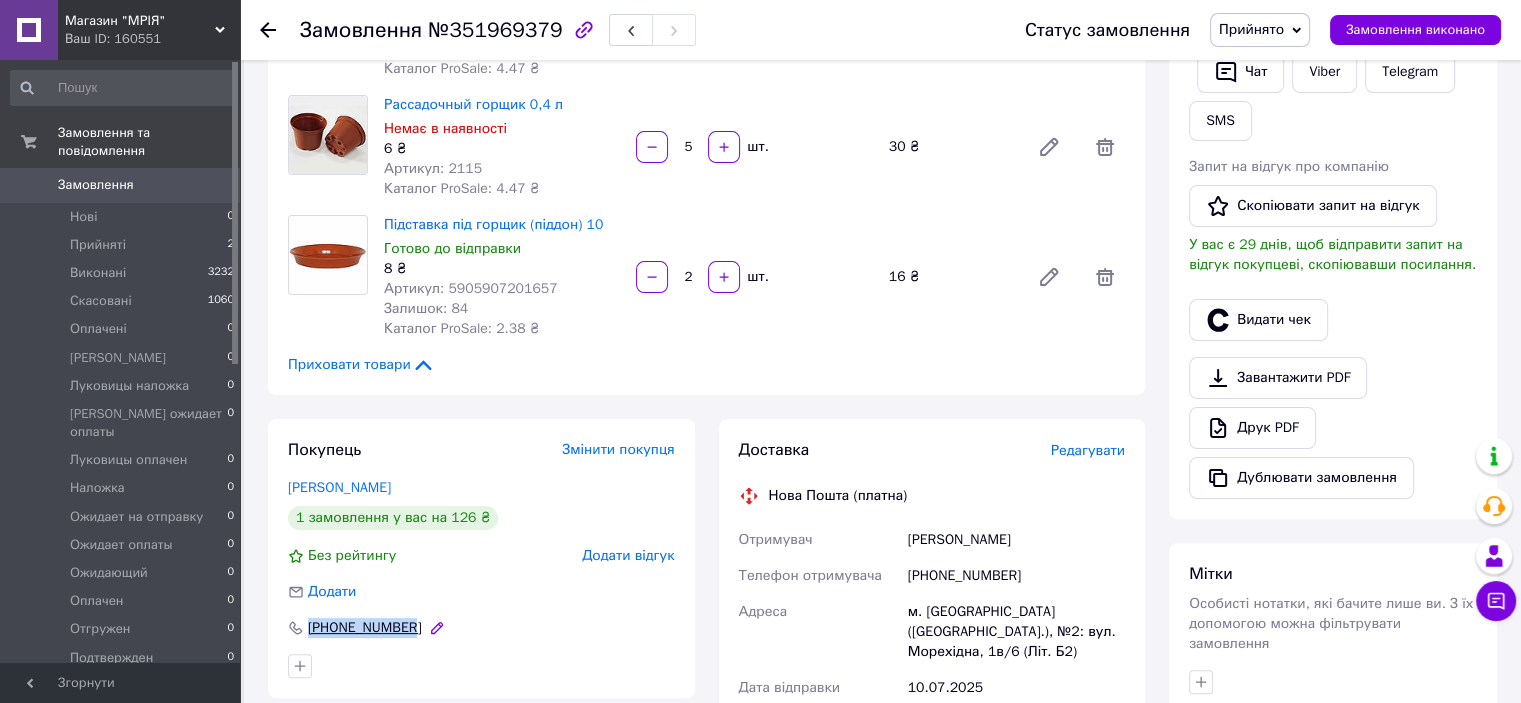 drag, startPoint x: 426, startPoint y: 631, endPoint x: 312, endPoint y: 631, distance: 114 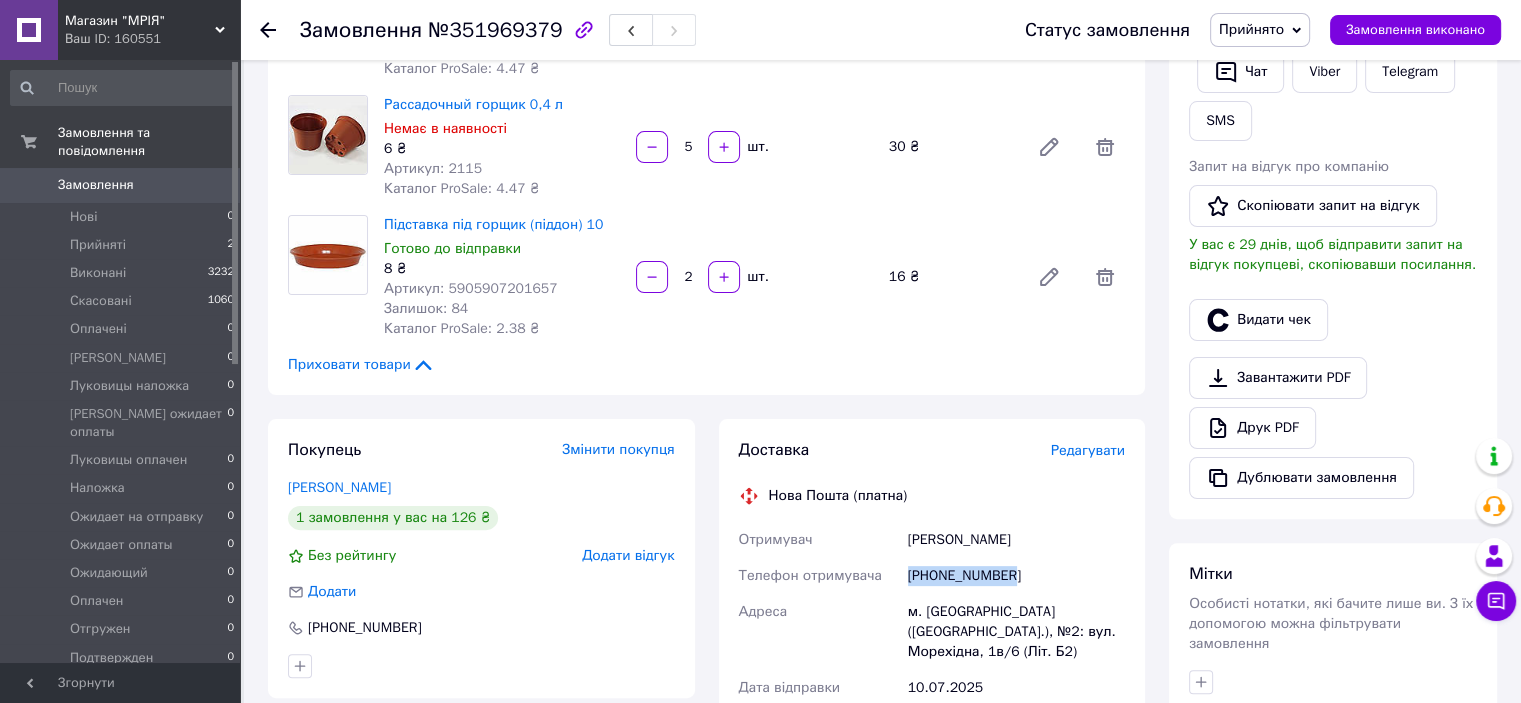 drag, startPoint x: 1017, startPoint y: 578, endPoint x: 906, endPoint y: 570, distance: 111.28792 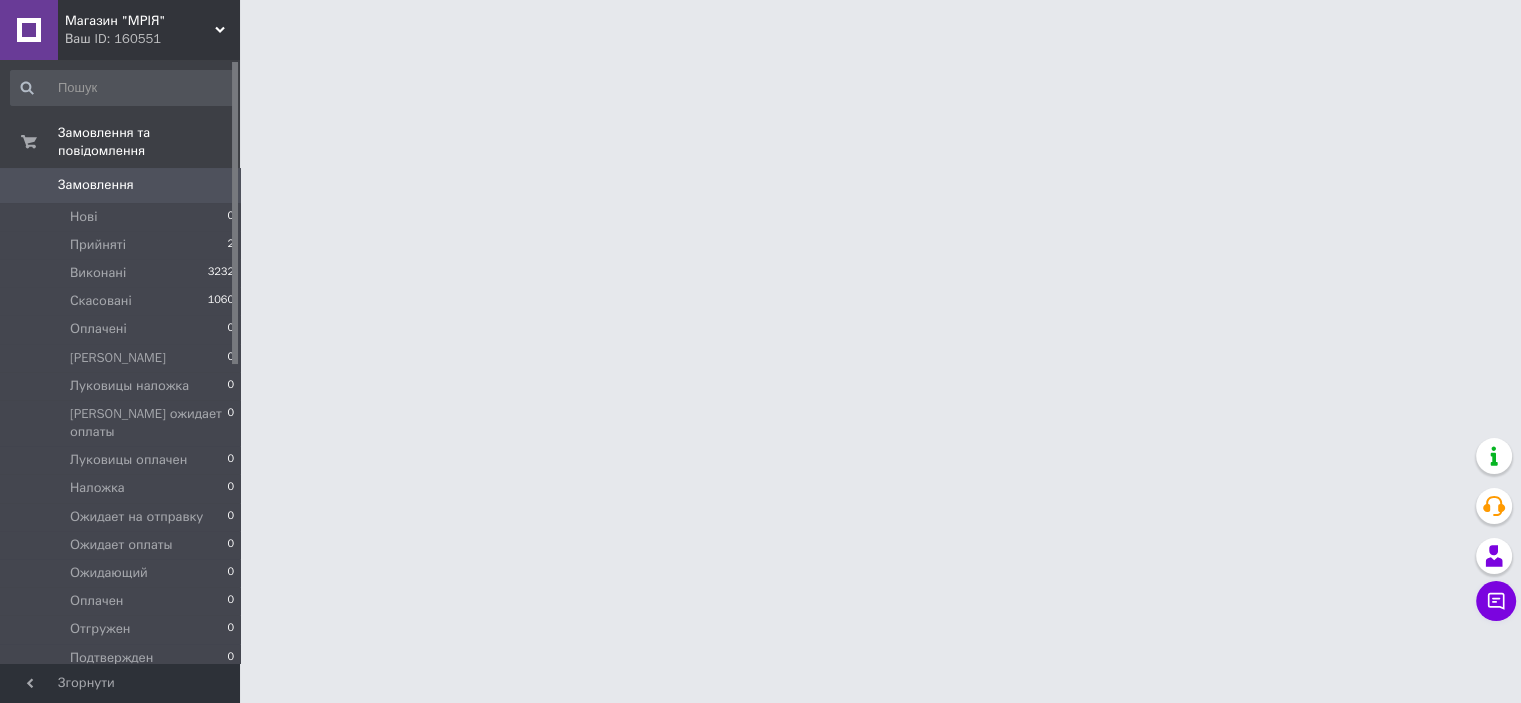 scroll, scrollTop: 0, scrollLeft: 0, axis: both 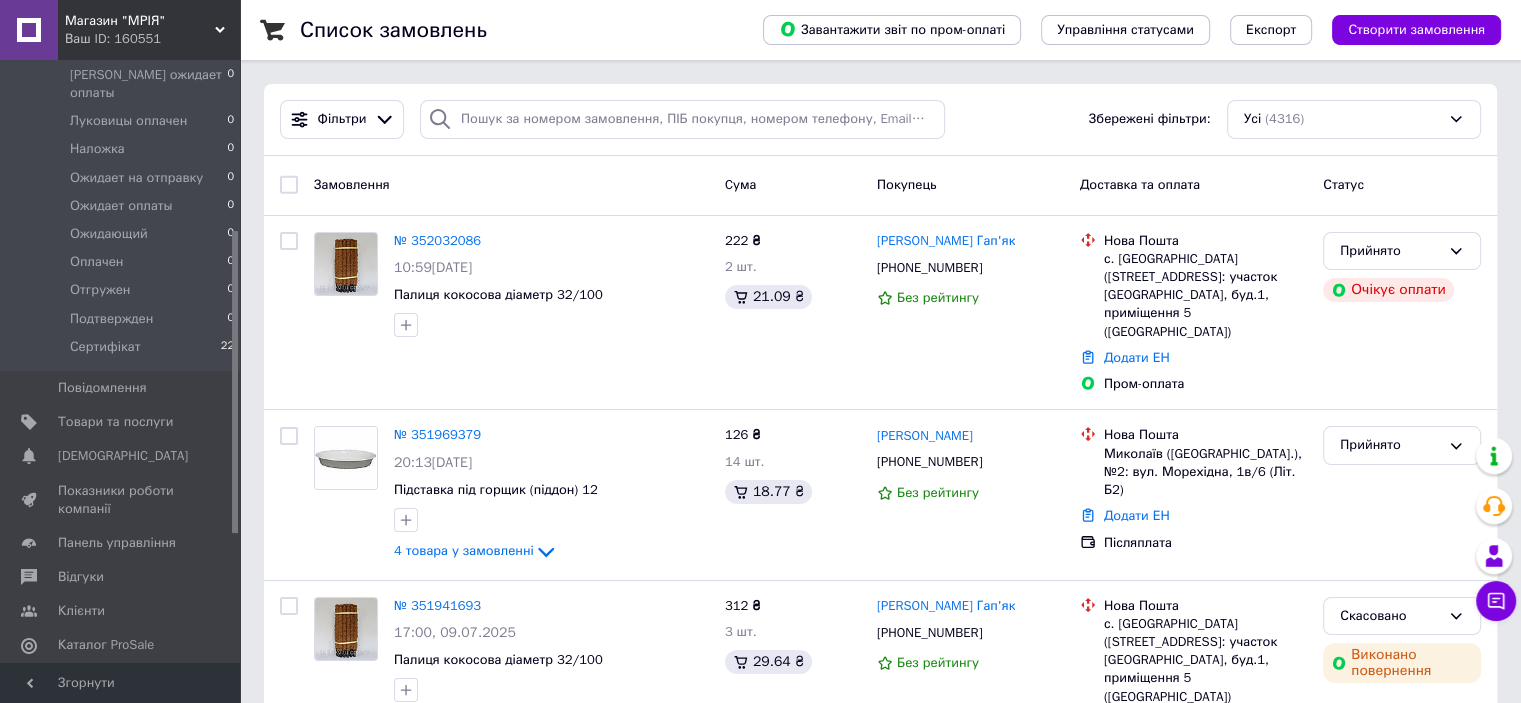 drag, startPoint x: 235, startPoint y: 228, endPoint x: 233, endPoint y: 397, distance: 169.01184 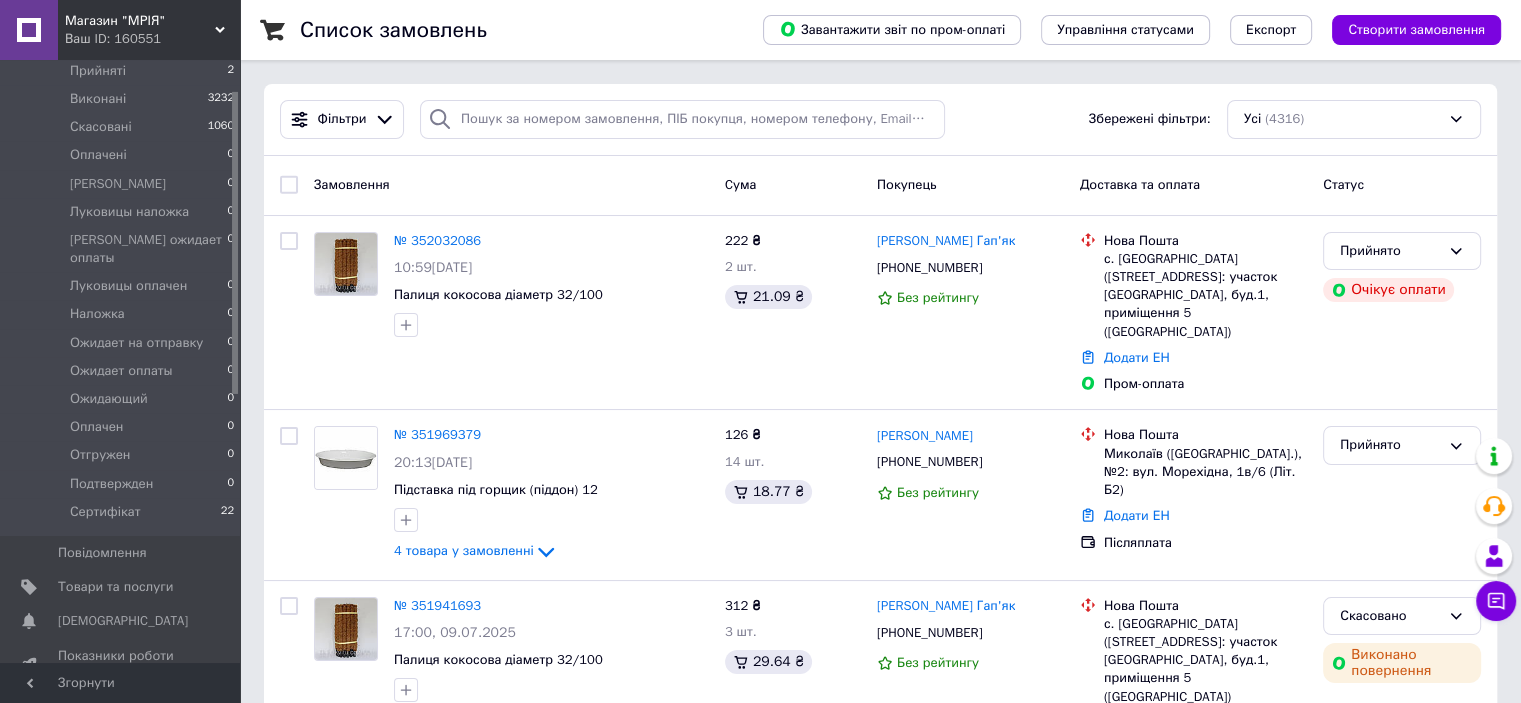 scroll, scrollTop: 0, scrollLeft: 0, axis: both 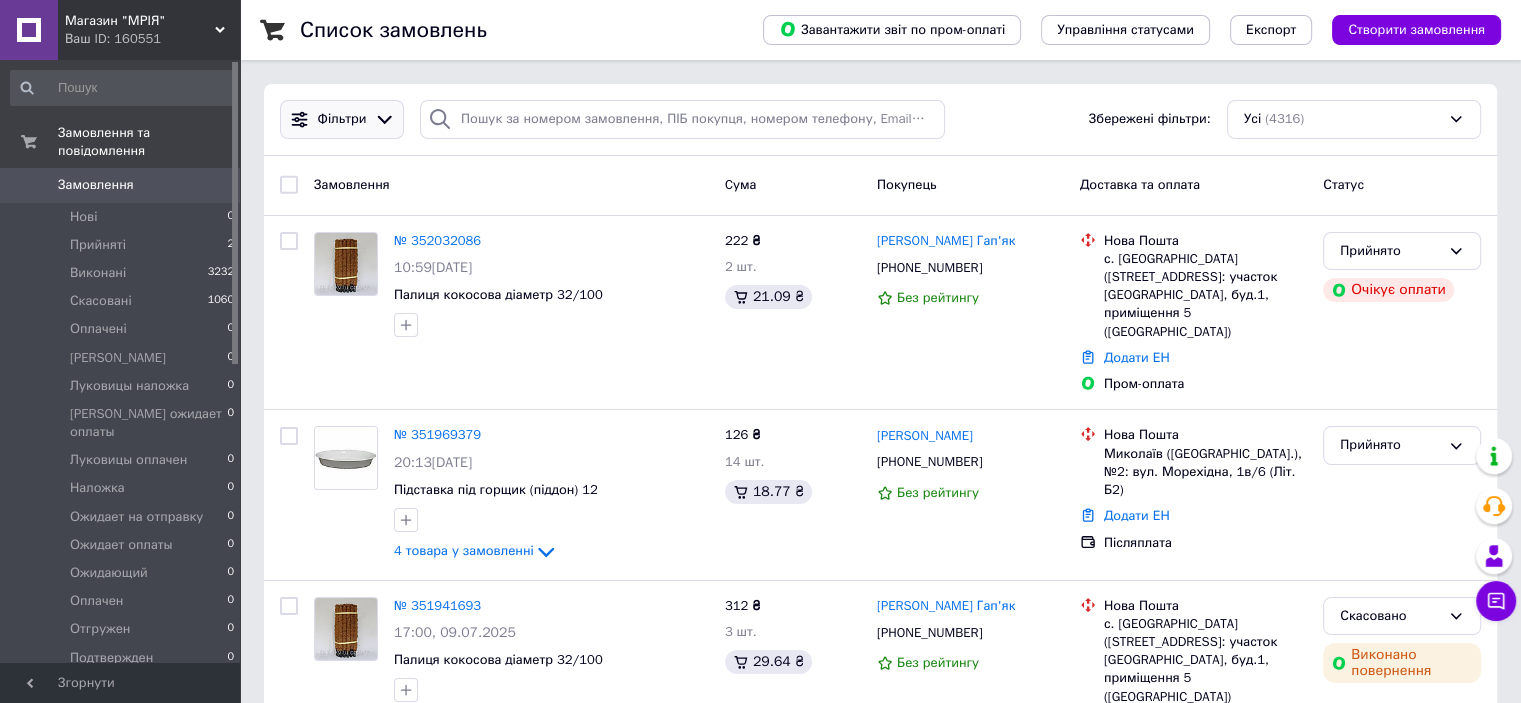 drag, startPoint x: 233, startPoint y: 397, endPoint x: 293, endPoint y: 126, distance: 277.5626 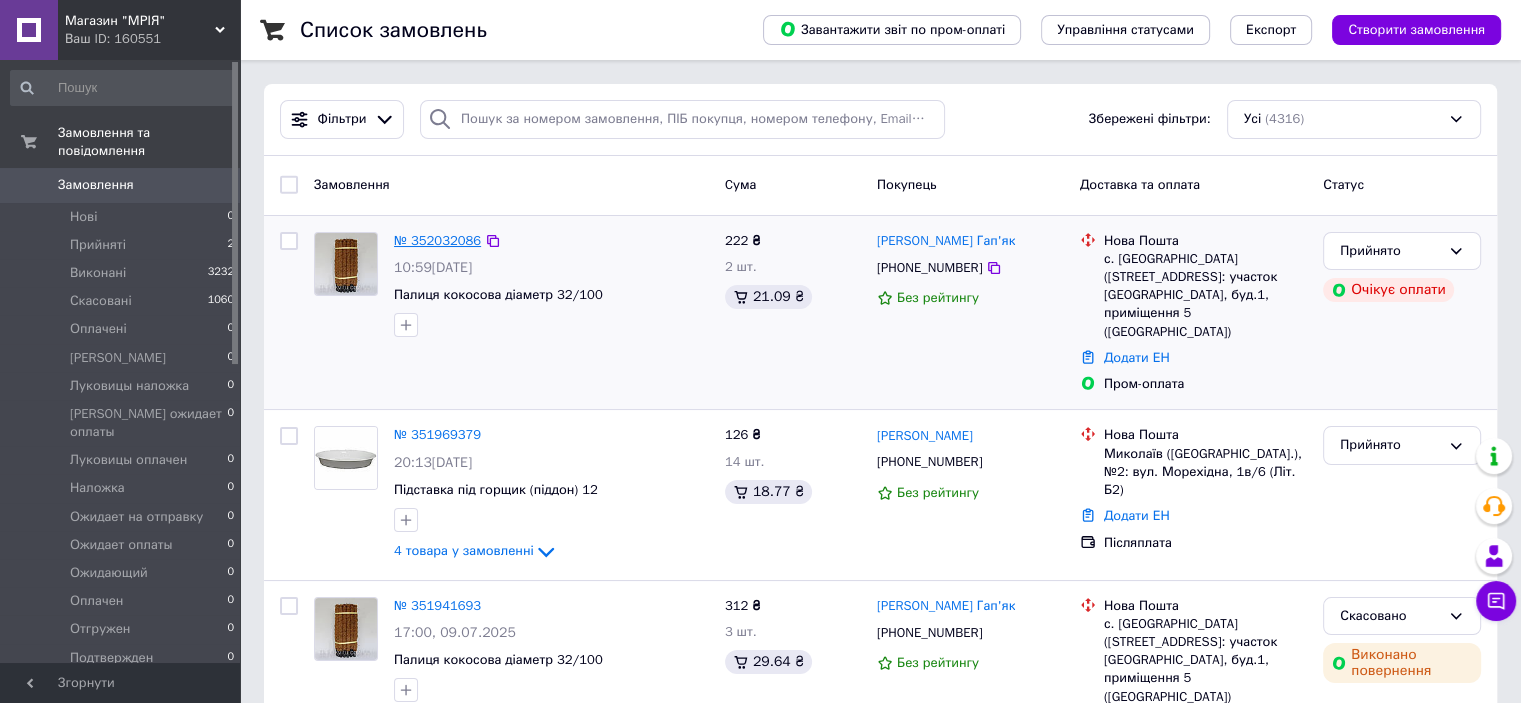click on "№ 352032086" at bounding box center (437, 240) 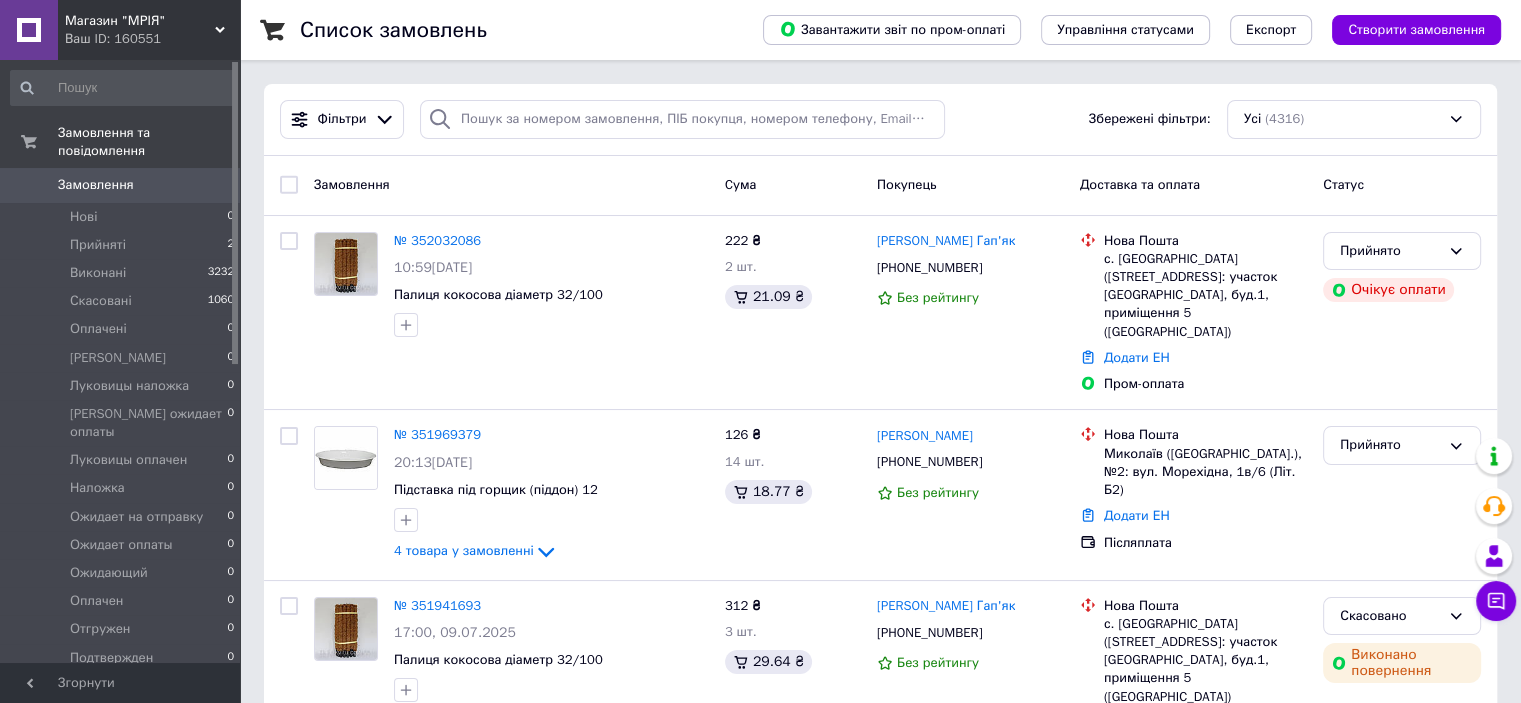 scroll, scrollTop: 40, scrollLeft: 0, axis: vertical 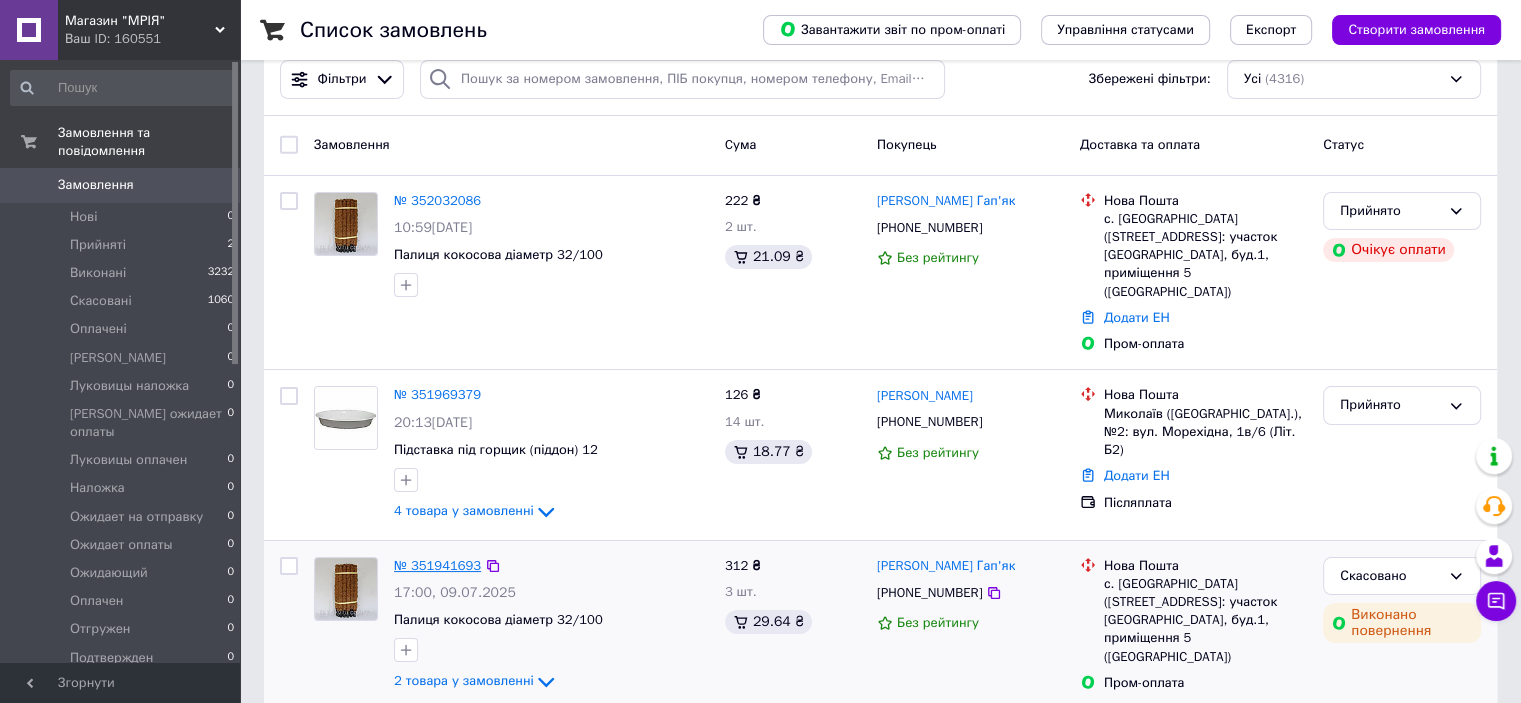 click on "№ 351941693" at bounding box center (437, 565) 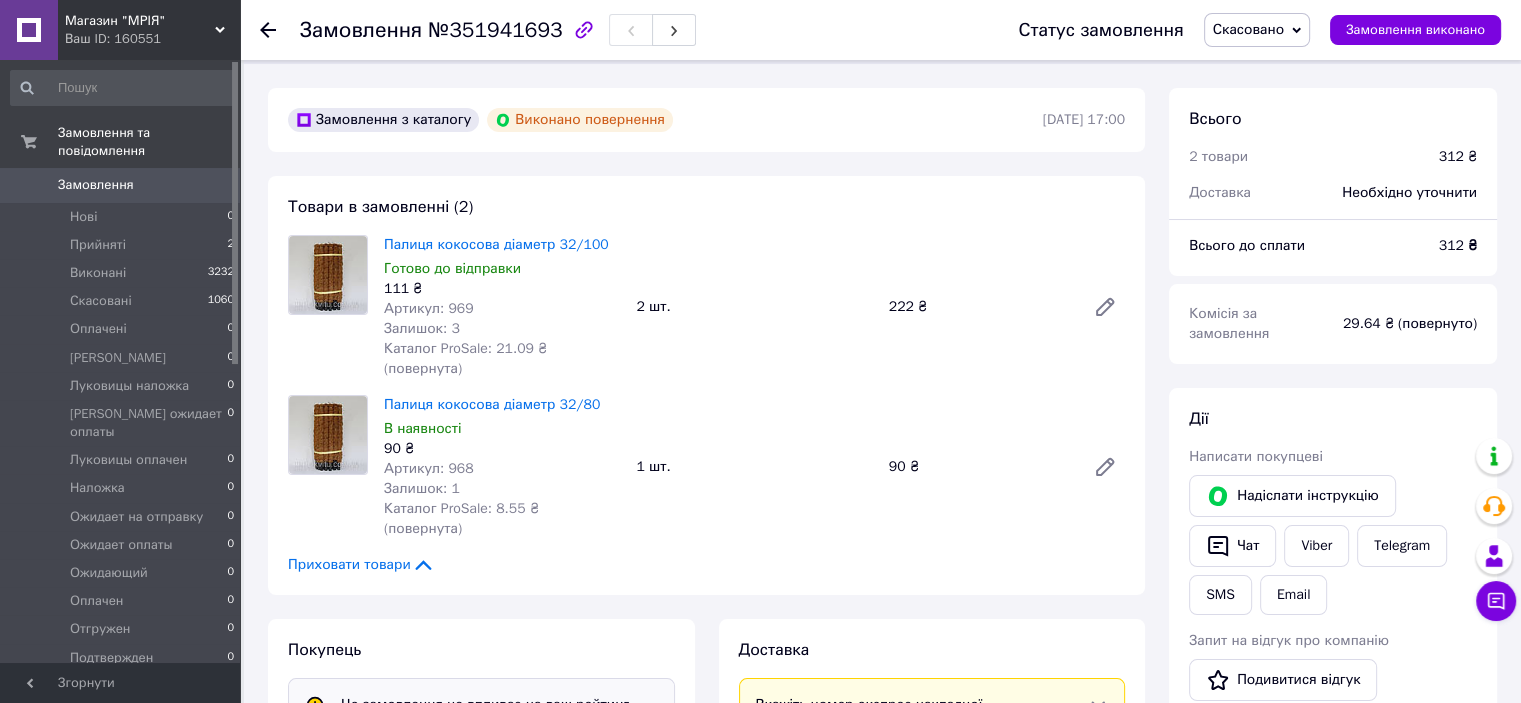 scroll, scrollTop: 52, scrollLeft: 0, axis: vertical 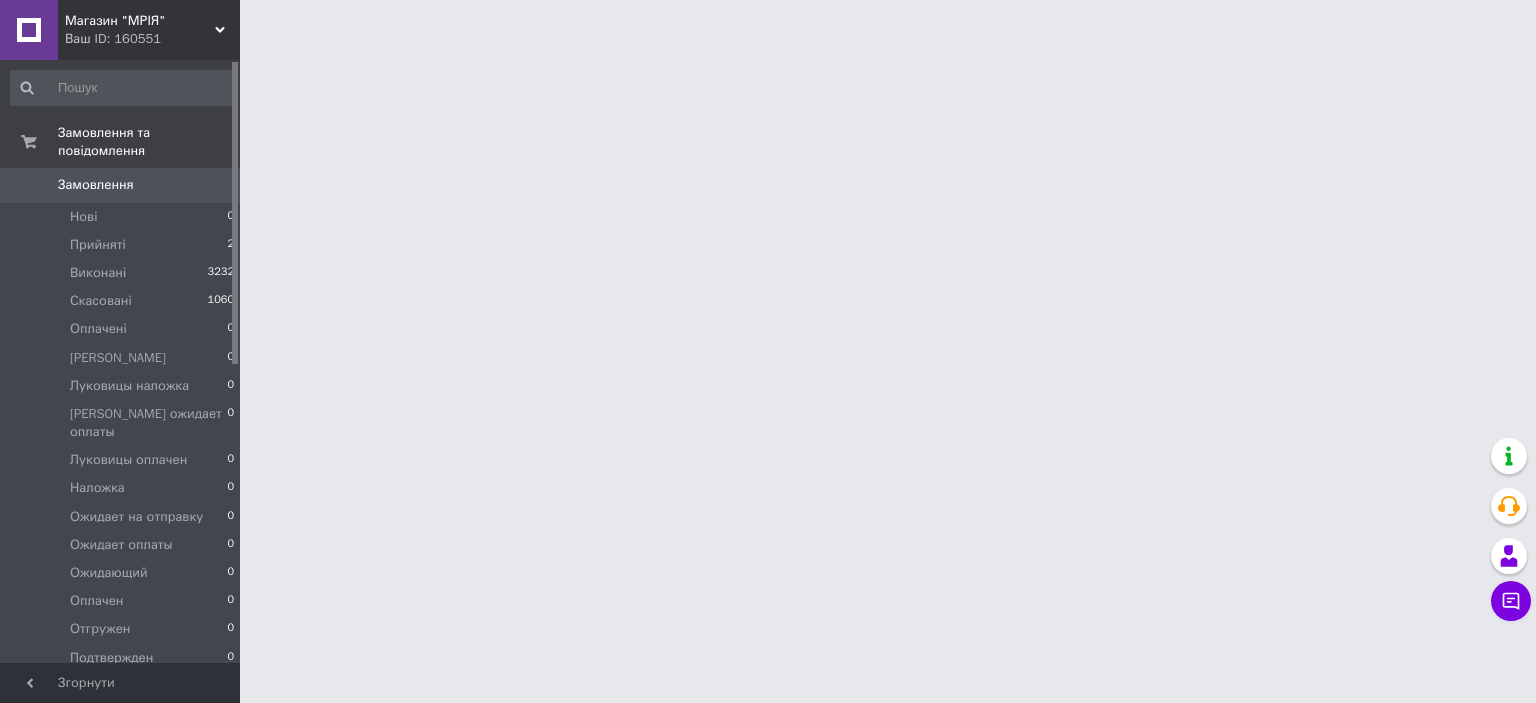 click at bounding box center [768, 25] 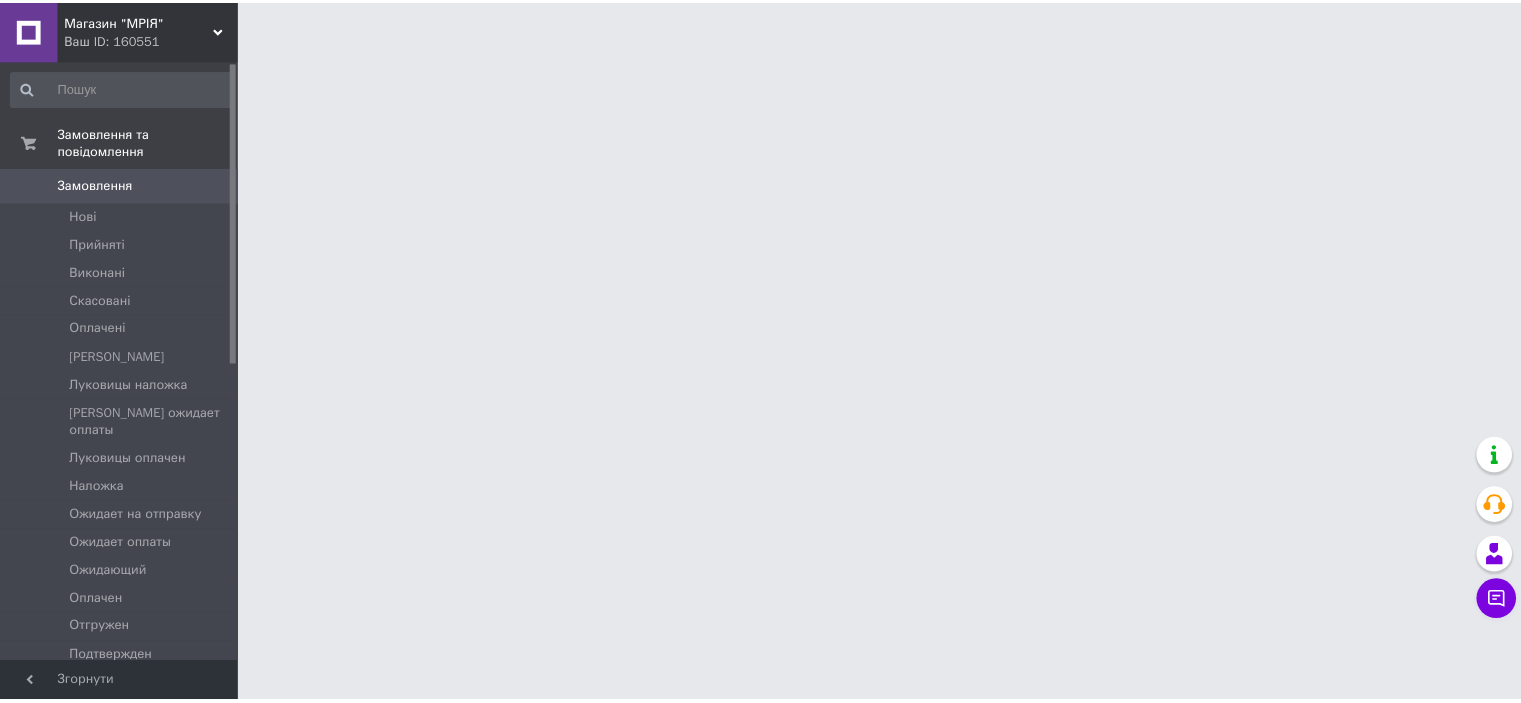 scroll, scrollTop: 0, scrollLeft: 0, axis: both 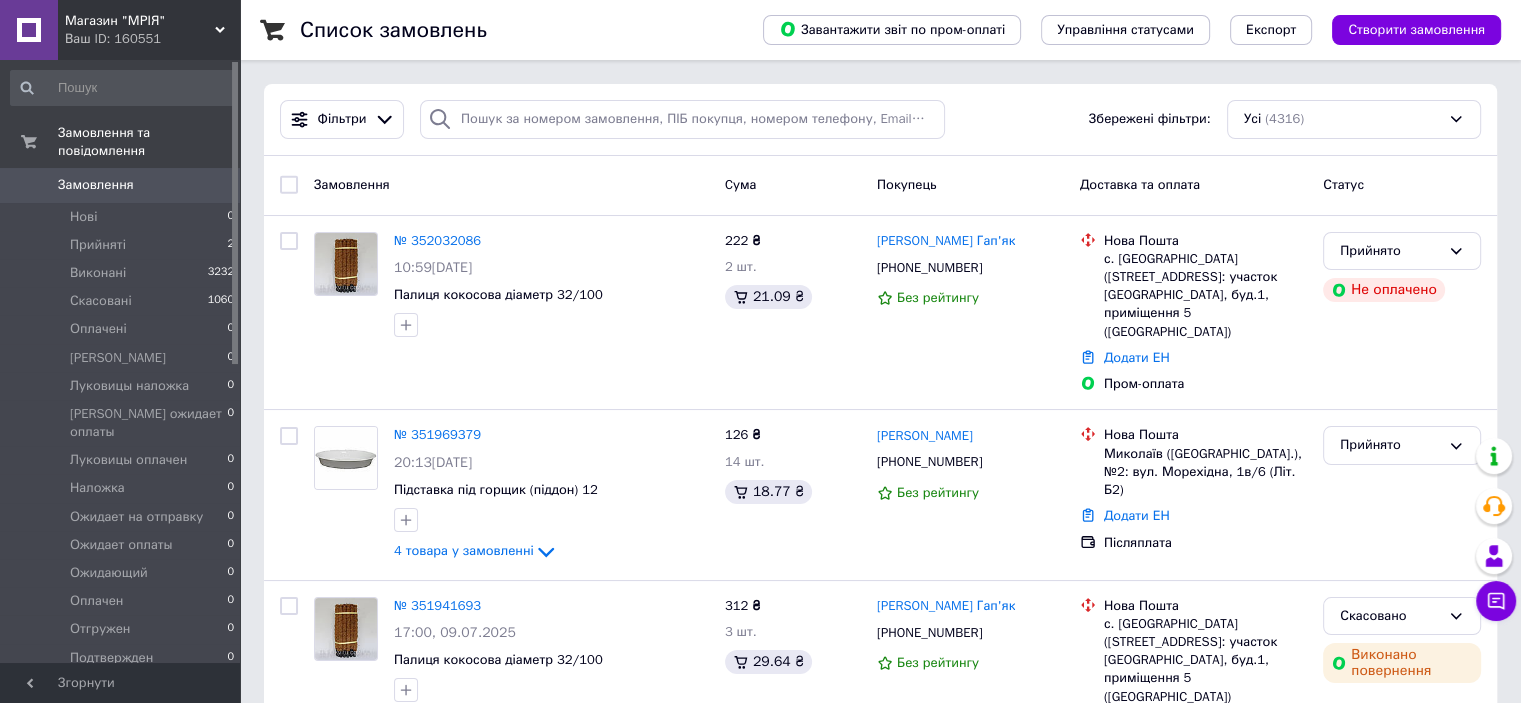 drag, startPoint x: 234, startPoint y: 84, endPoint x: 248, endPoint y: 3, distance: 82.20097 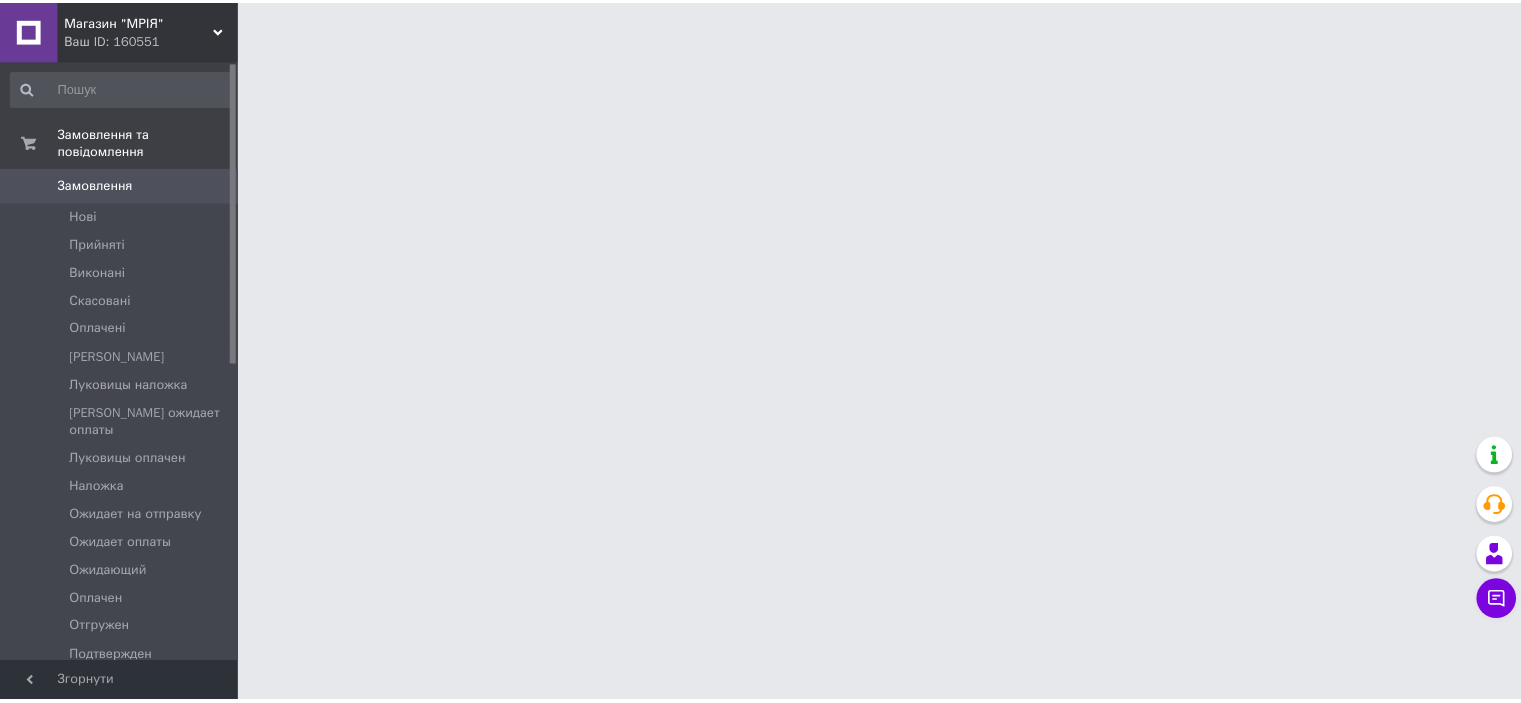 scroll, scrollTop: 0, scrollLeft: 0, axis: both 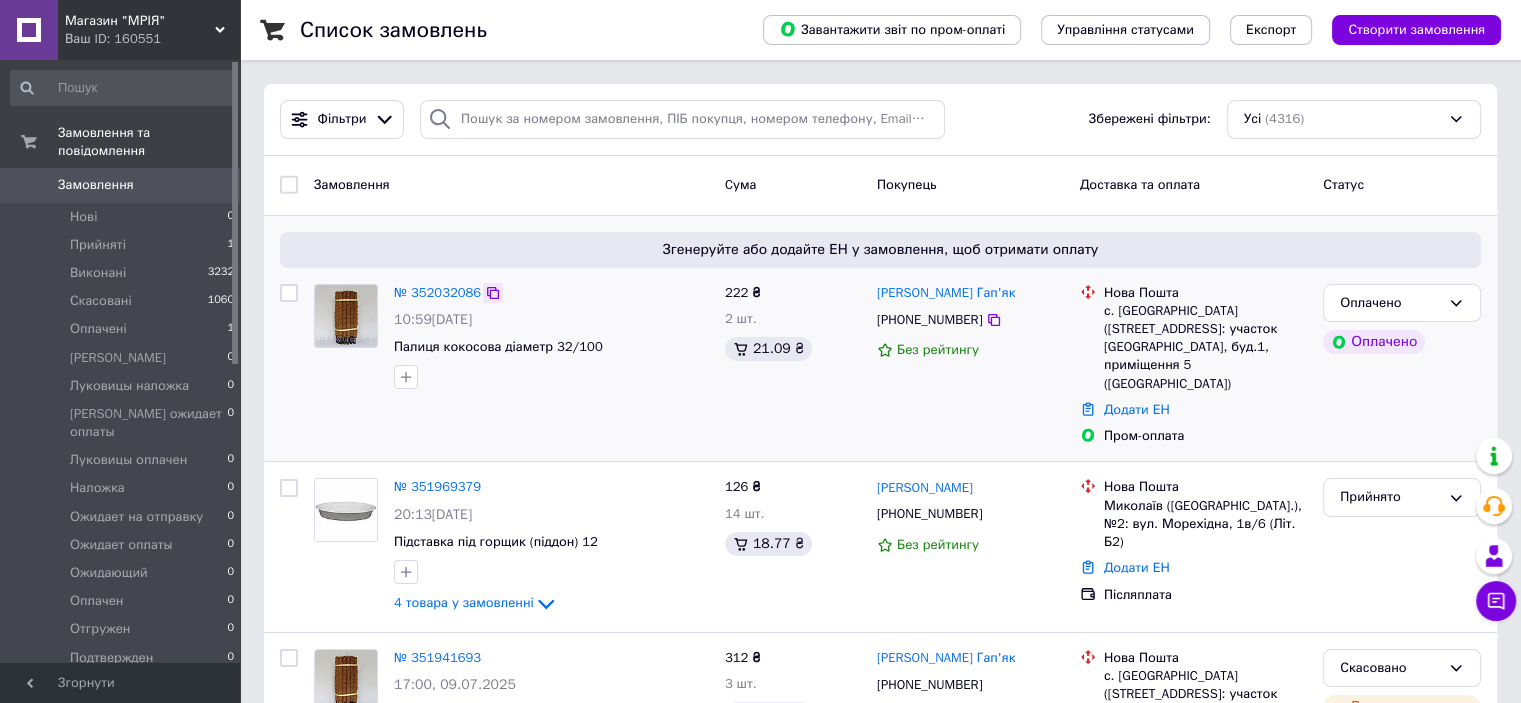 click 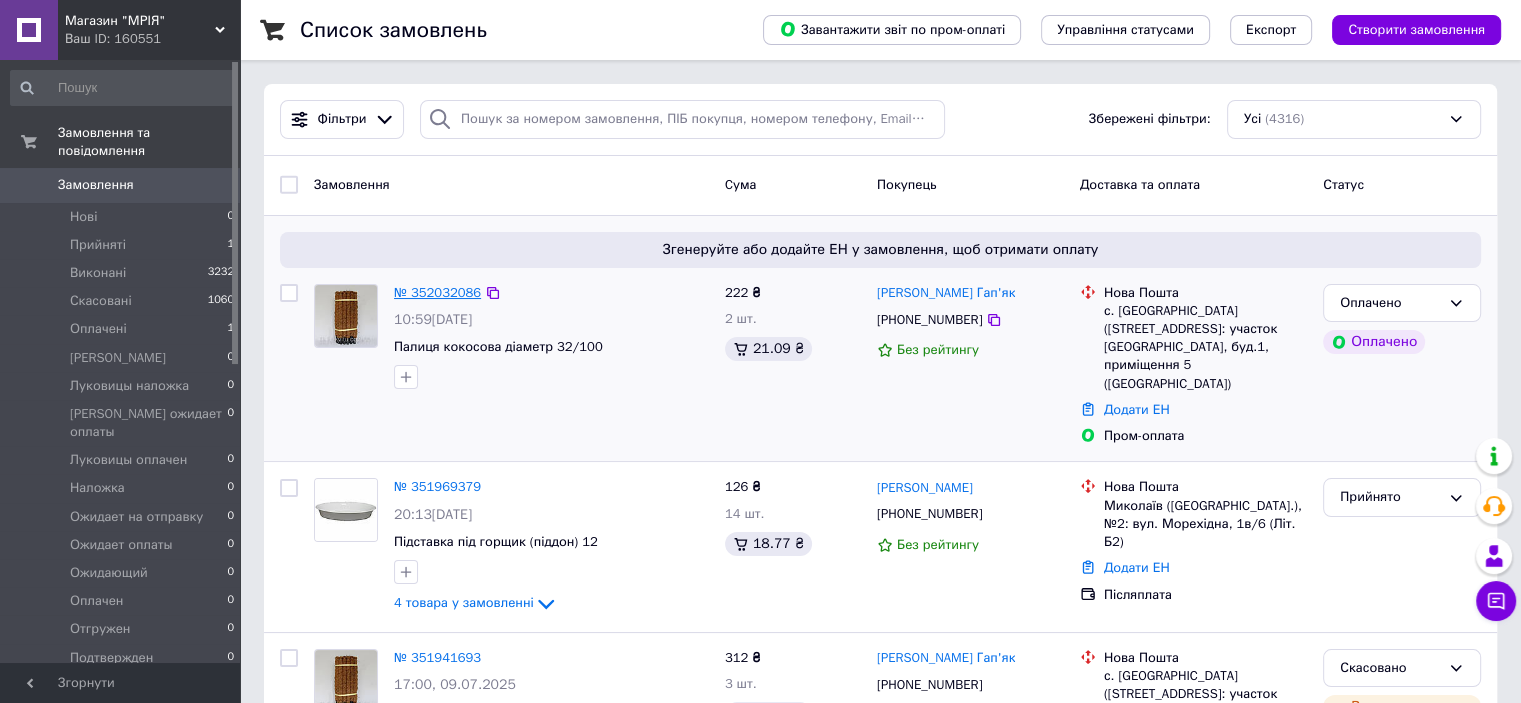 click on "№ 352032086" at bounding box center [437, 292] 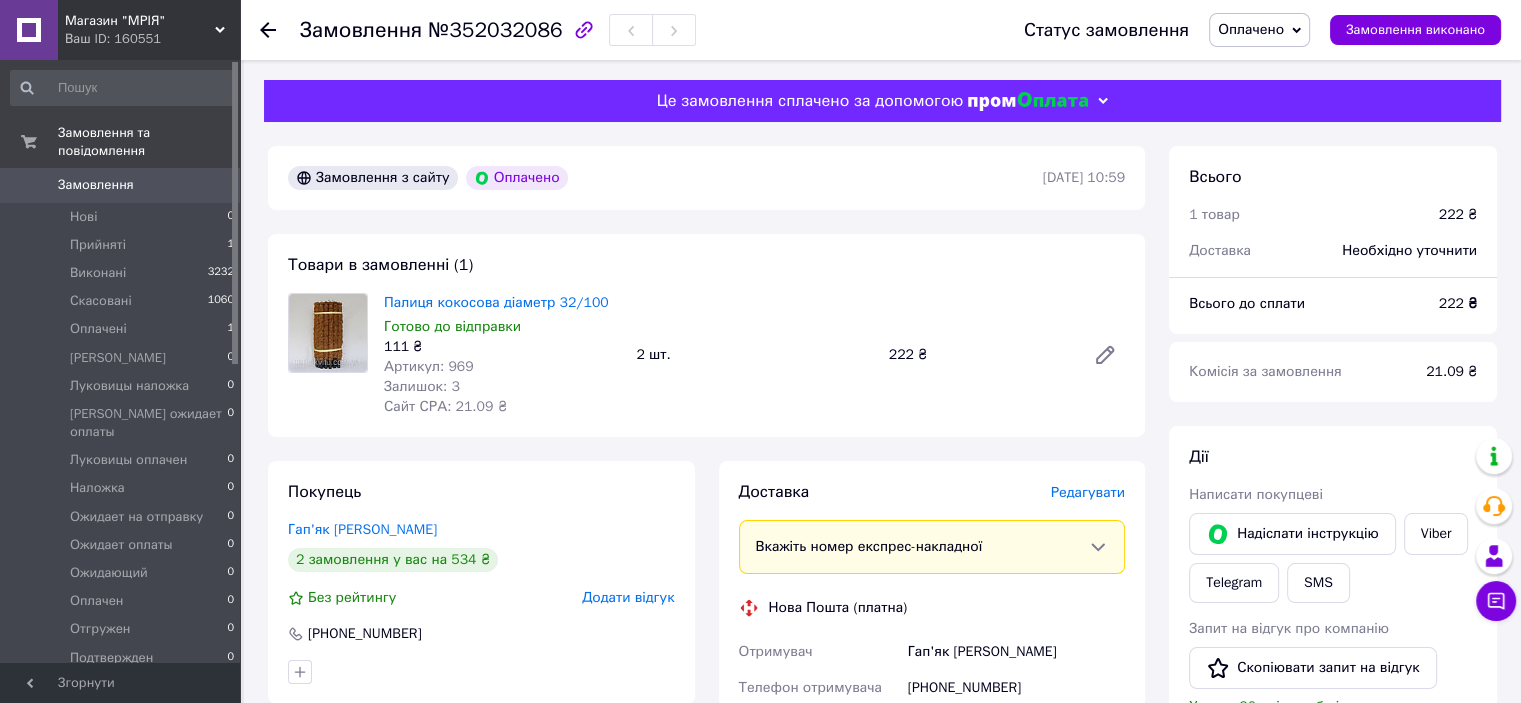 click on "Оплачено" at bounding box center (1251, 29) 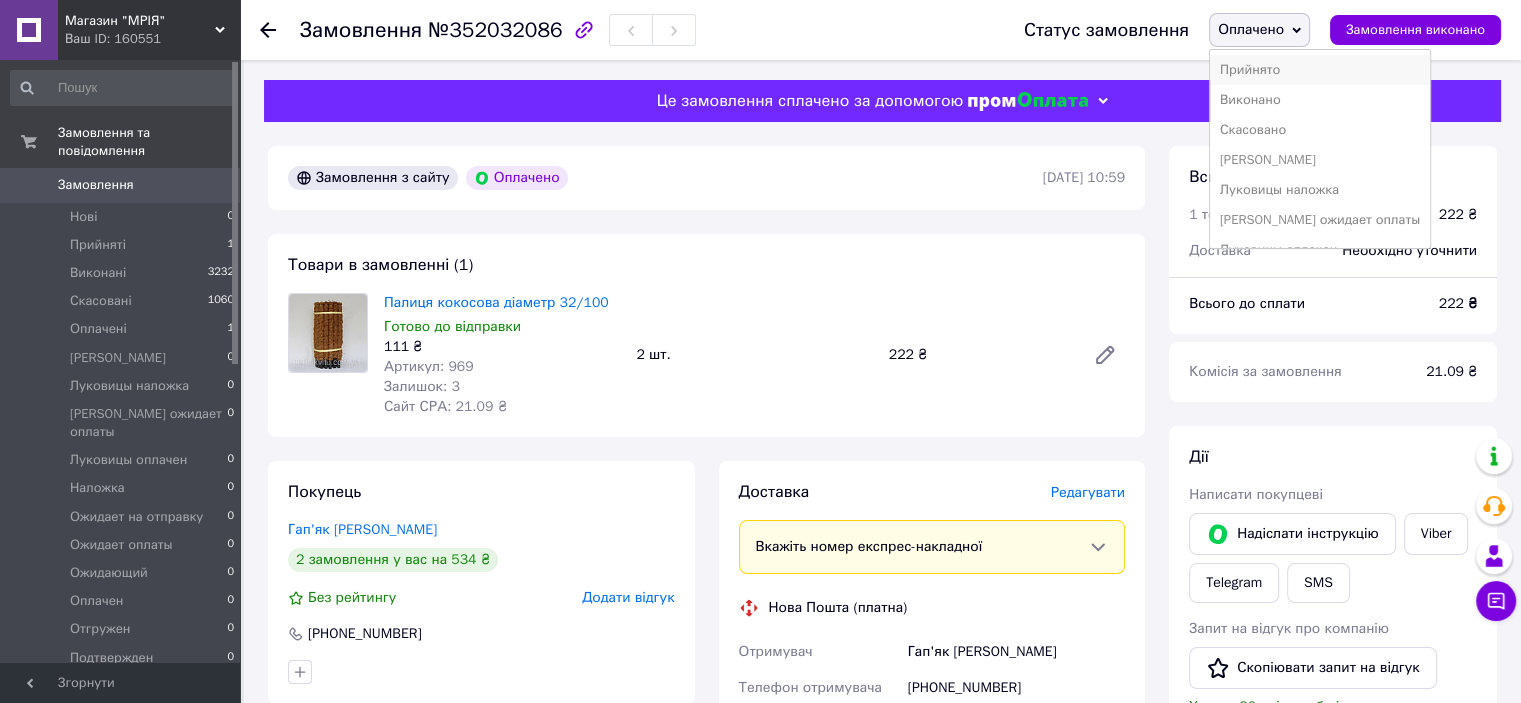 click on "Прийнято" at bounding box center (1320, 70) 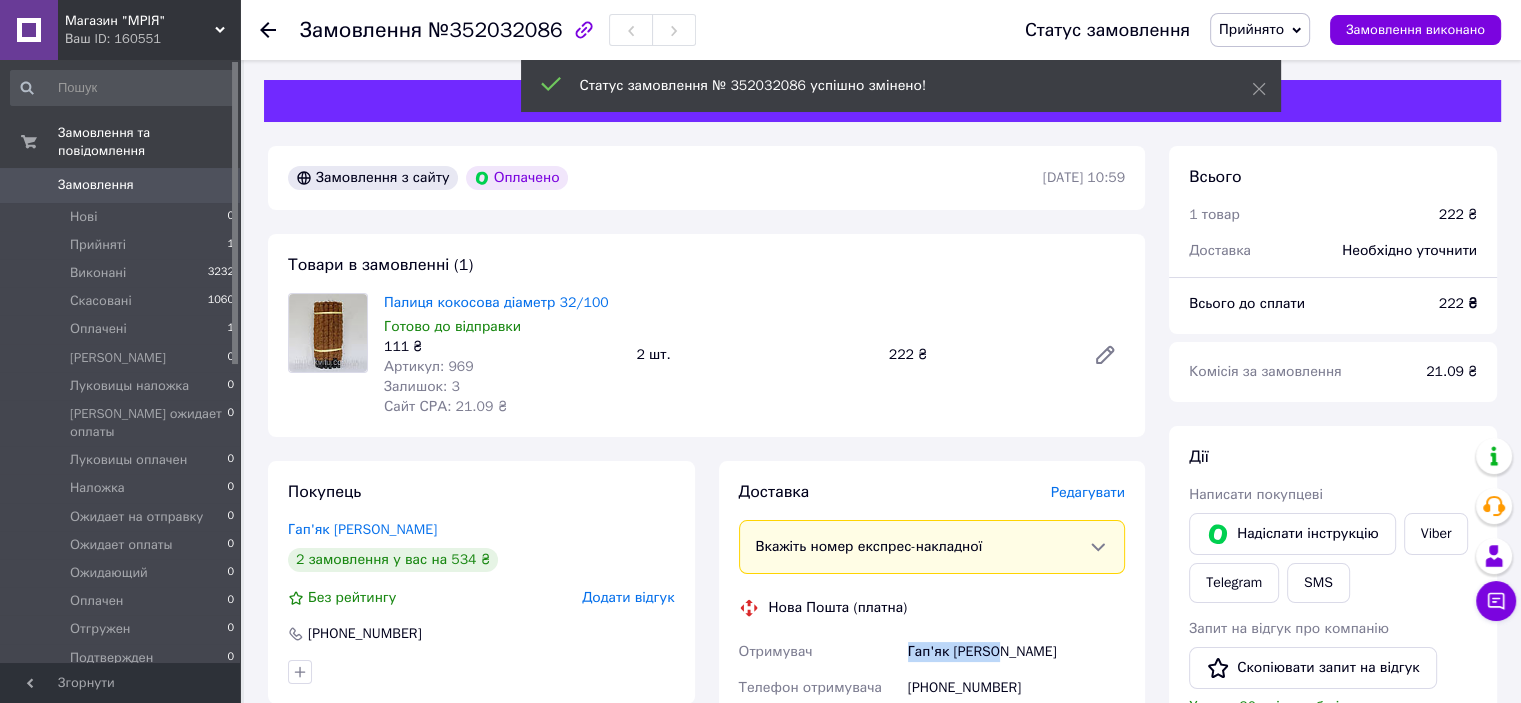 drag, startPoint x: 905, startPoint y: 655, endPoint x: 1000, endPoint y: 667, distance: 95.7549 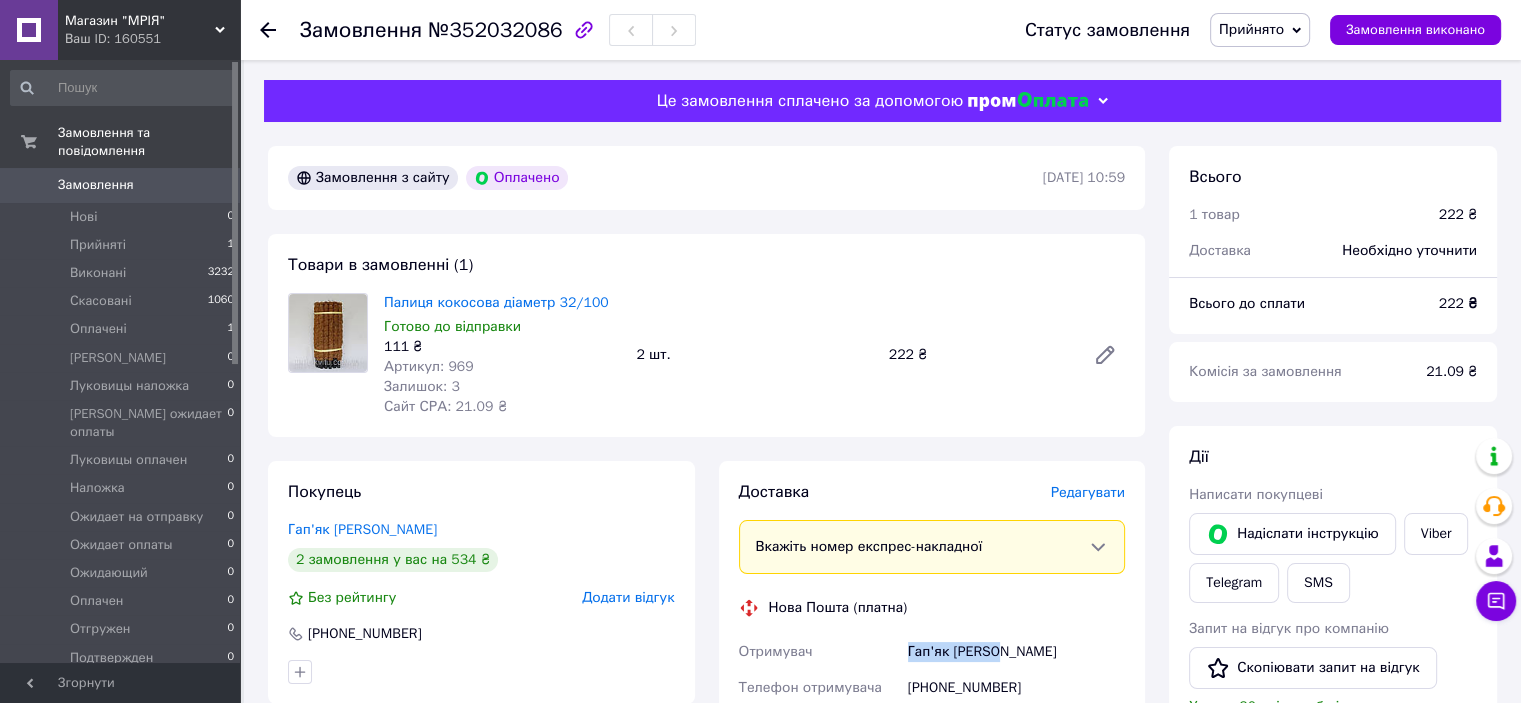 copy on "Гап'як Оксана" 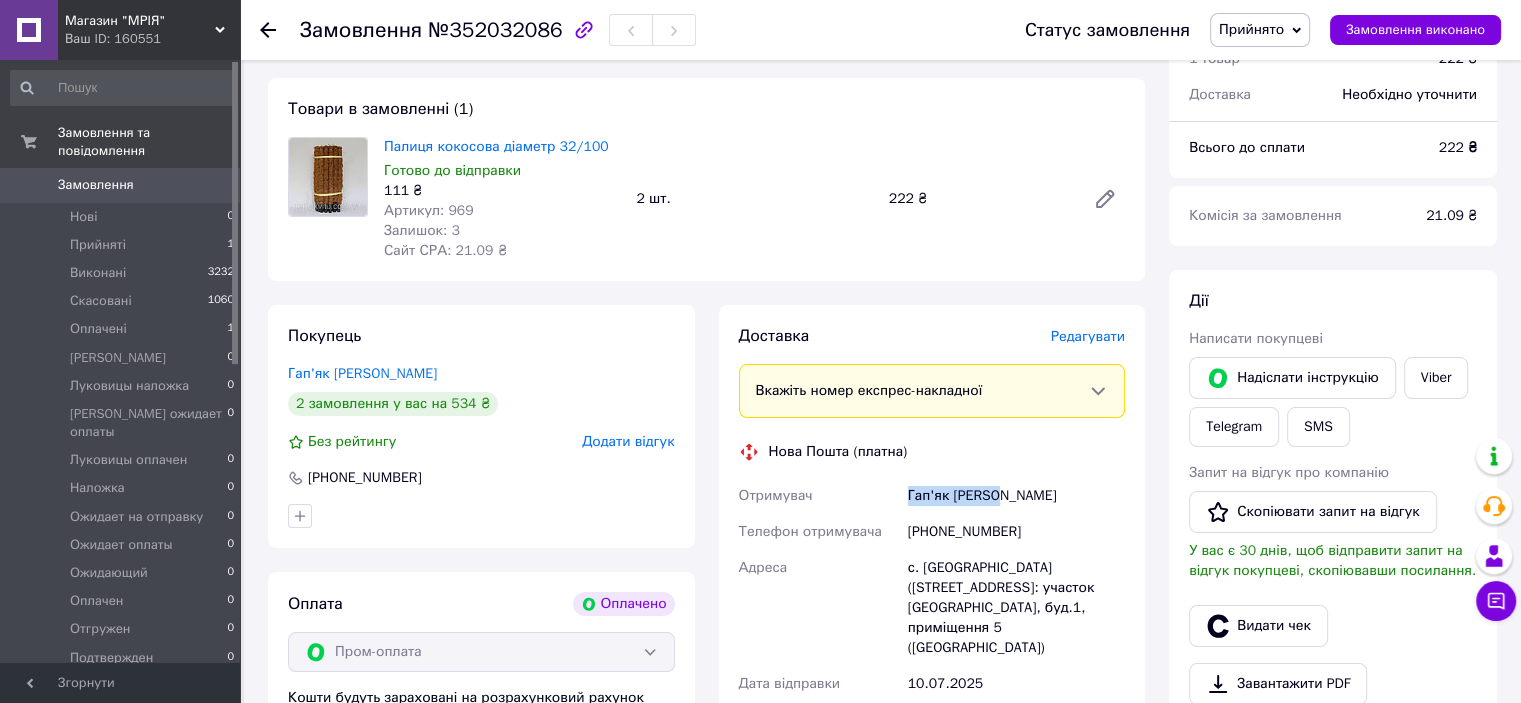 scroll, scrollTop: 160, scrollLeft: 0, axis: vertical 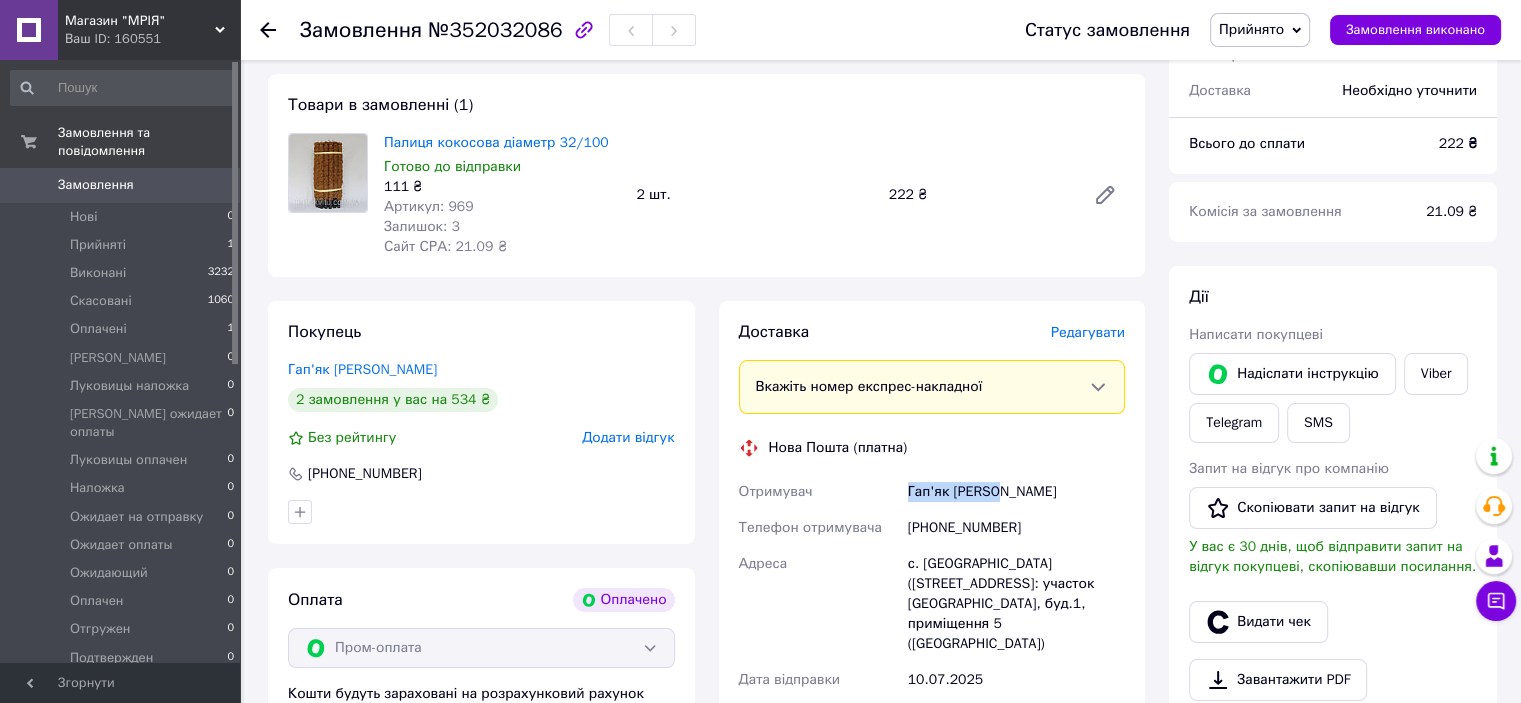 drag, startPoint x: 909, startPoint y: 568, endPoint x: 1076, endPoint y: 626, distance: 176.78519 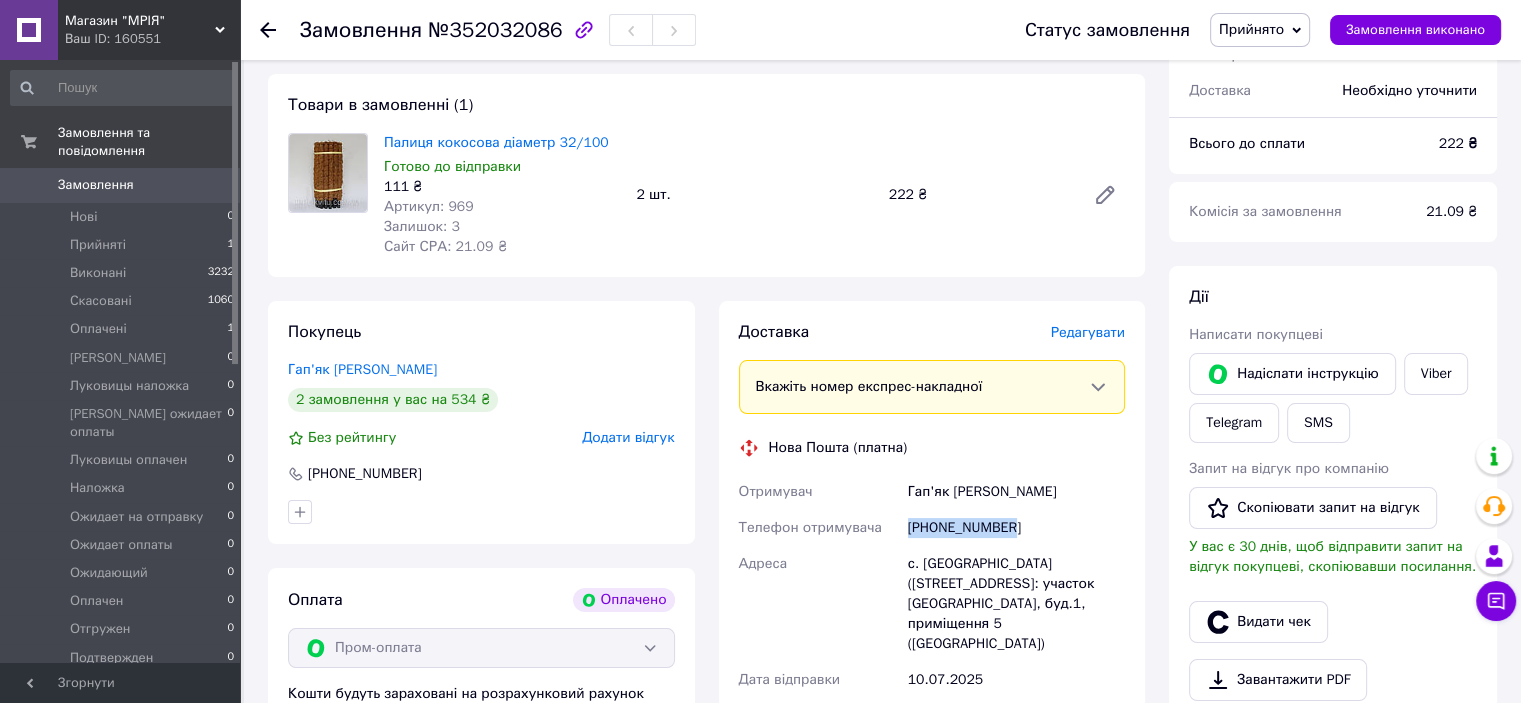 drag, startPoint x: 1012, startPoint y: 532, endPoint x: 888, endPoint y: 539, distance: 124.197426 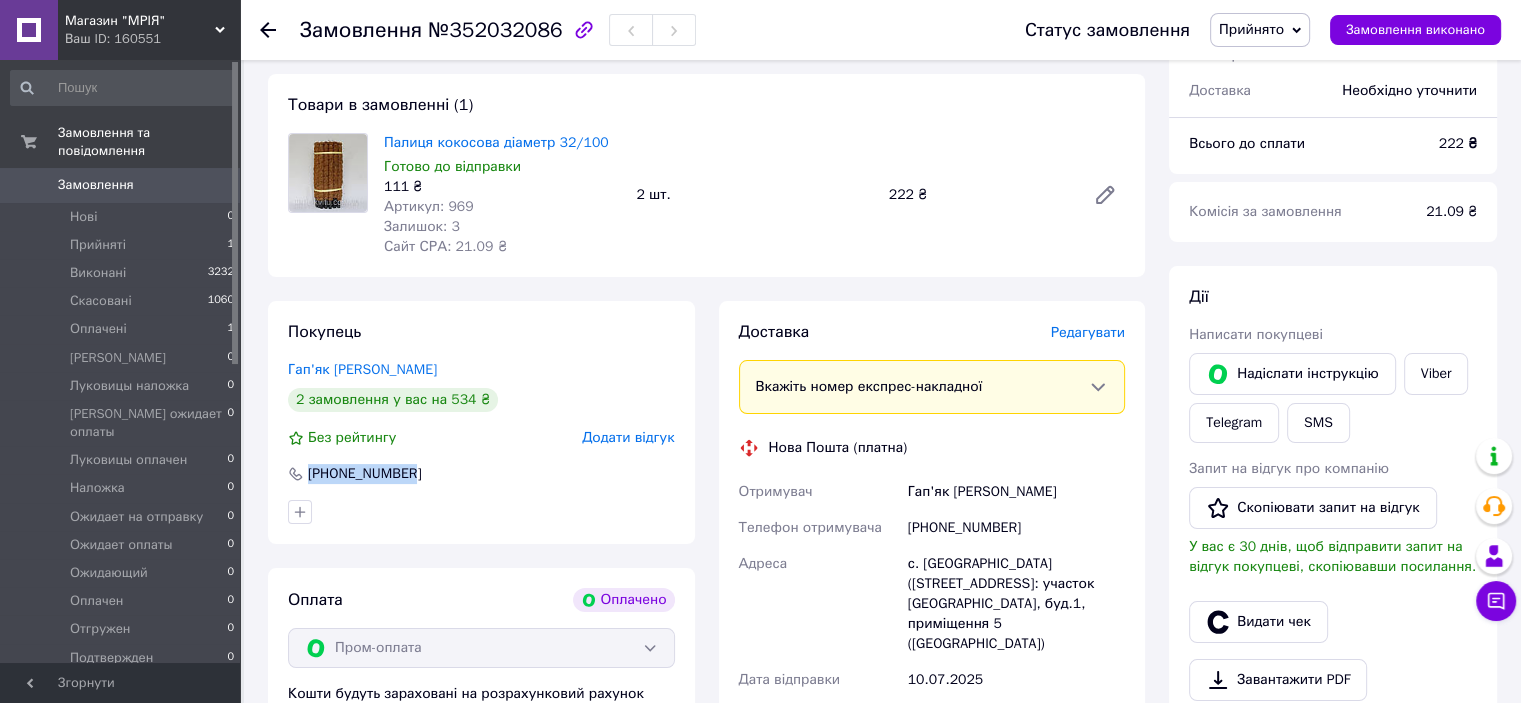 drag, startPoint x: 435, startPoint y: 469, endPoint x: 298, endPoint y: 487, distance: 138.17743 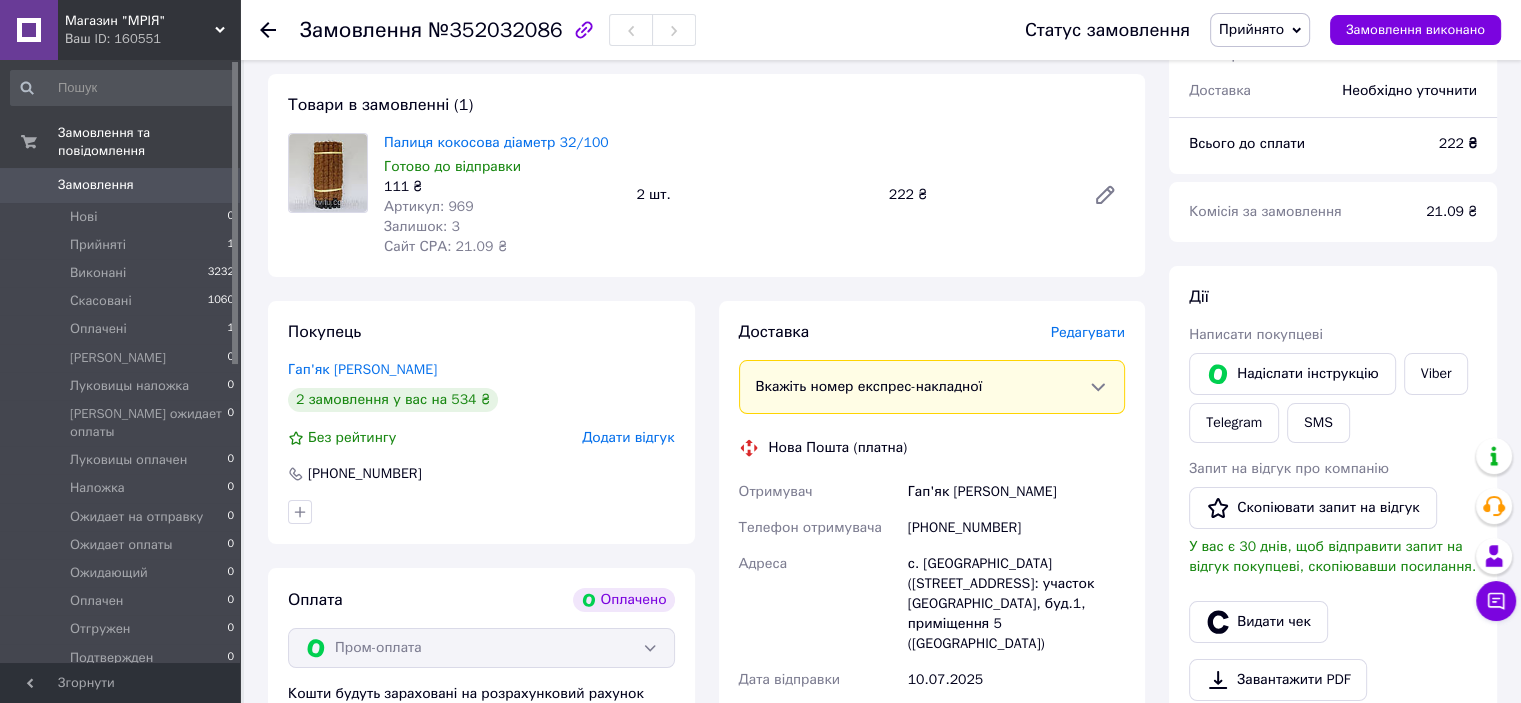 drag, startPoint x: 277, startPoint y: 47, endPoint x: 265, endPoint y: 29, distance: 21.633308 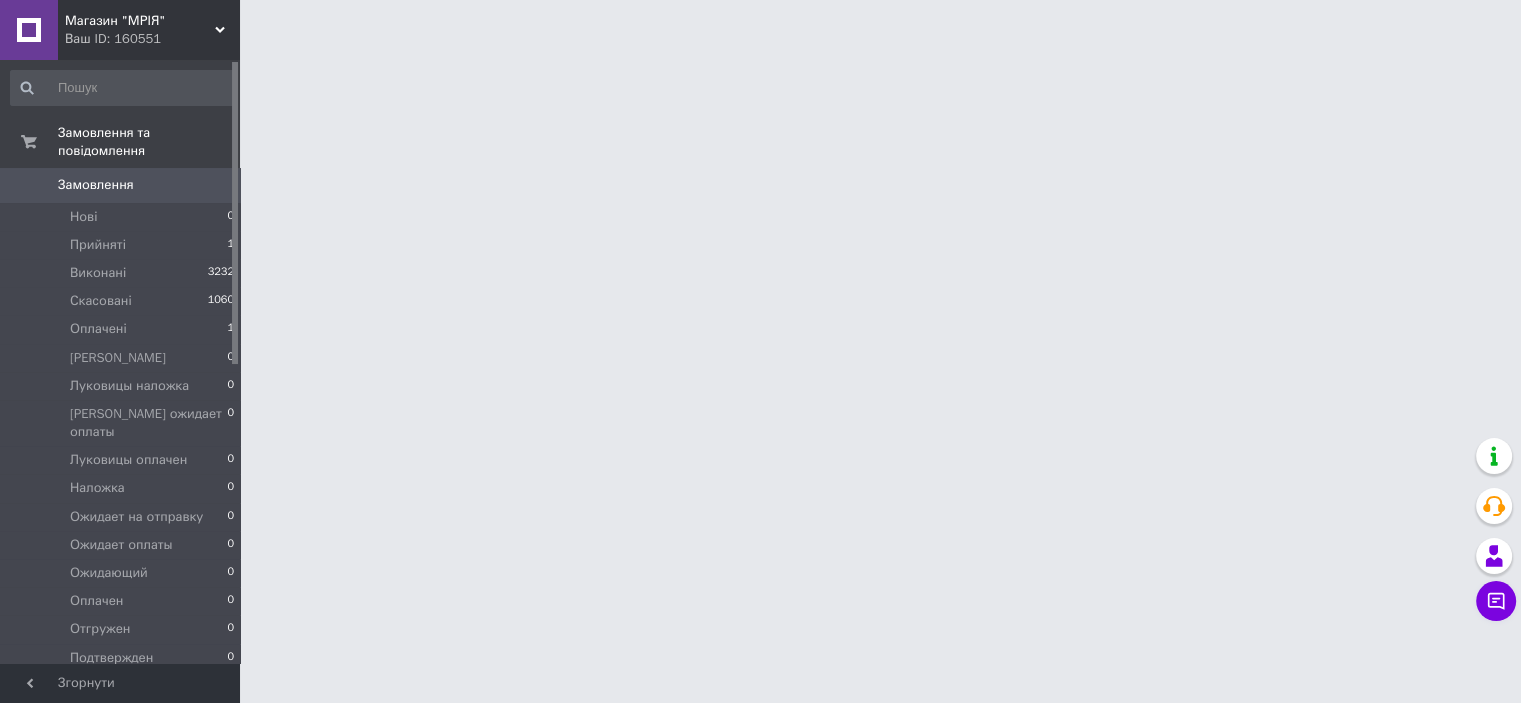 scroll, scrollTop: 0, scrollLeft: 0, axis: both 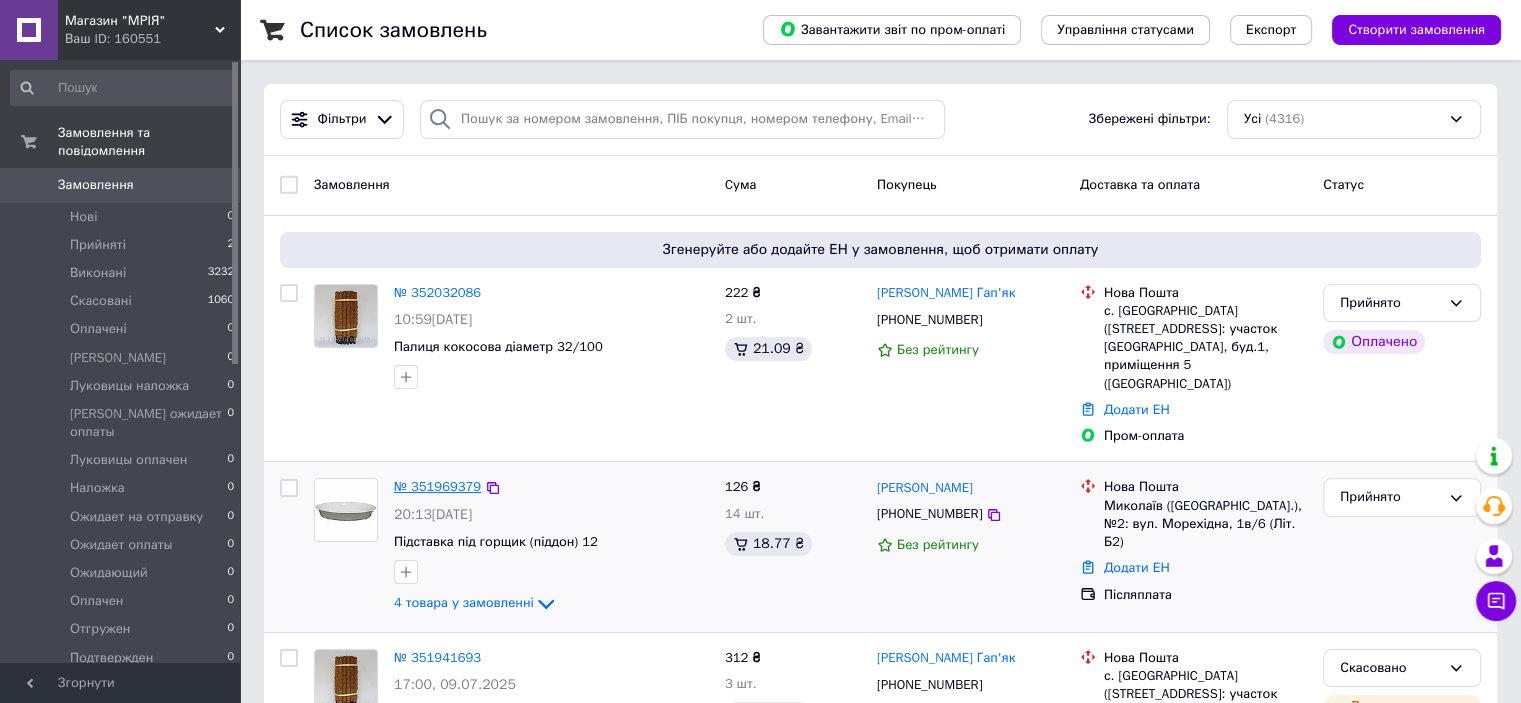 click on "№ 351969379" at bounding box center (437, 486) 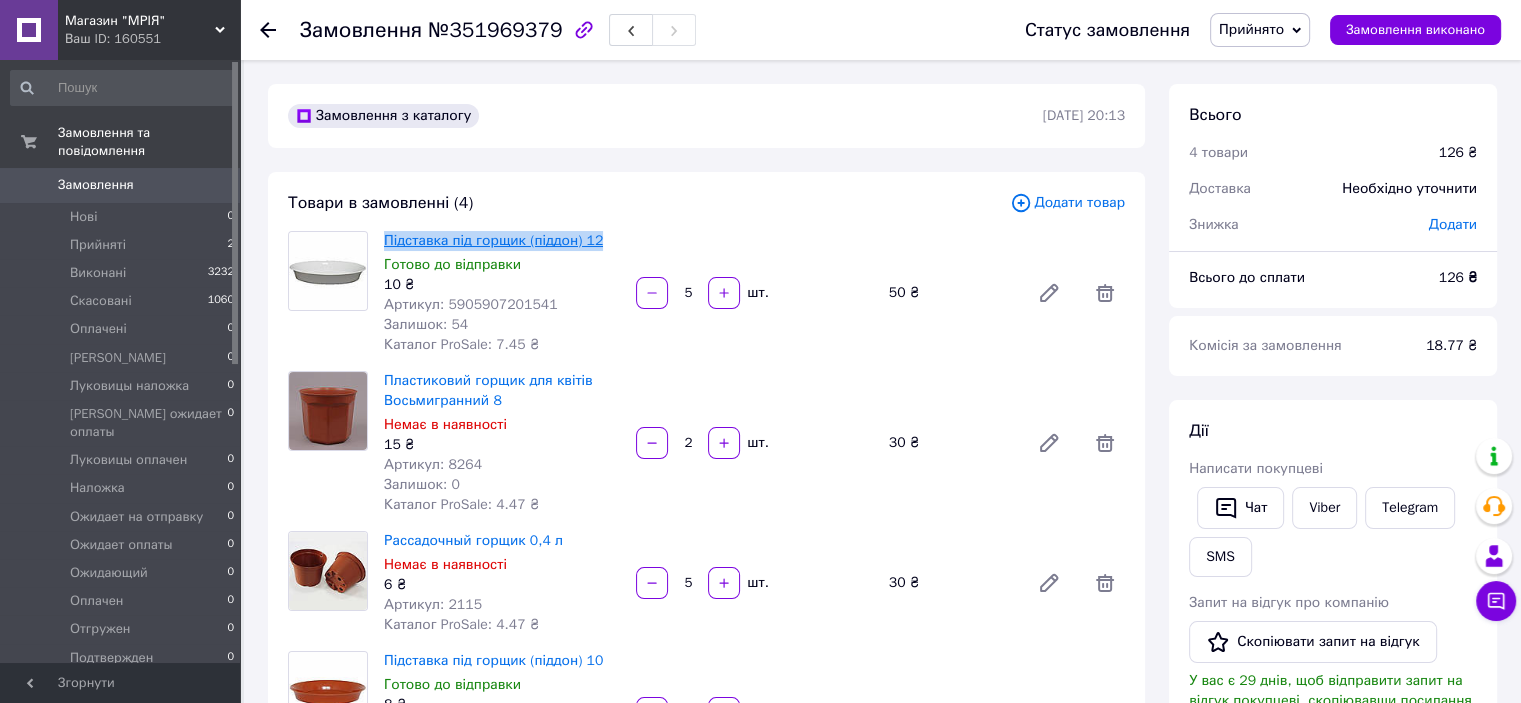 drag, startPoint x: 380, startPoint y: 243, endPoint x: 595, endPoint y: 236, distance: 215.11392 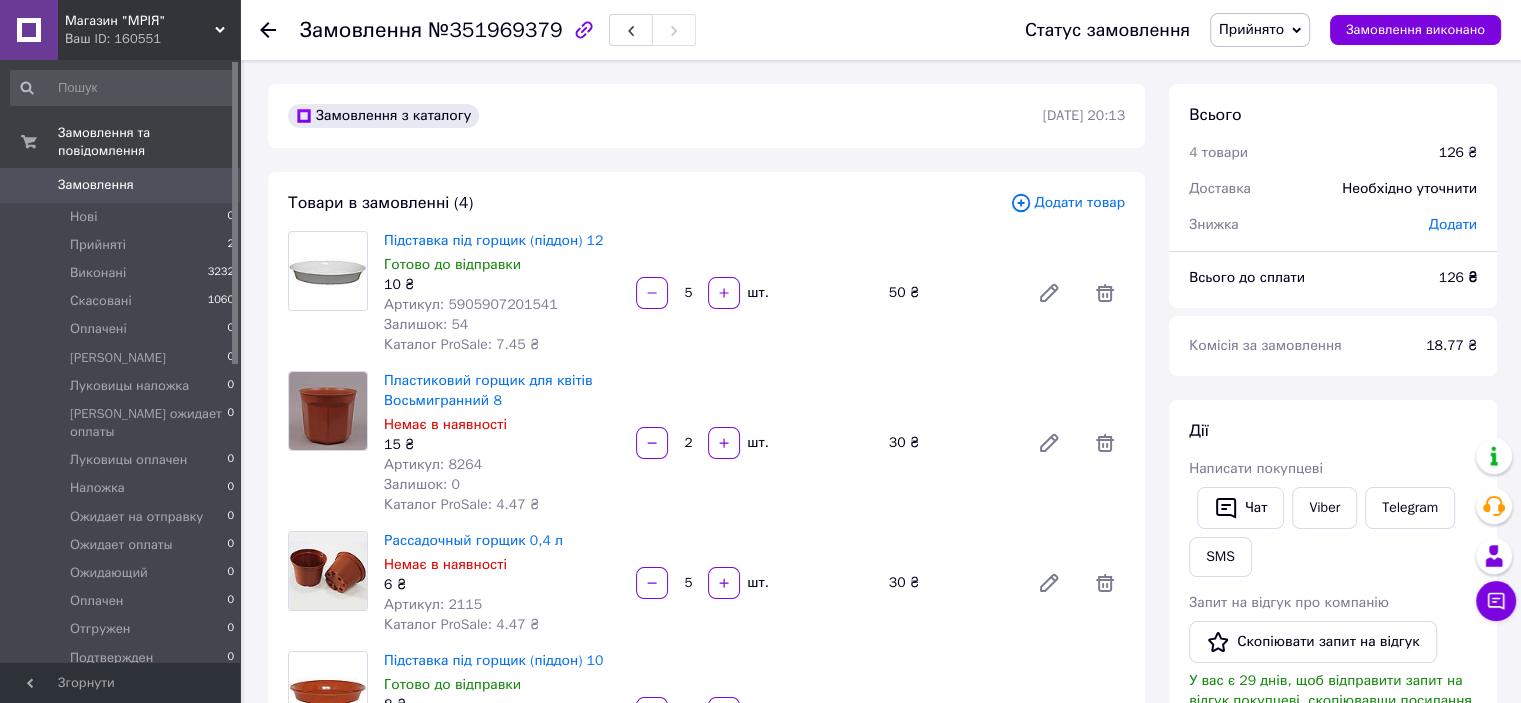 click on "№351969379" at bounding box center [495, 30] 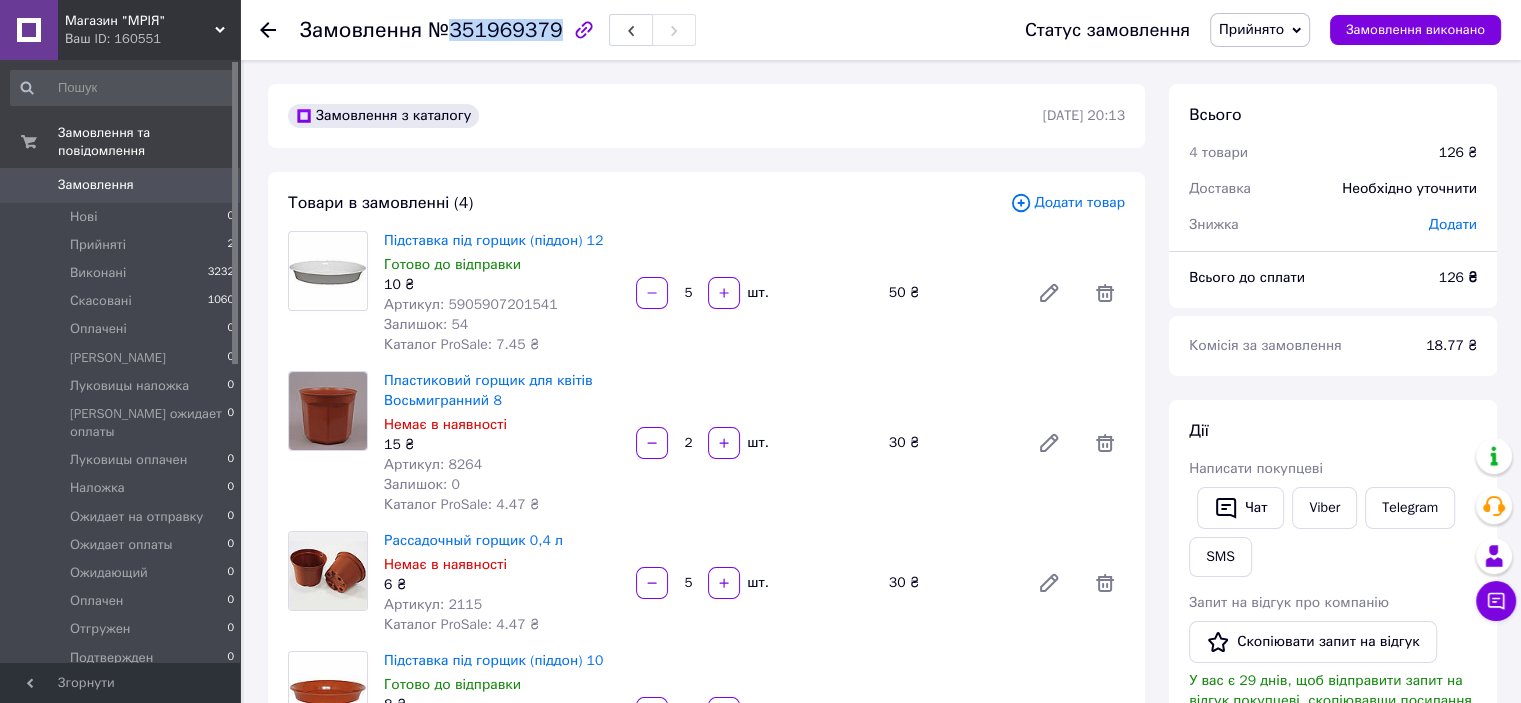 click on "№351969379" at bounding box center [495, 30] 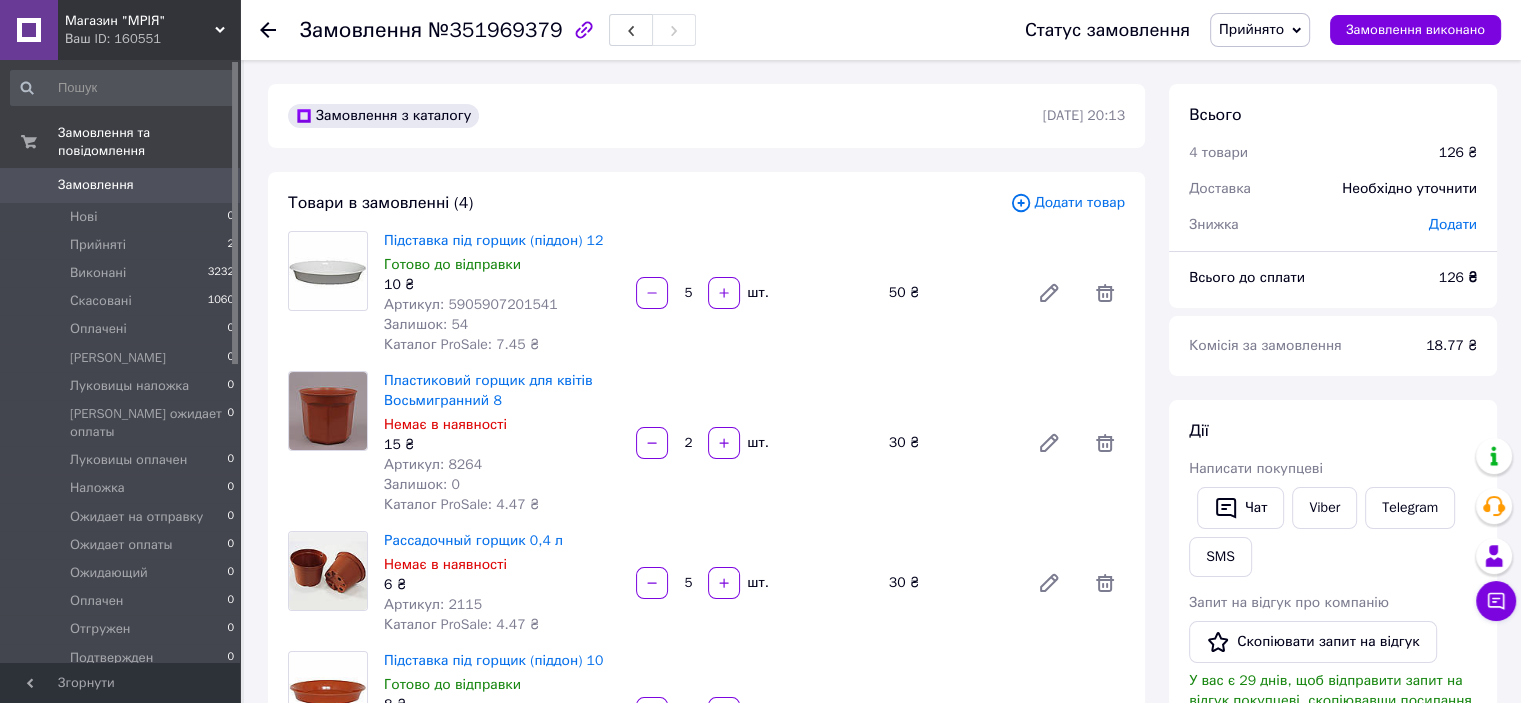 click on "Додати товар" at bounding box center (1067, 203) 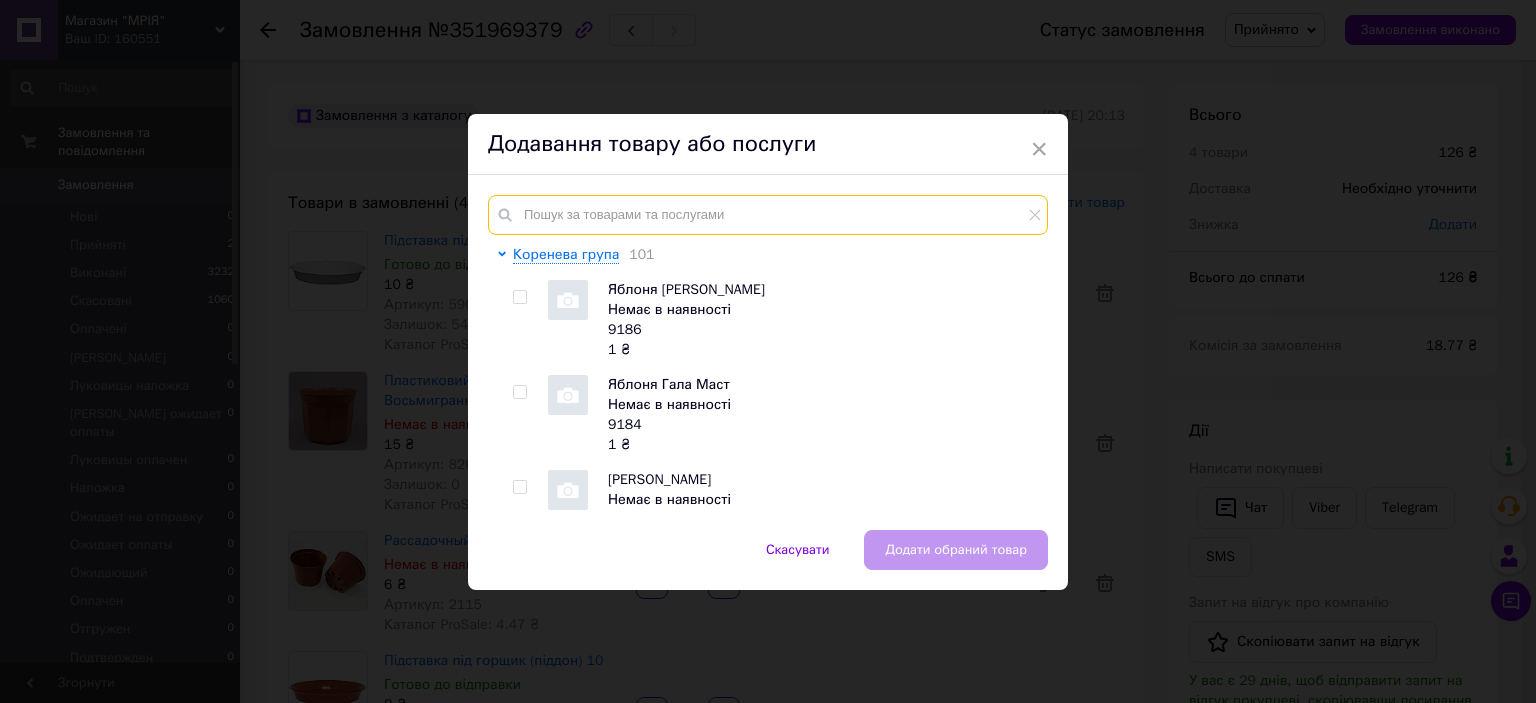 click at bounding box center (768, 215) 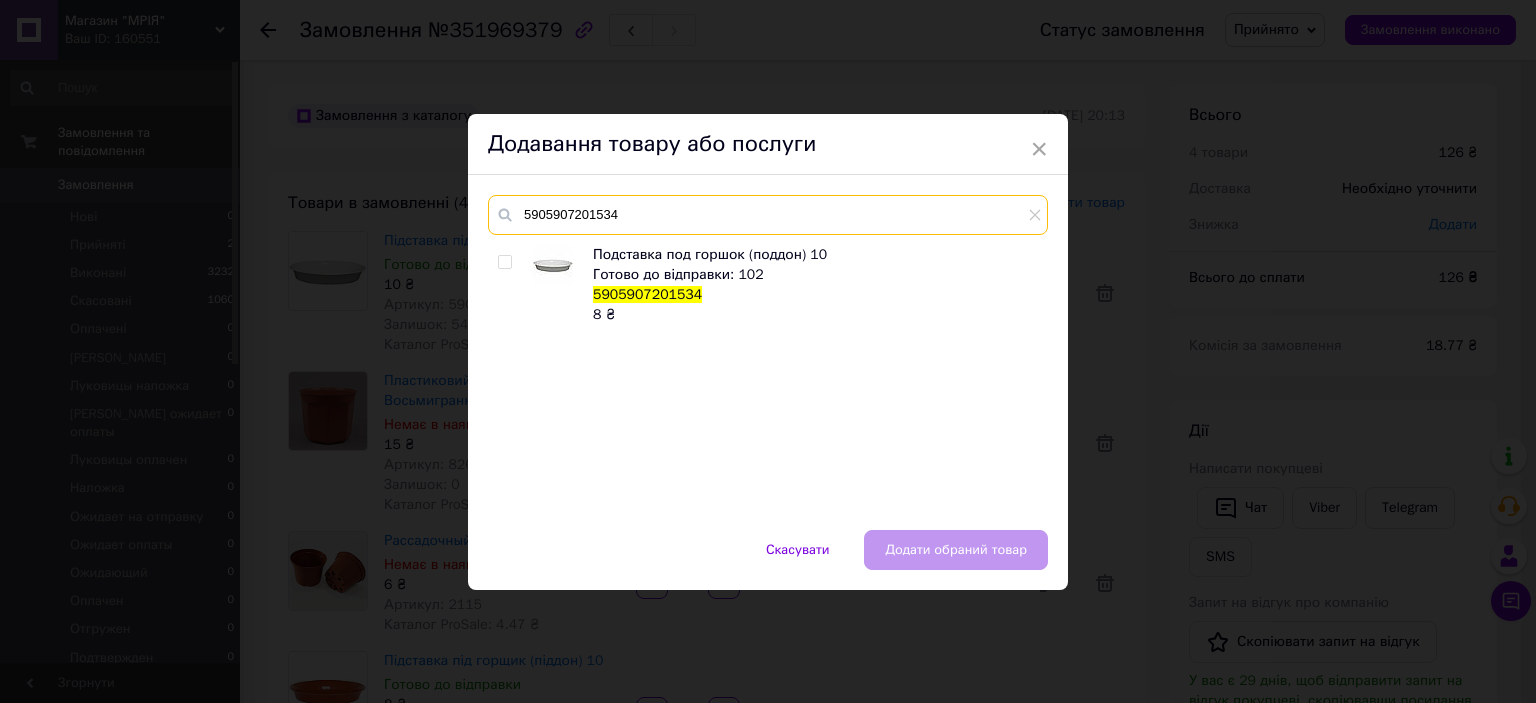 type on "5905907201534" 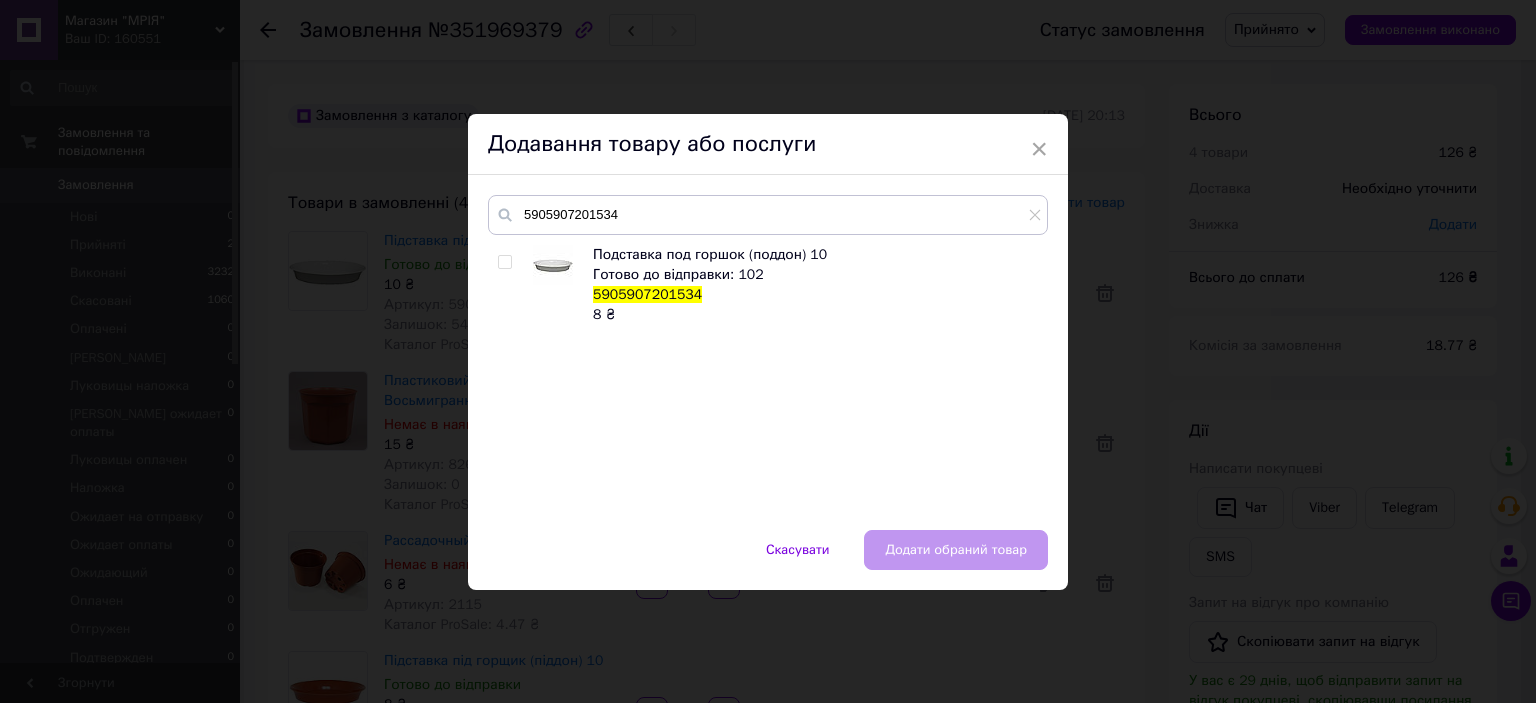 click at bounding box center [504, 262] 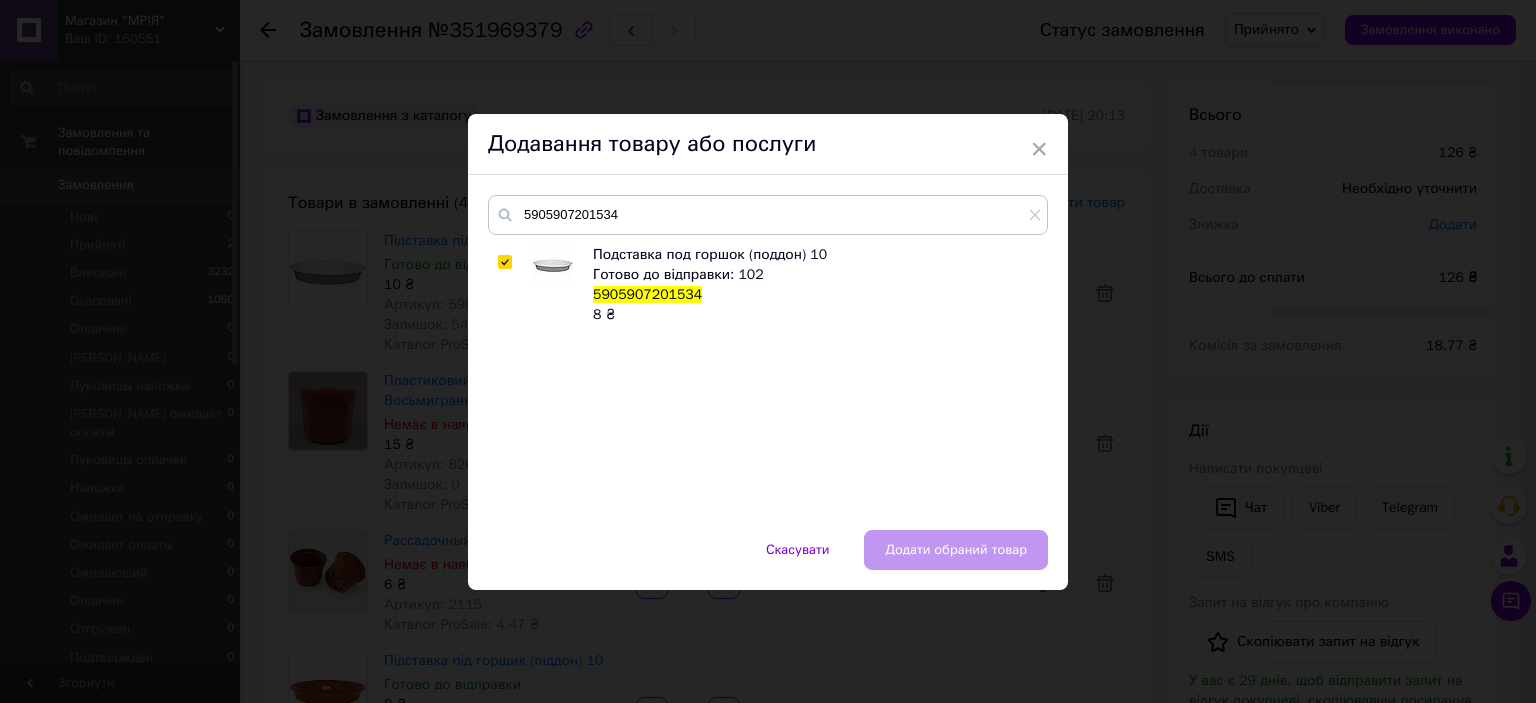 checkbox on "true" 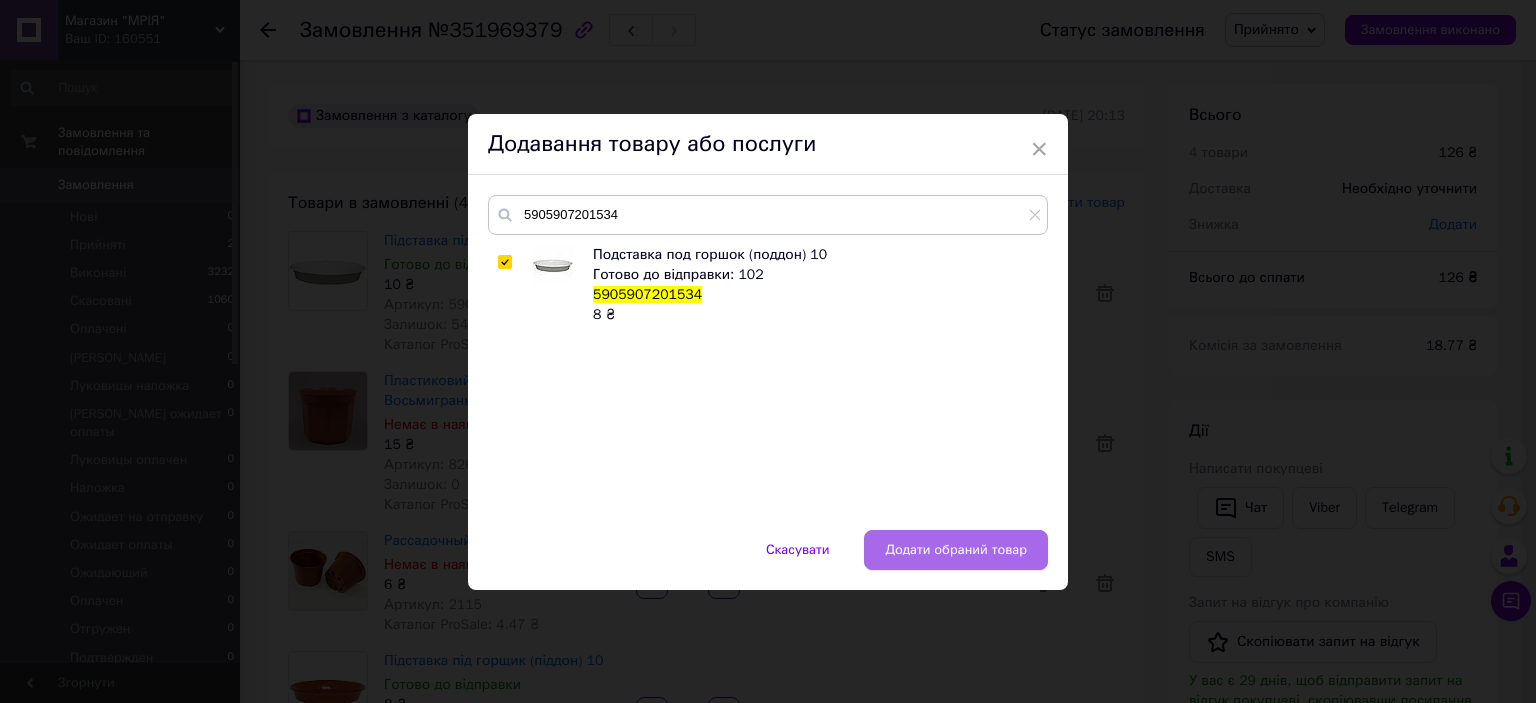 click on "Додати обраний товар" at bounding box center (956, 550) 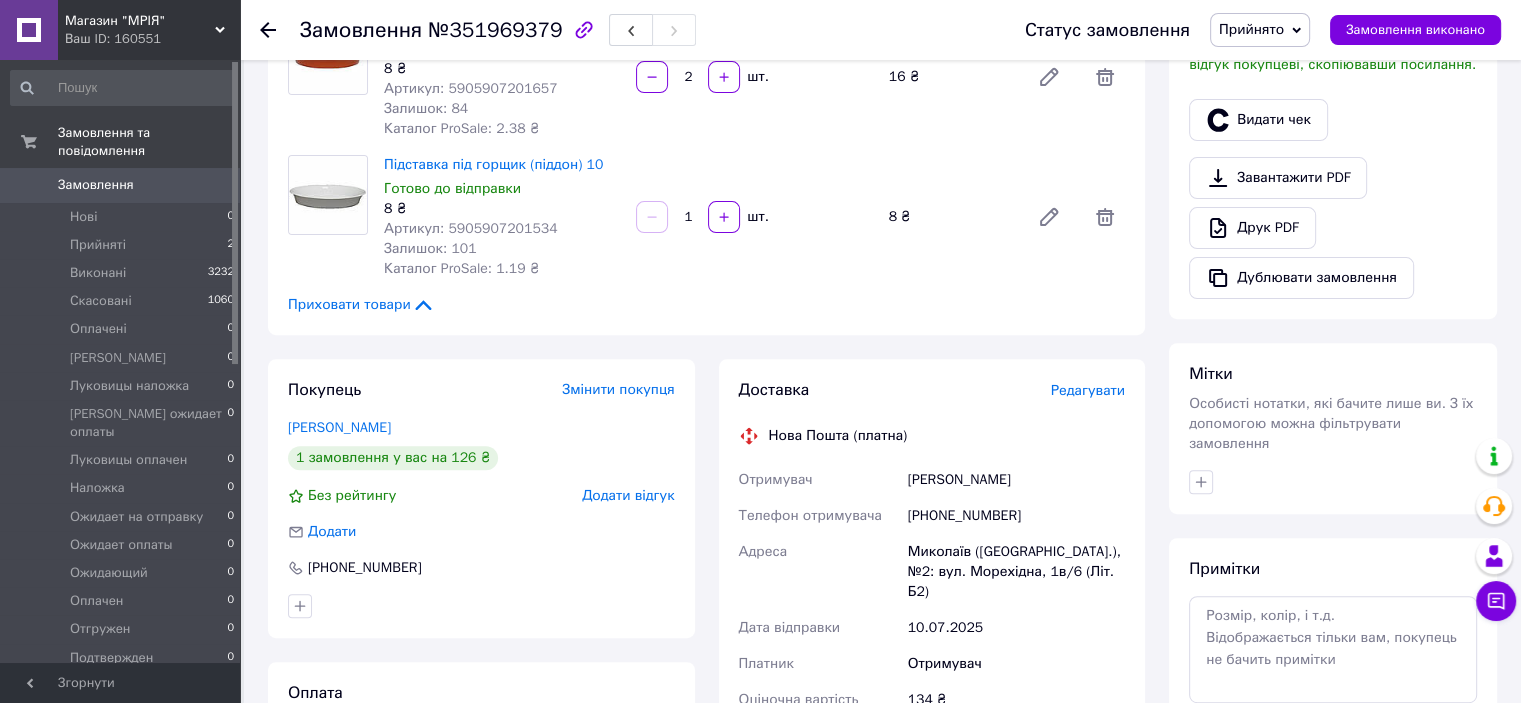 scroll, scrollTop: 676, scrollLeft: 0, axis: vertical 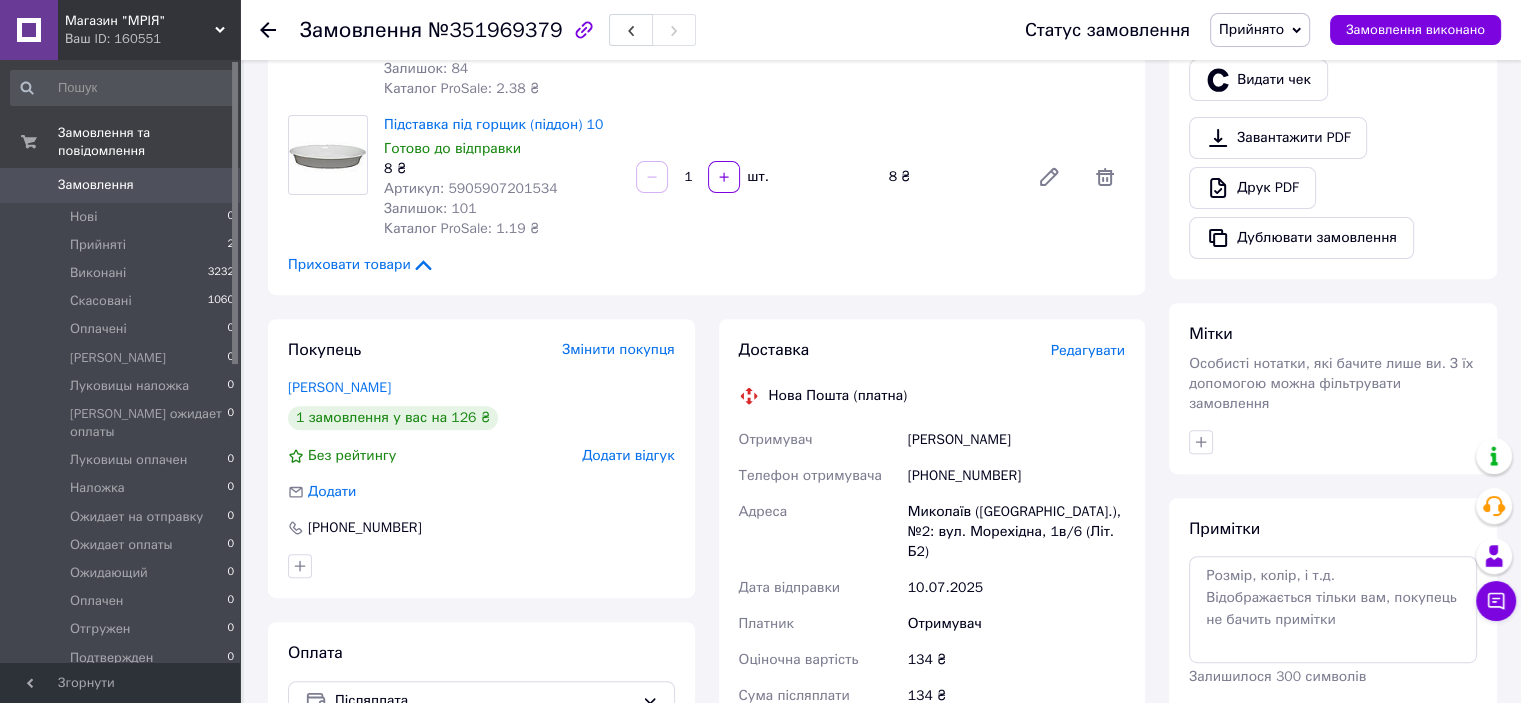 drag, startPoint x: 688, startPoint y: 176, endPoint x: 660, endPoint y: 173, distance: 28.160255 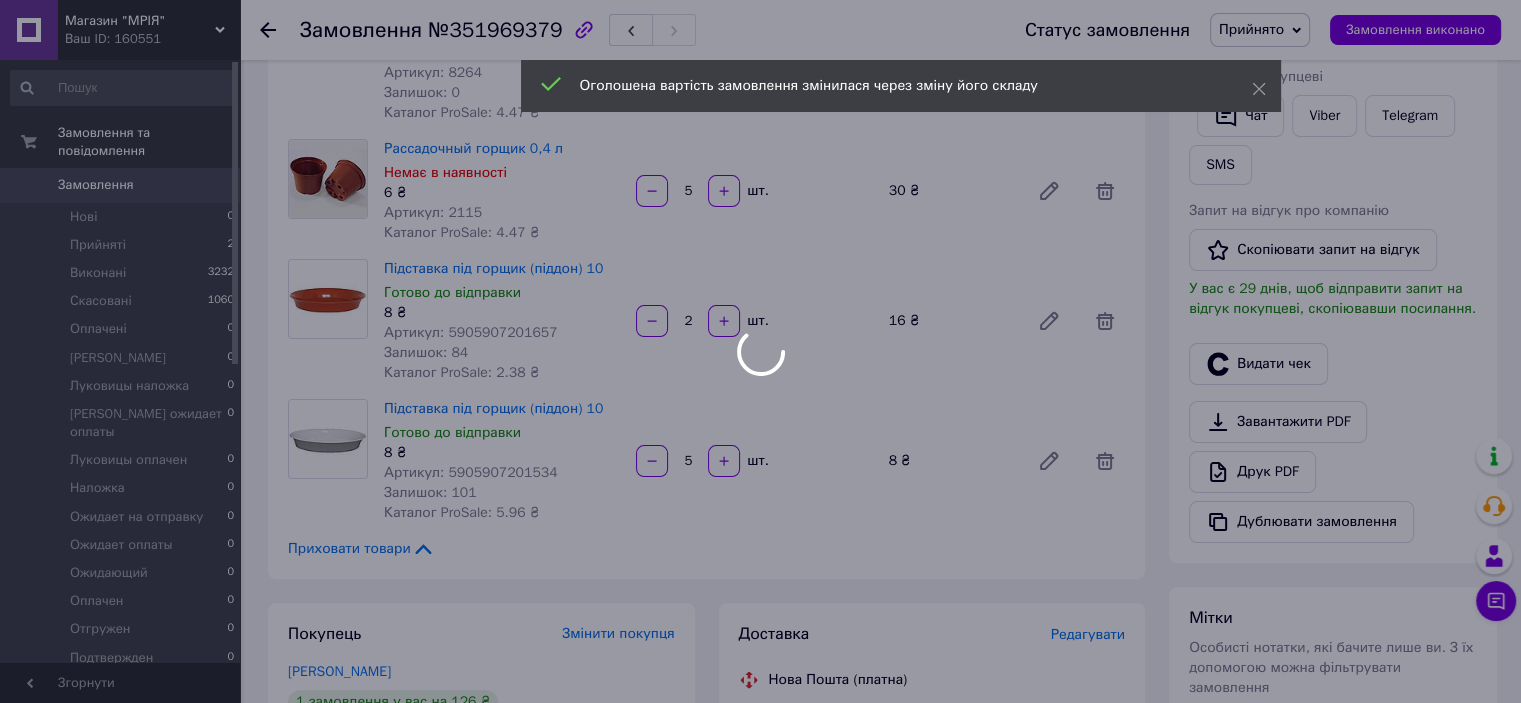 scroll, scrollTop: 25, scrollLeft: 0, axis: vertical 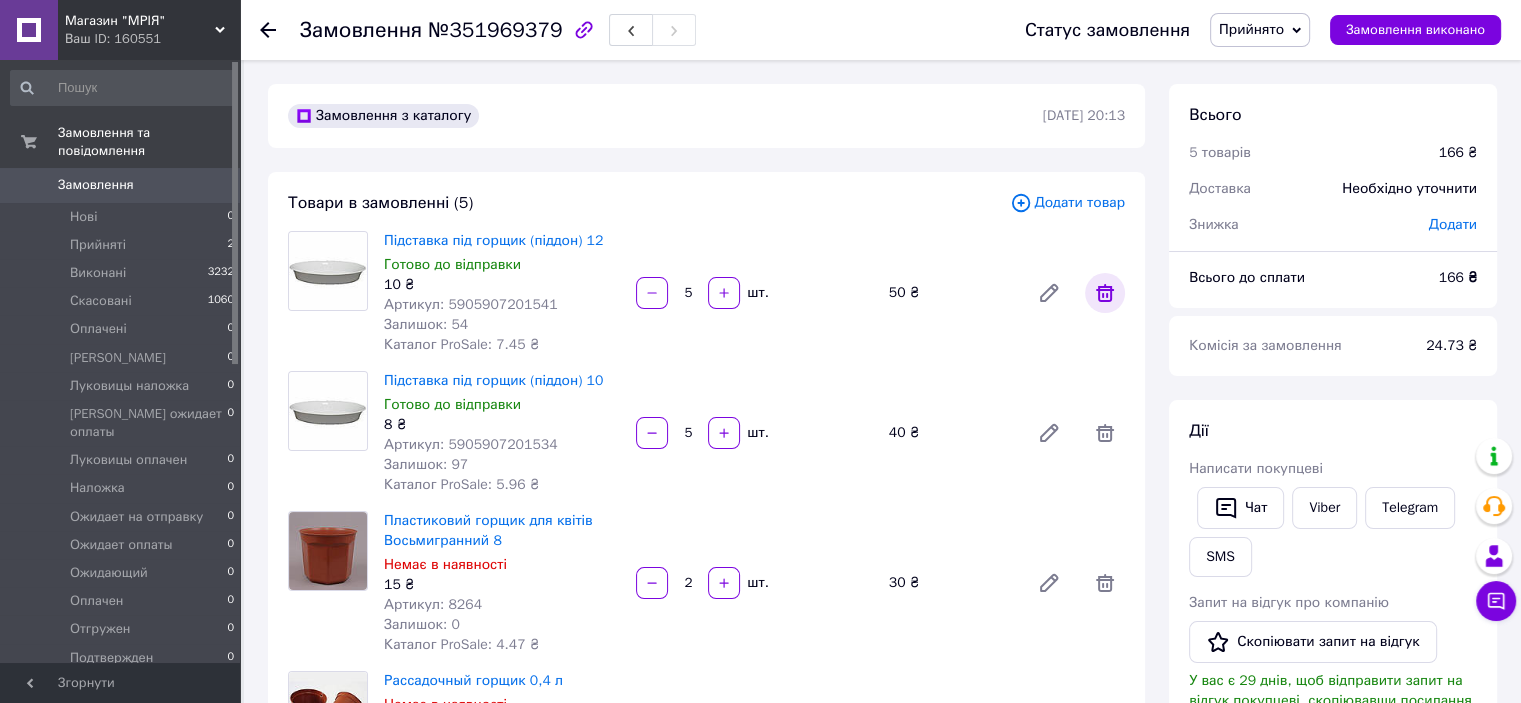 type on "5" 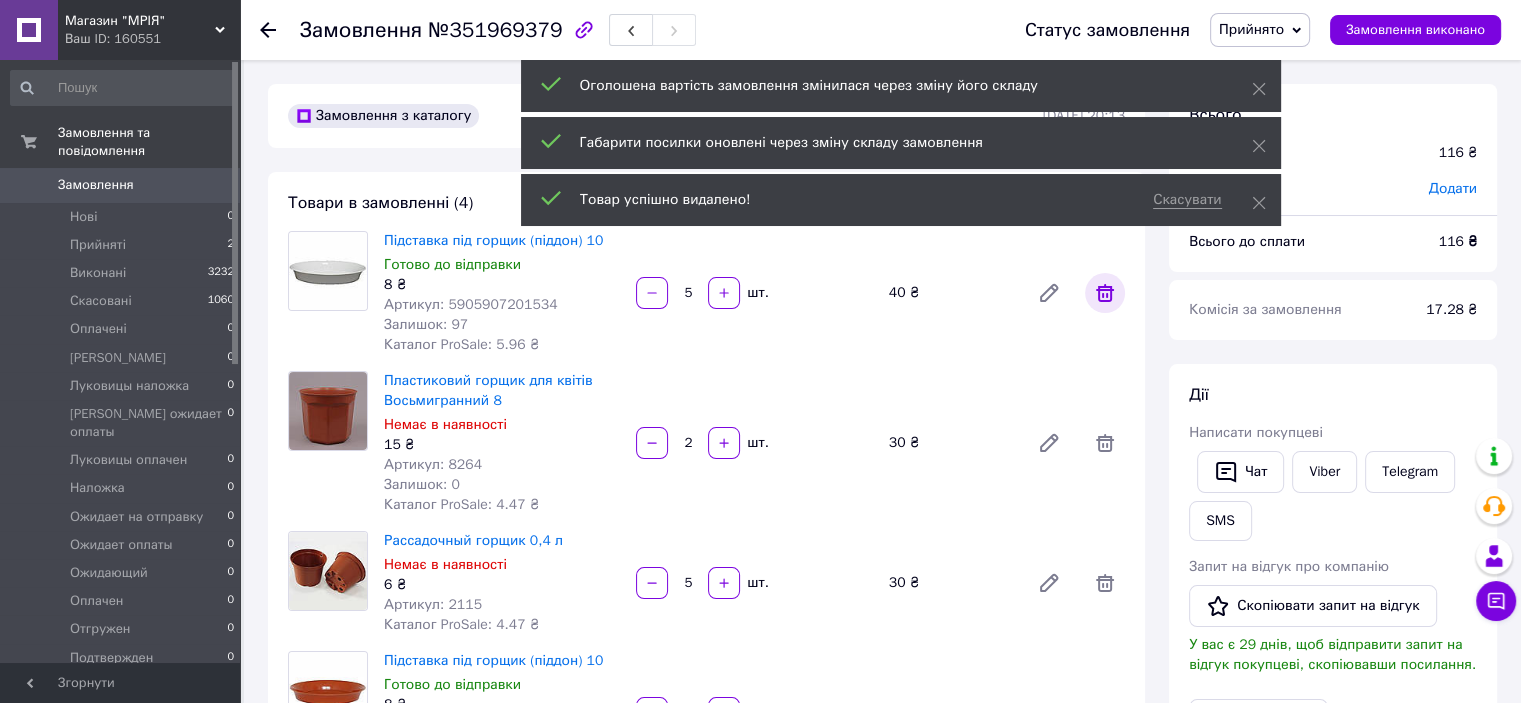scroll, scrollTop: 165, scrollLeft: 0, axis: vertical 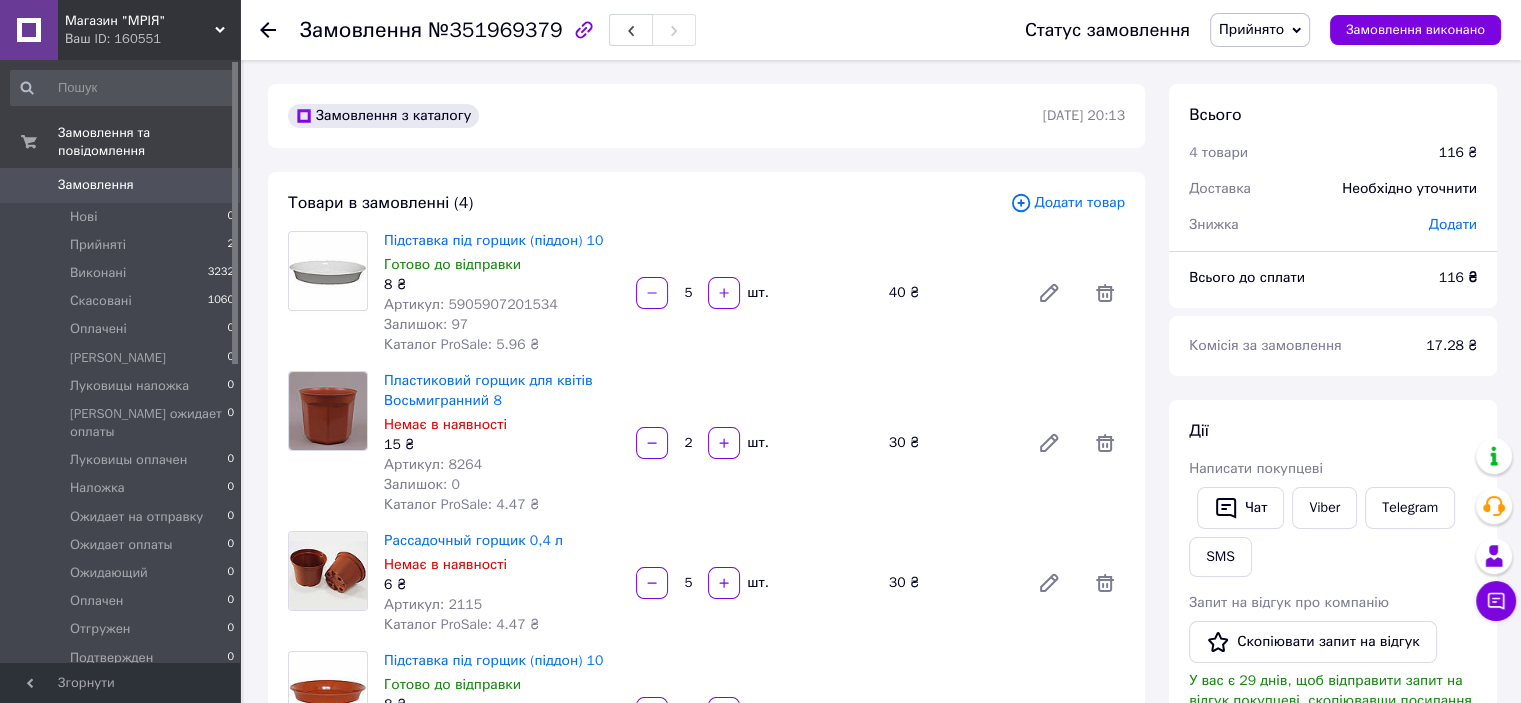 click on "Прийнято" at bounding box center [1251, 29] 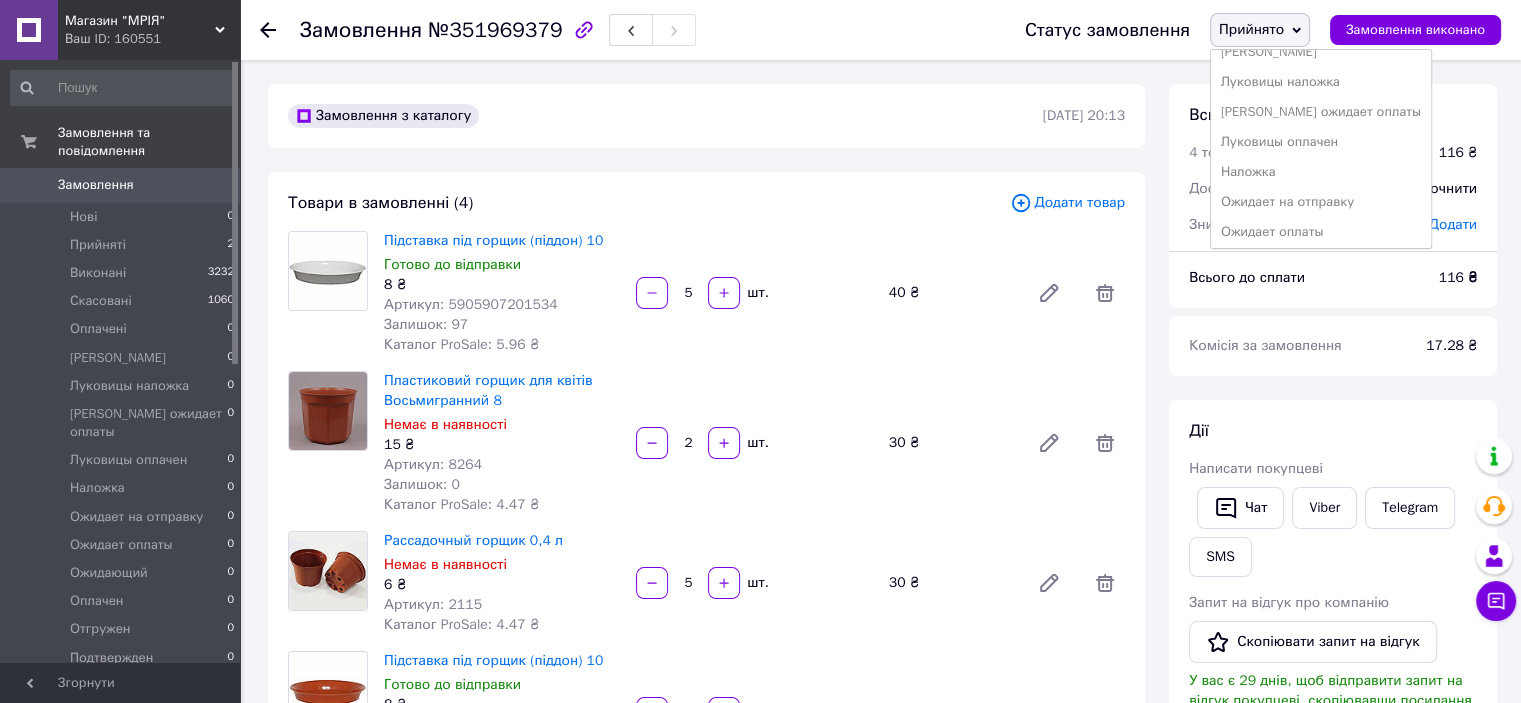 scroll, scrollTop: 115, scrollLeft: 0, axis: vertical 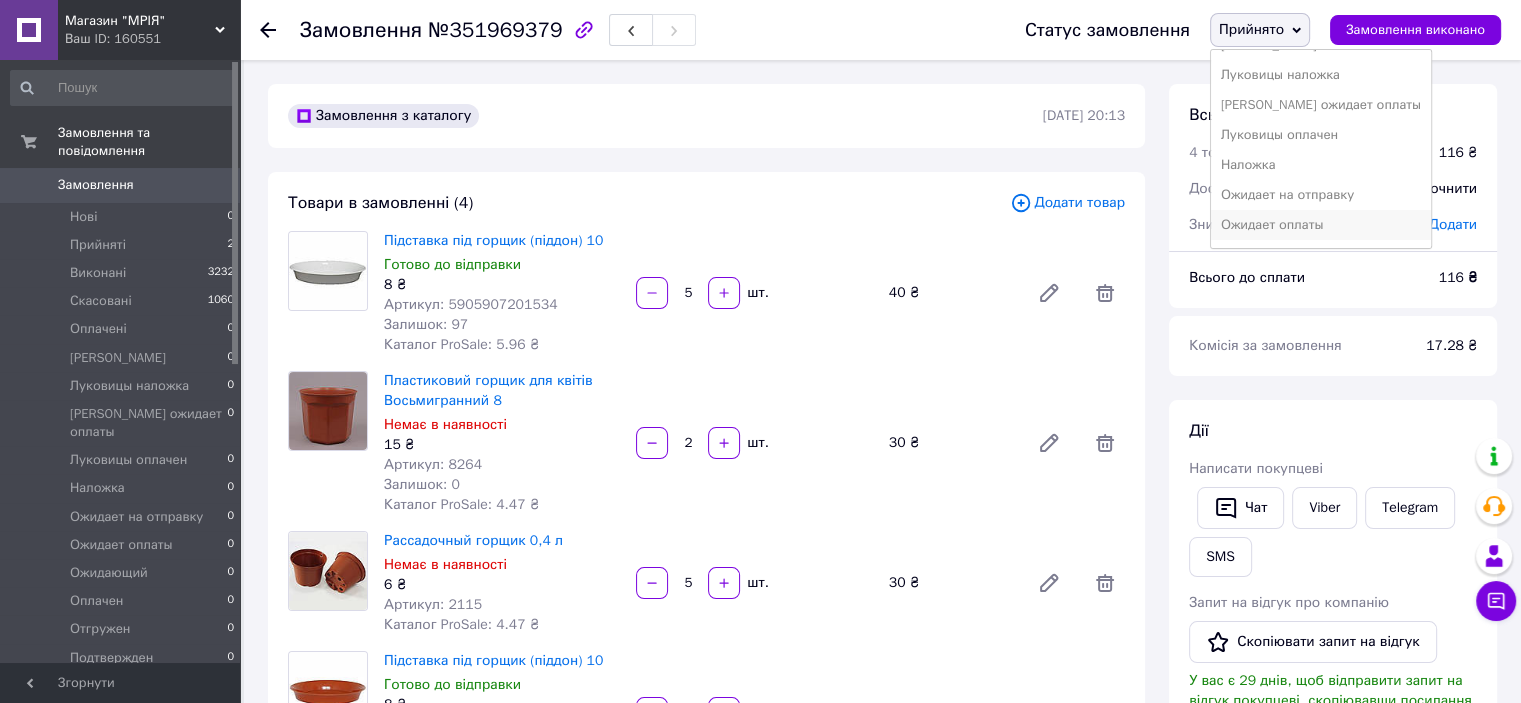 click on "Ожидает оплаты" at bounding box center (1321, 225) 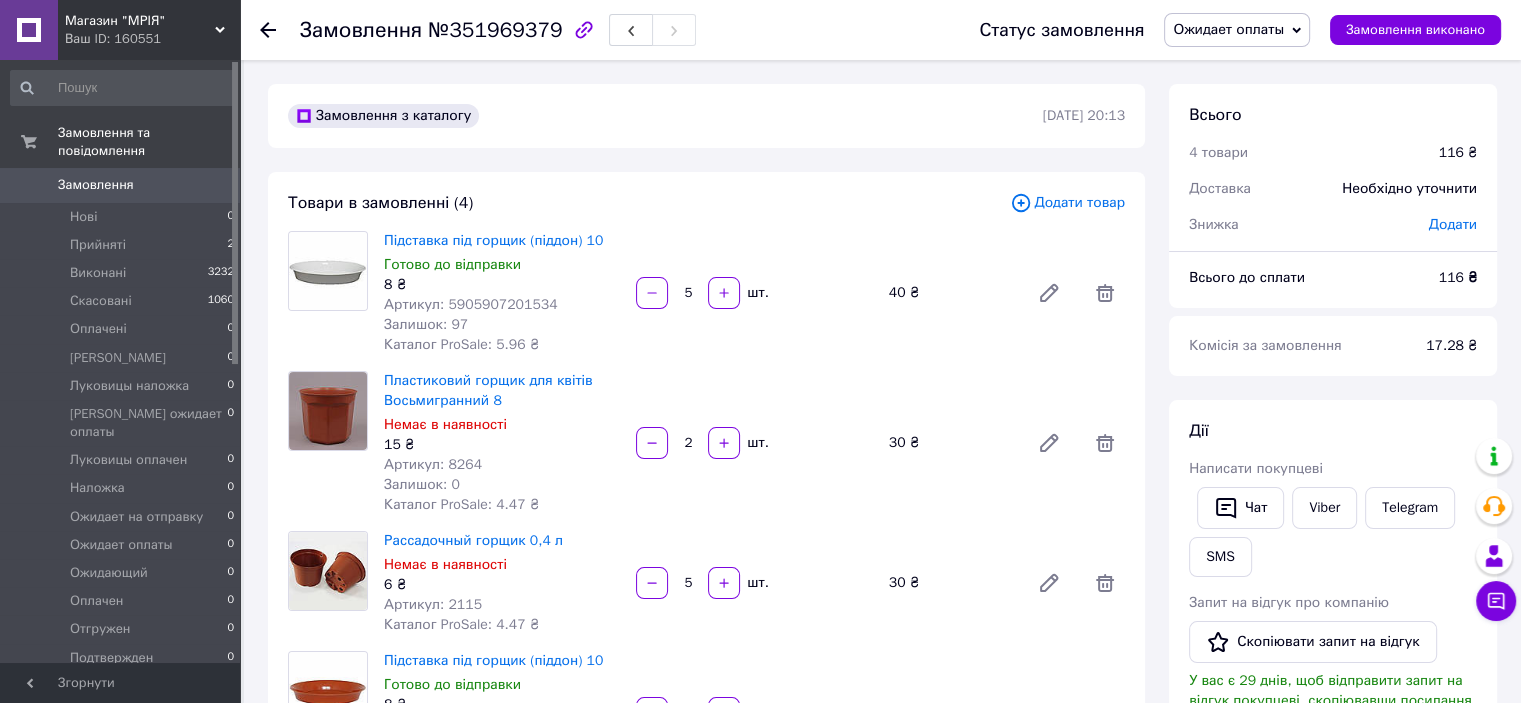 scroll, scrollTop: 213, scrollLeft: 0, axis: vertical 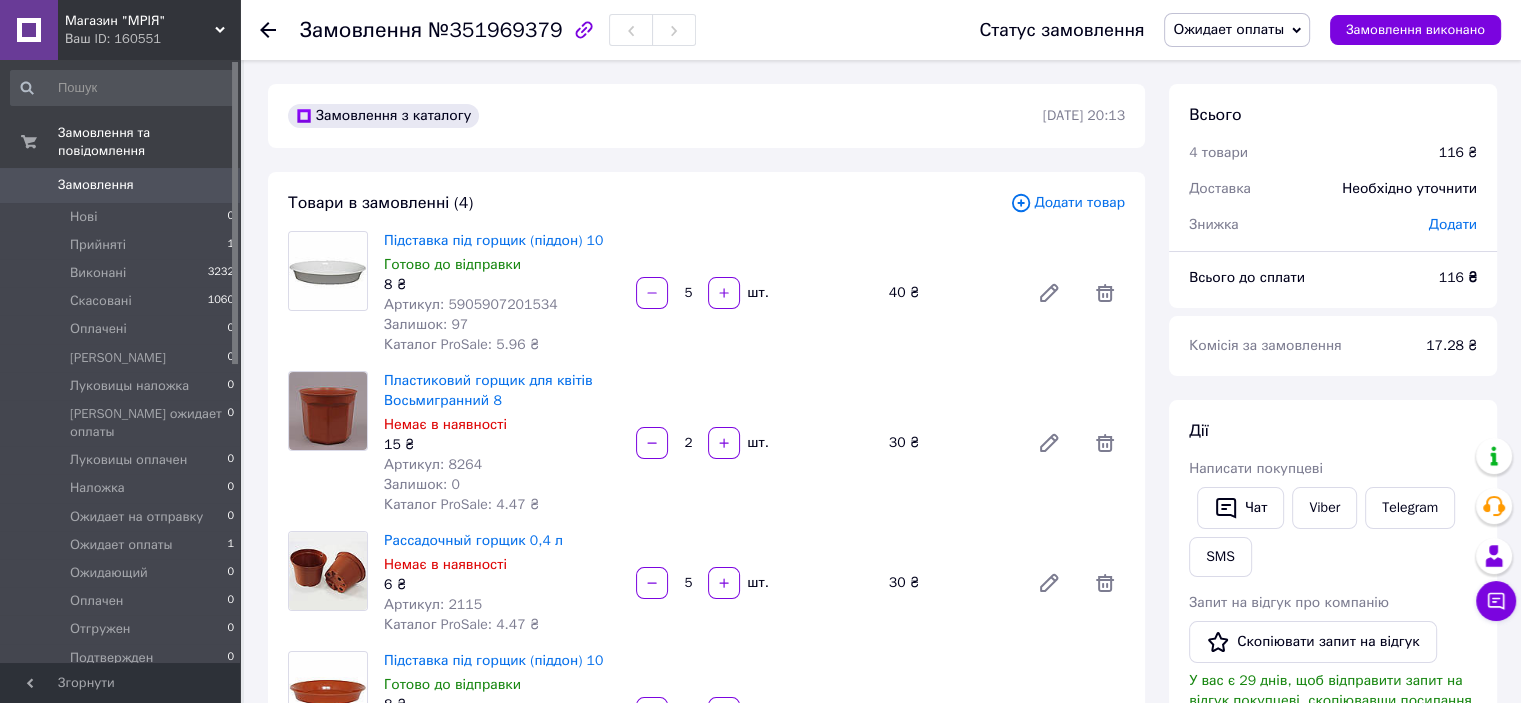 drag, startPoint x: 237, startPoint y: 120, endPoint x: 236, endPoint y: 83, distance: 37.01351 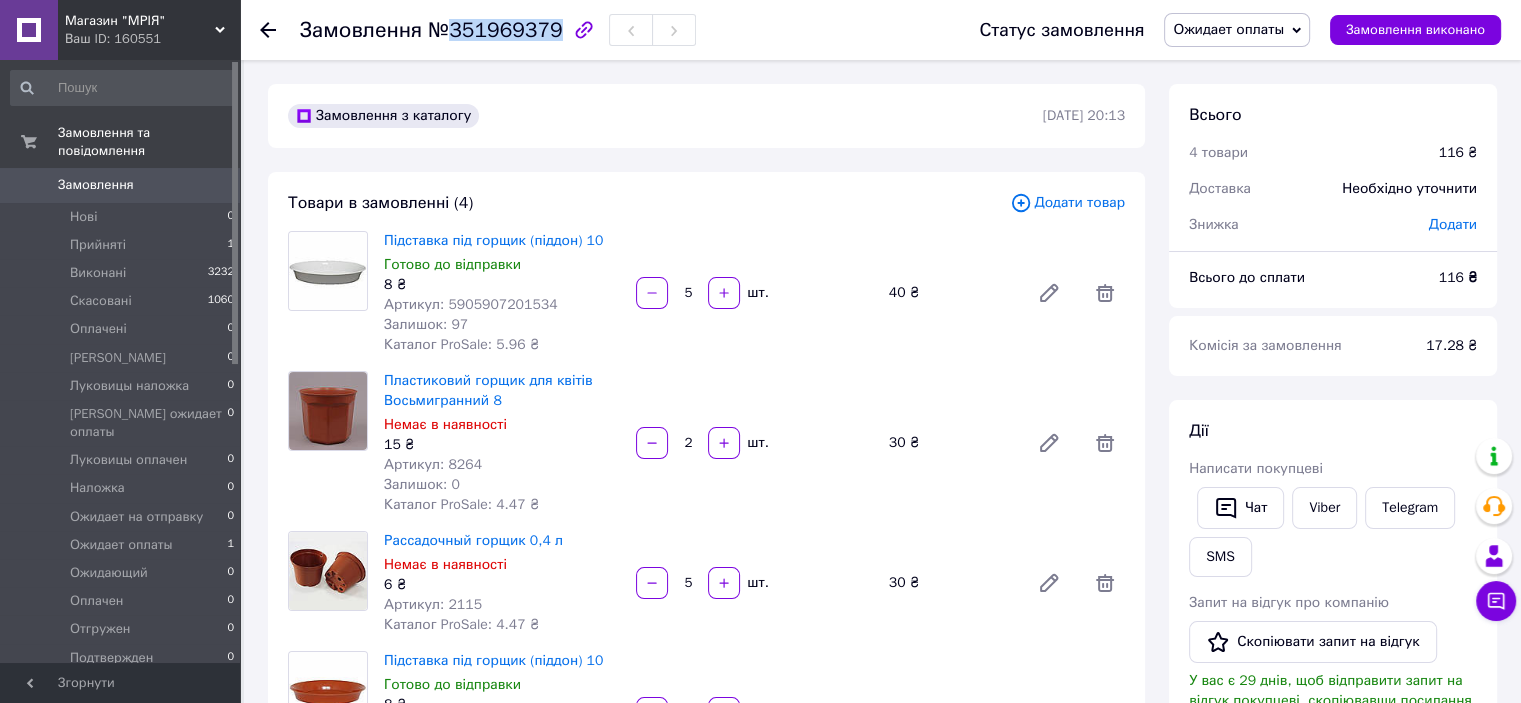 click on "№351969379" at bounding box center [495, 30] 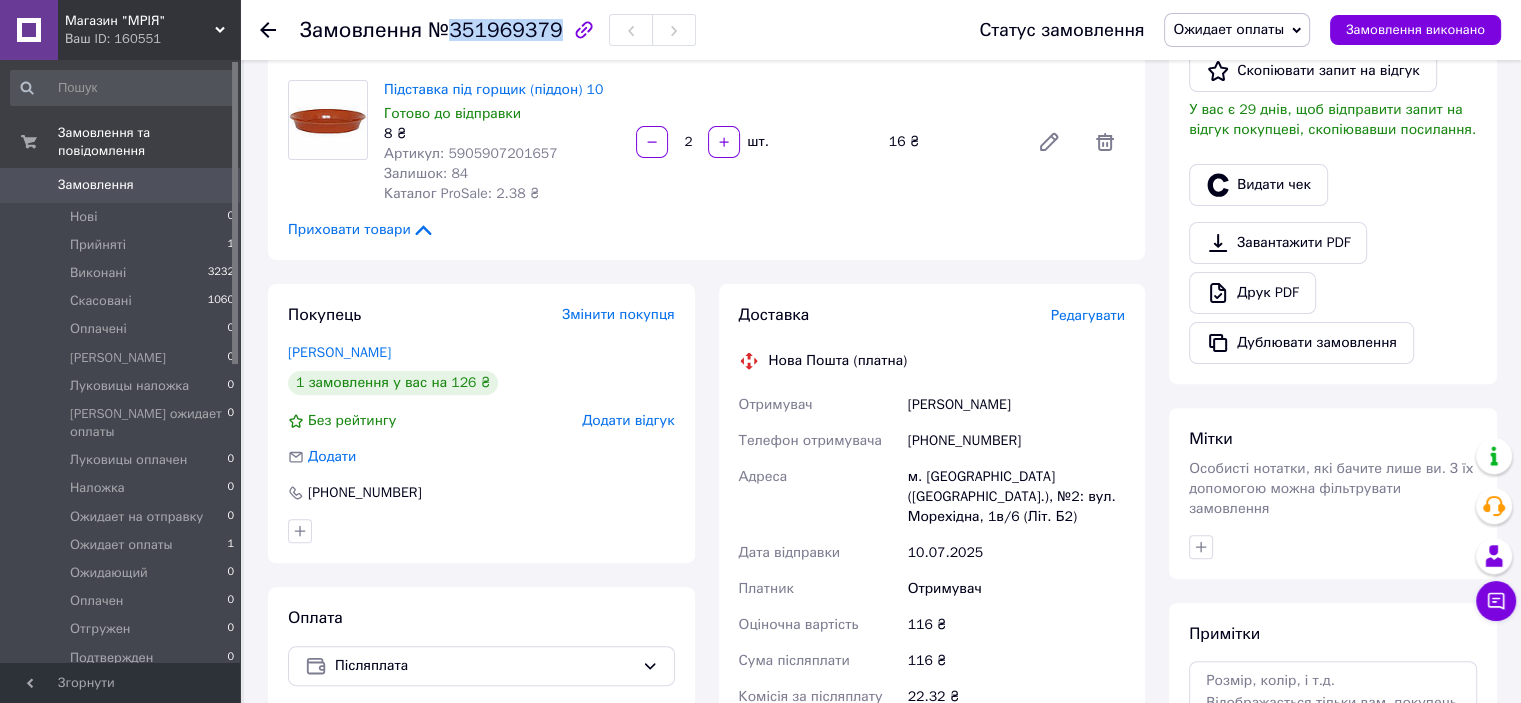 scroll, scrollTop: 600, scrollLeft: 0, axis: vertical 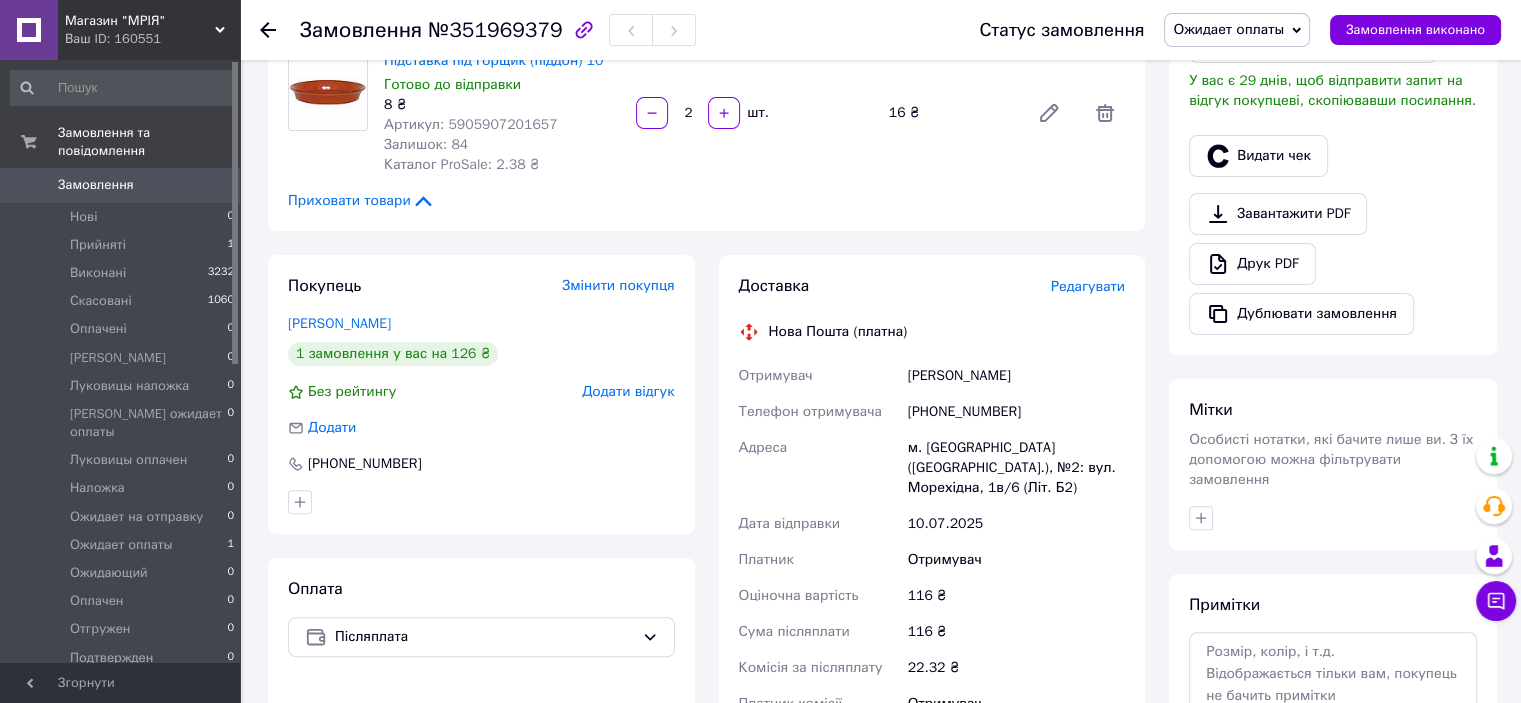 click on "[PERSON_NAME]" at bounding box center [1016, 376] 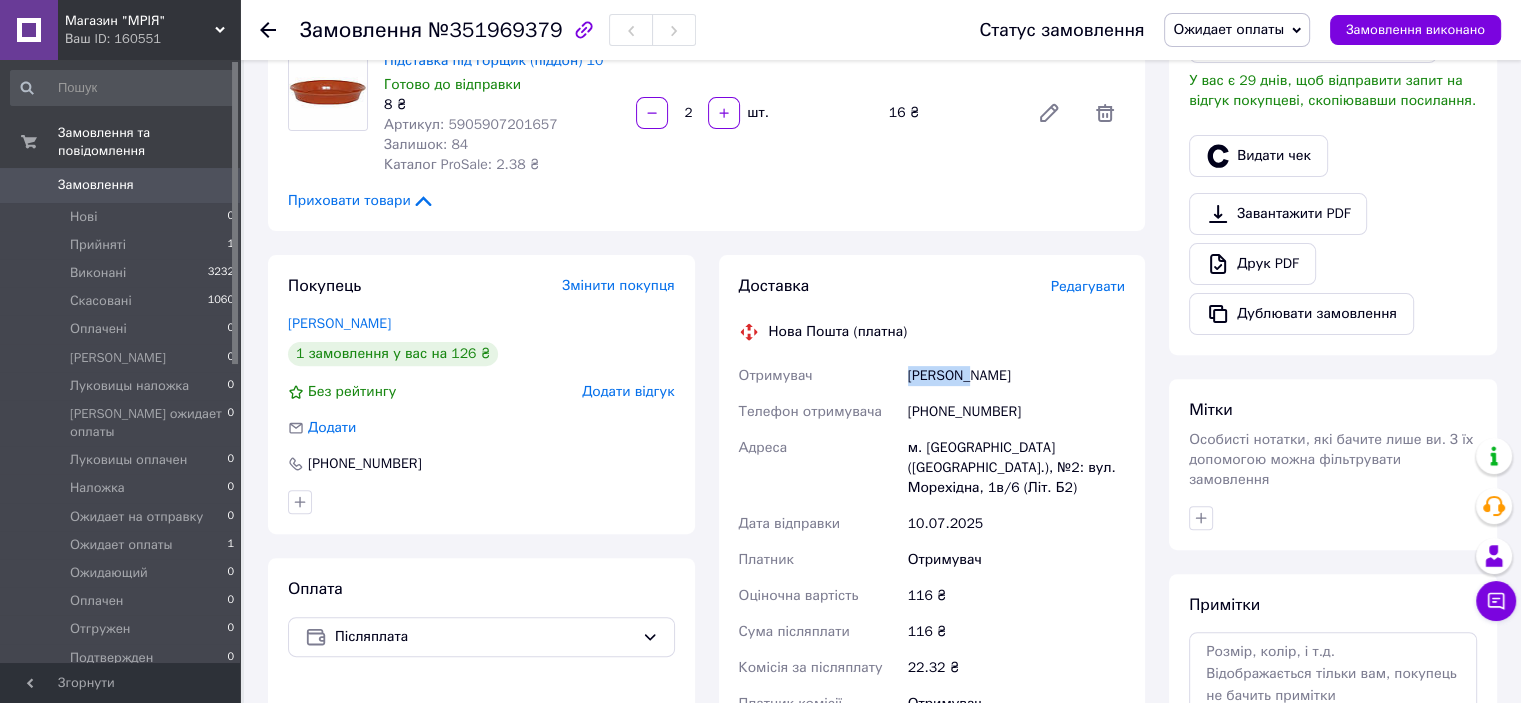 click on "[PERSON_NAME]" at bounding box center [1016, 376] 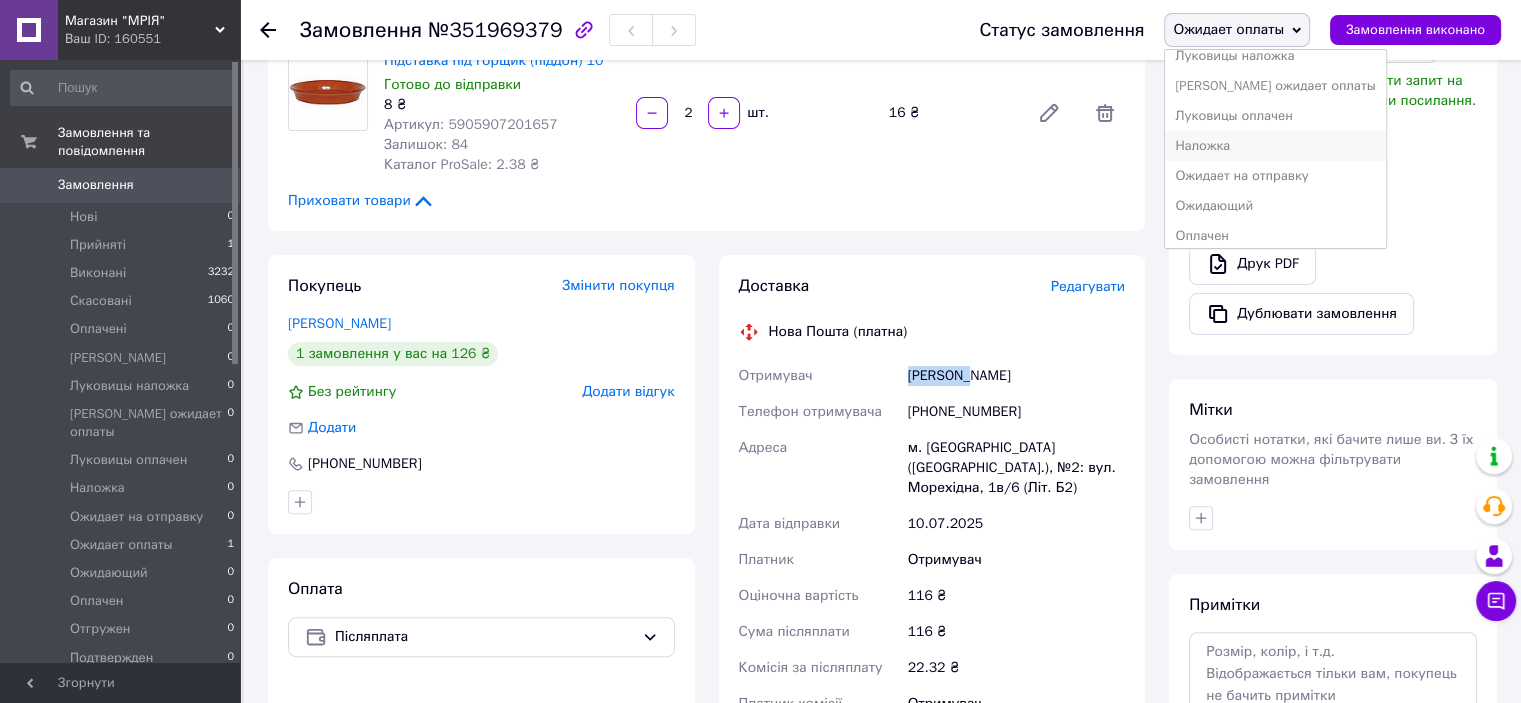 scroll, scrollTop: 167, scrollLeft: 0, axis: vertical 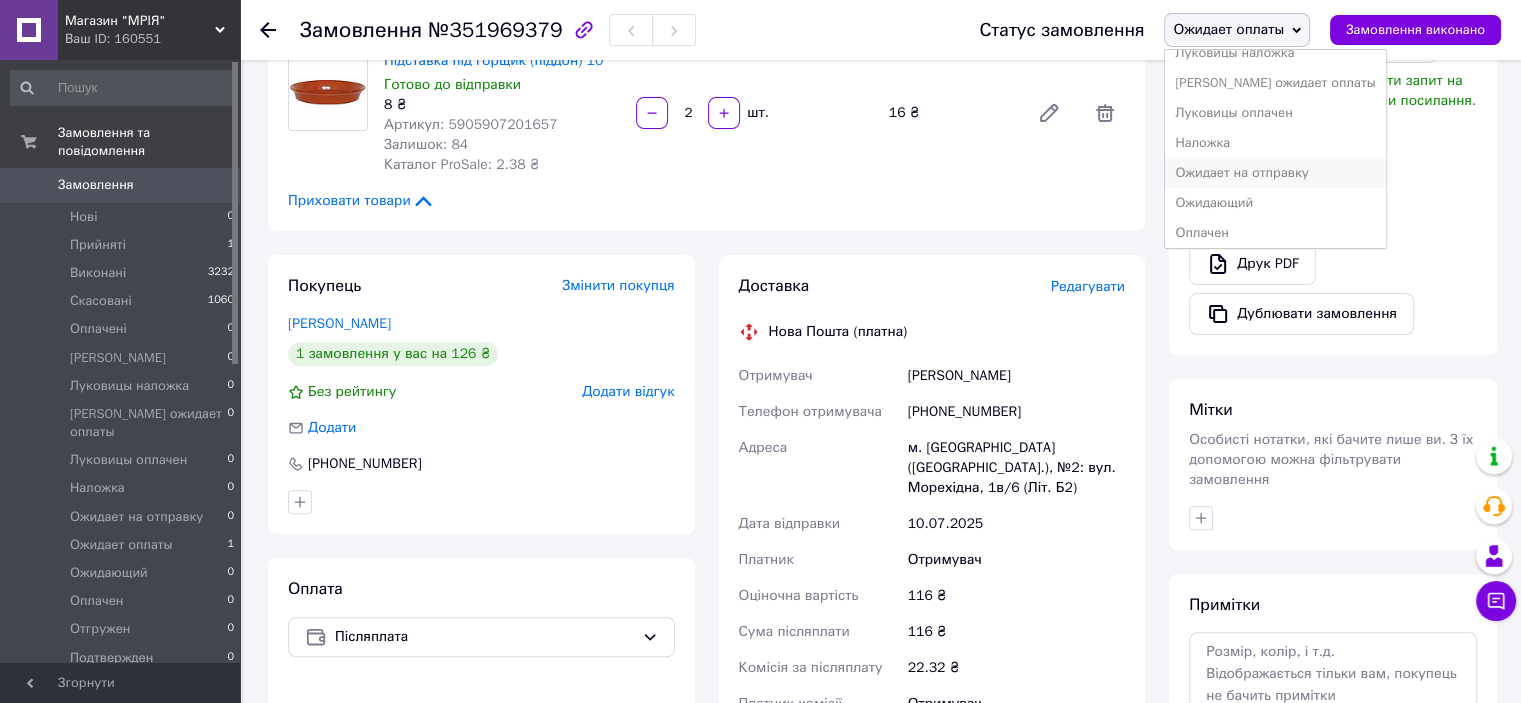 click on "Ожидает на отправку" at bounding box center (1275, 173) 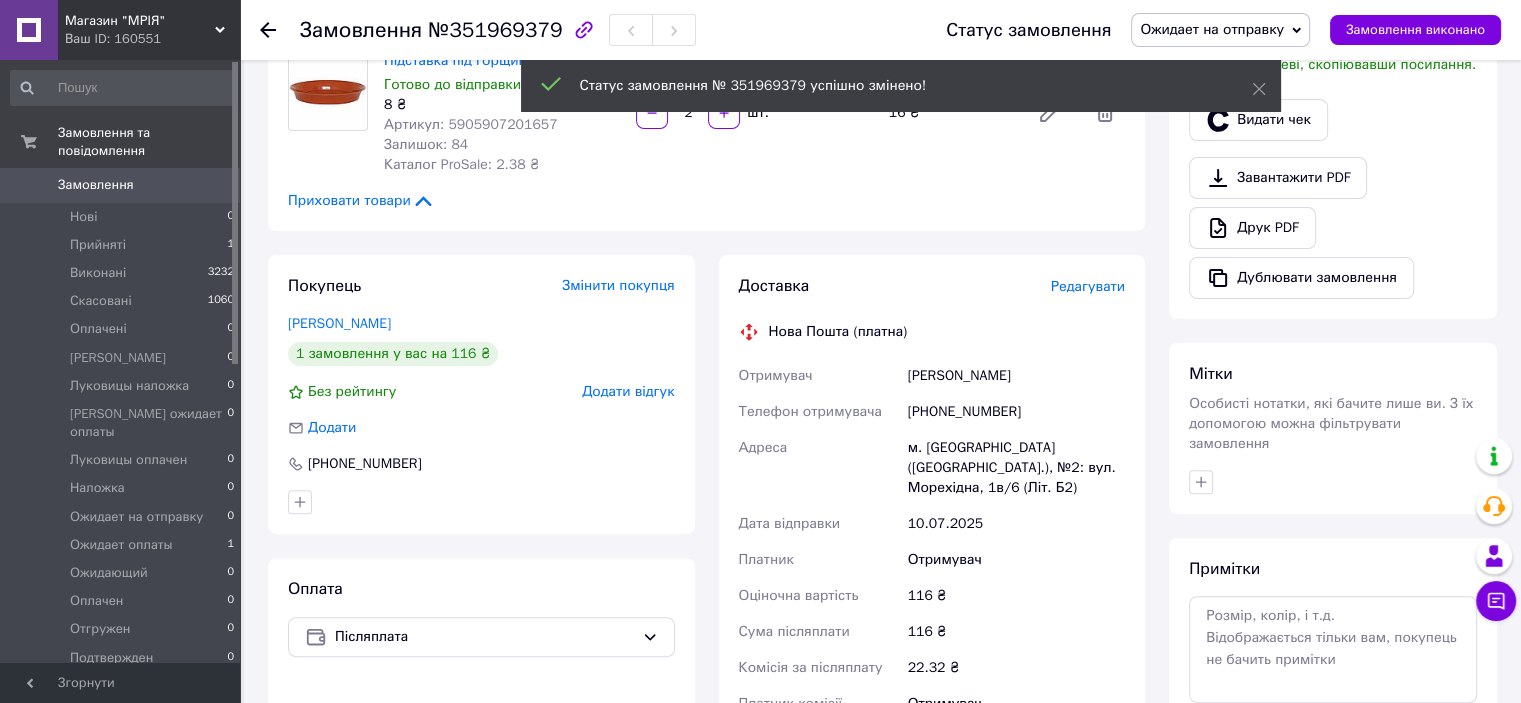 click on "0" at bounding box center [212, 185] 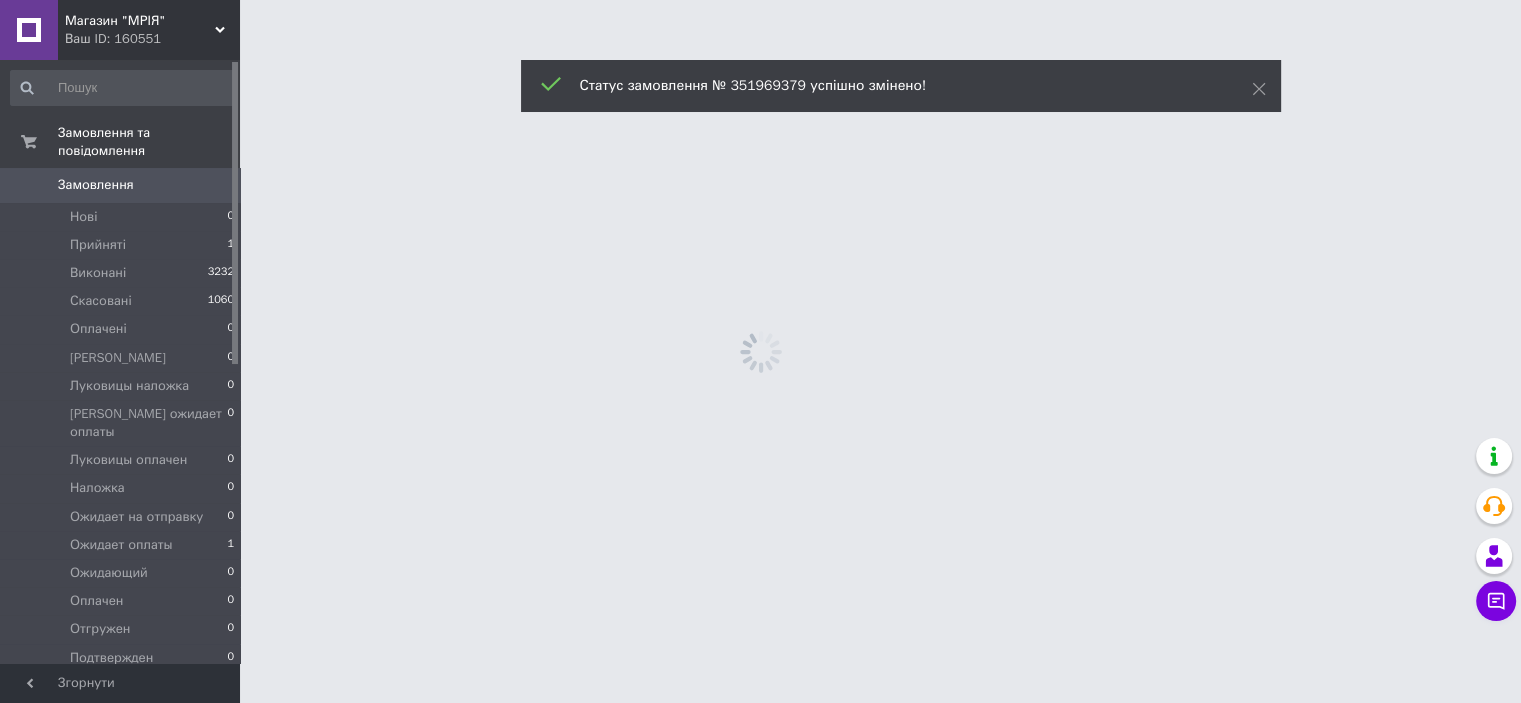 scroll, scrollTop: 0, scrollLeft: 0, axis: both 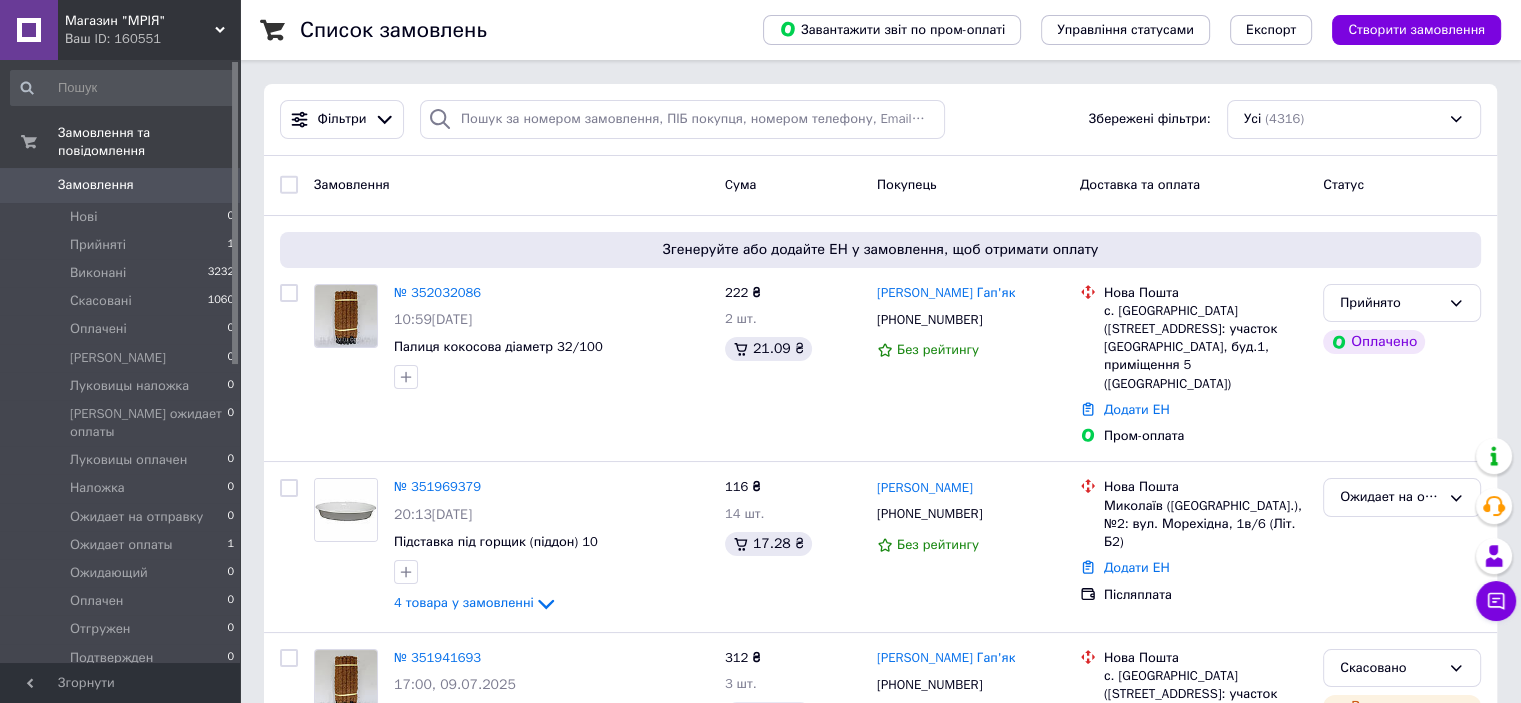 drag, startPoint x: 234, startPoint y: 143, endPoint x: 248, endPoint y: 45, distance: 98.99495 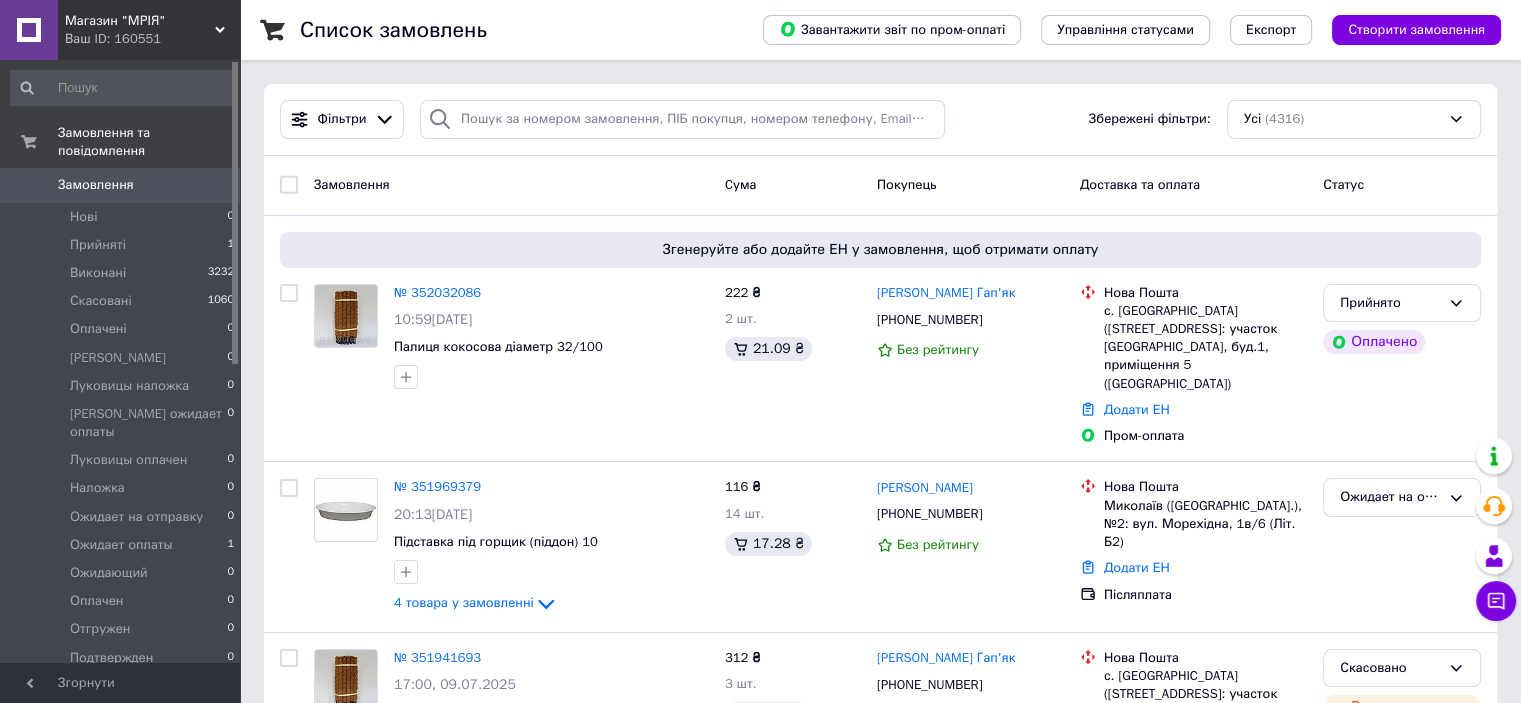click on "Магазин "МРІЯ" Ваш ID: 160551 Сайт Магазин "МРІЯ" Кабінет покупця Перевірити стан системи Сторінка на порталі Довідка Вийти Замовлення та повідомлення Замовлення 0 Нові 0 Прийняті 1 Виконані 3232 Скасовані 1060 Оплачені 0 Аванс 0 Луковицы наложка 0 Луковицы ожидает оплаты 0 Луковицы оплачен 0 Наложка 0 Ожидает на отправку 0 Ожидает оплаты 1 Ожидающий 0 Оплачен 0 Отгружен 0 Подтвержден 0 Сертифікат 22 Повідомлення 0 Товари та послуги Сповіщення 0 0 Показники роботи компанії Панель управління Відгуки Клієнти Каталог ProSale Аналітика Інструменти веб-майстра та SEO   Усі" at bounding box center [760, 2035] 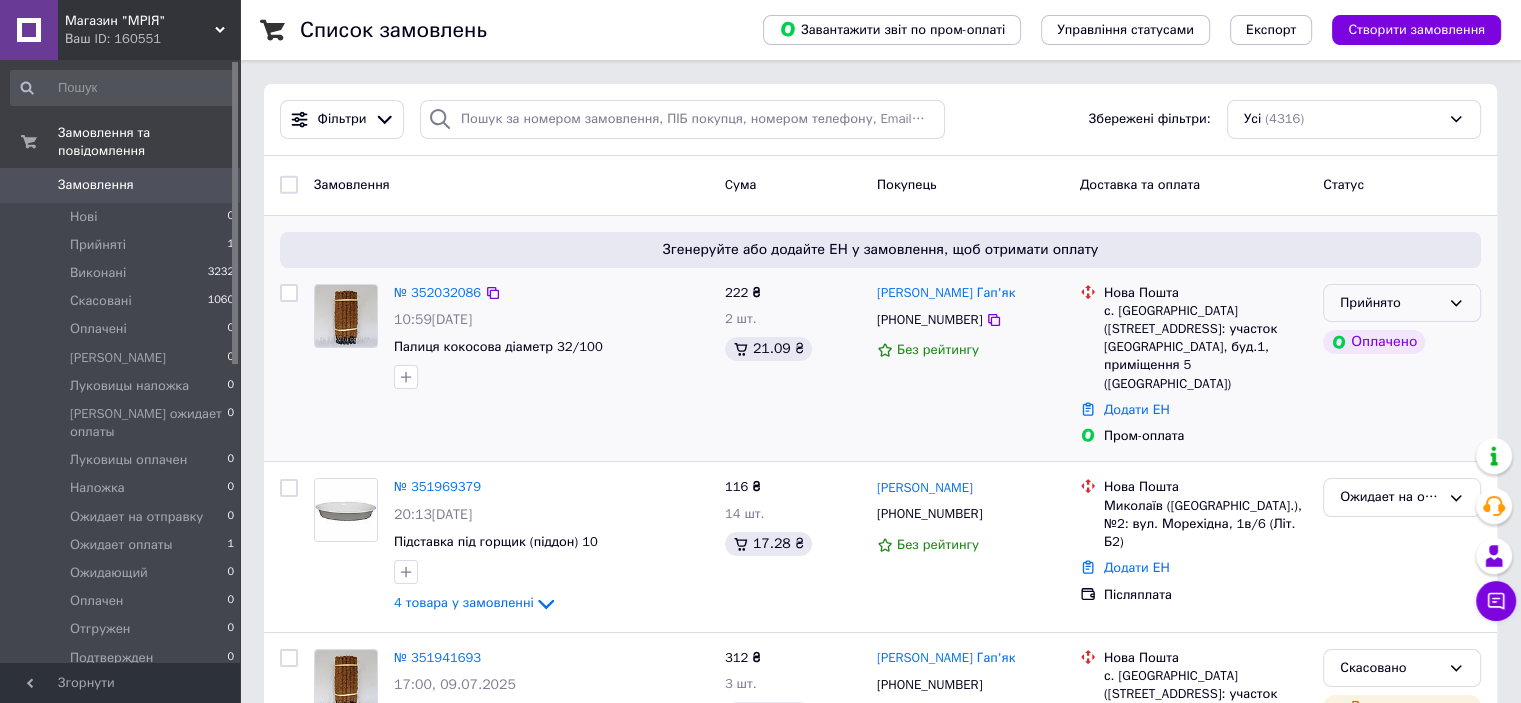 click on "Прийнято" at bounding box center [1390, 303] 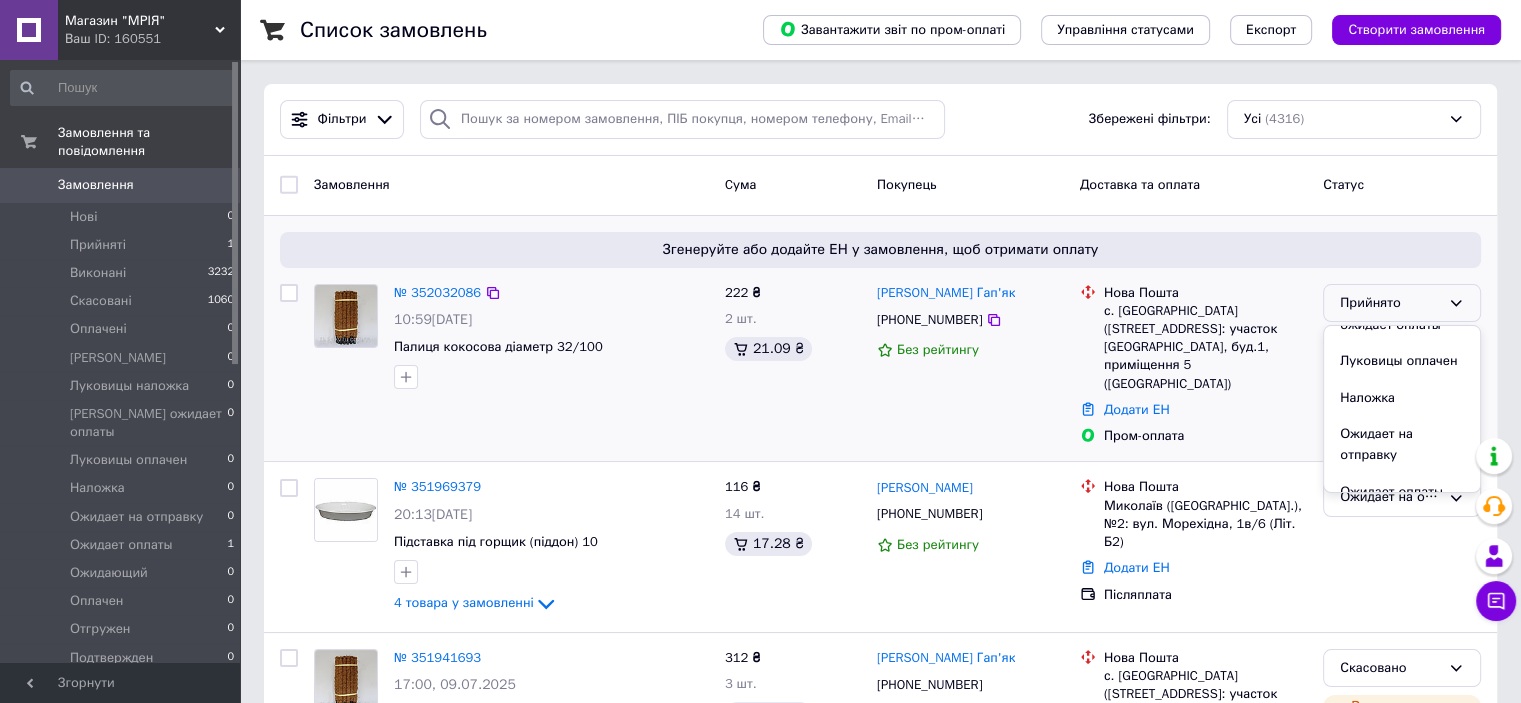 scroll, scrollTop: 265, scrollLeft: 0, axis: vertical 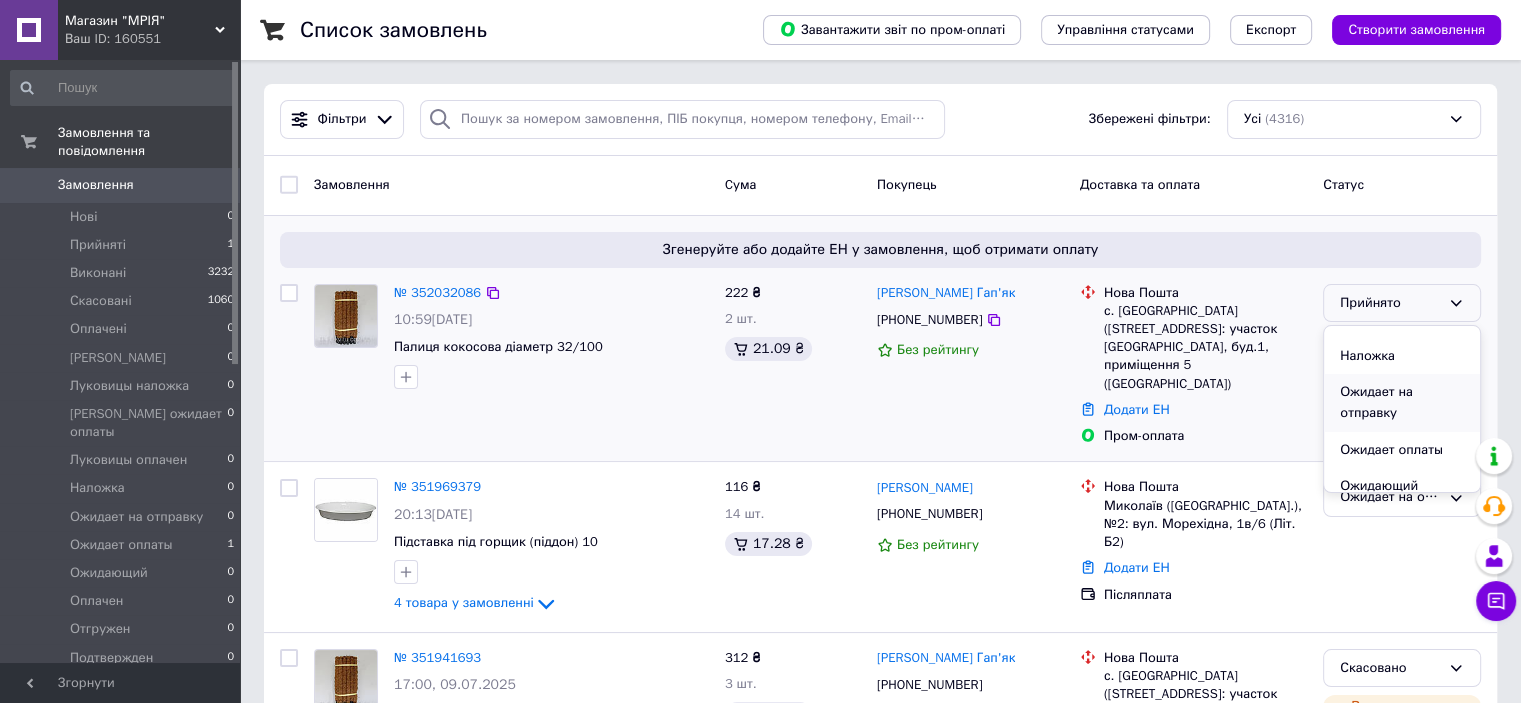 click on "Ожидает на отправку" at bounding box center [1402, 402] 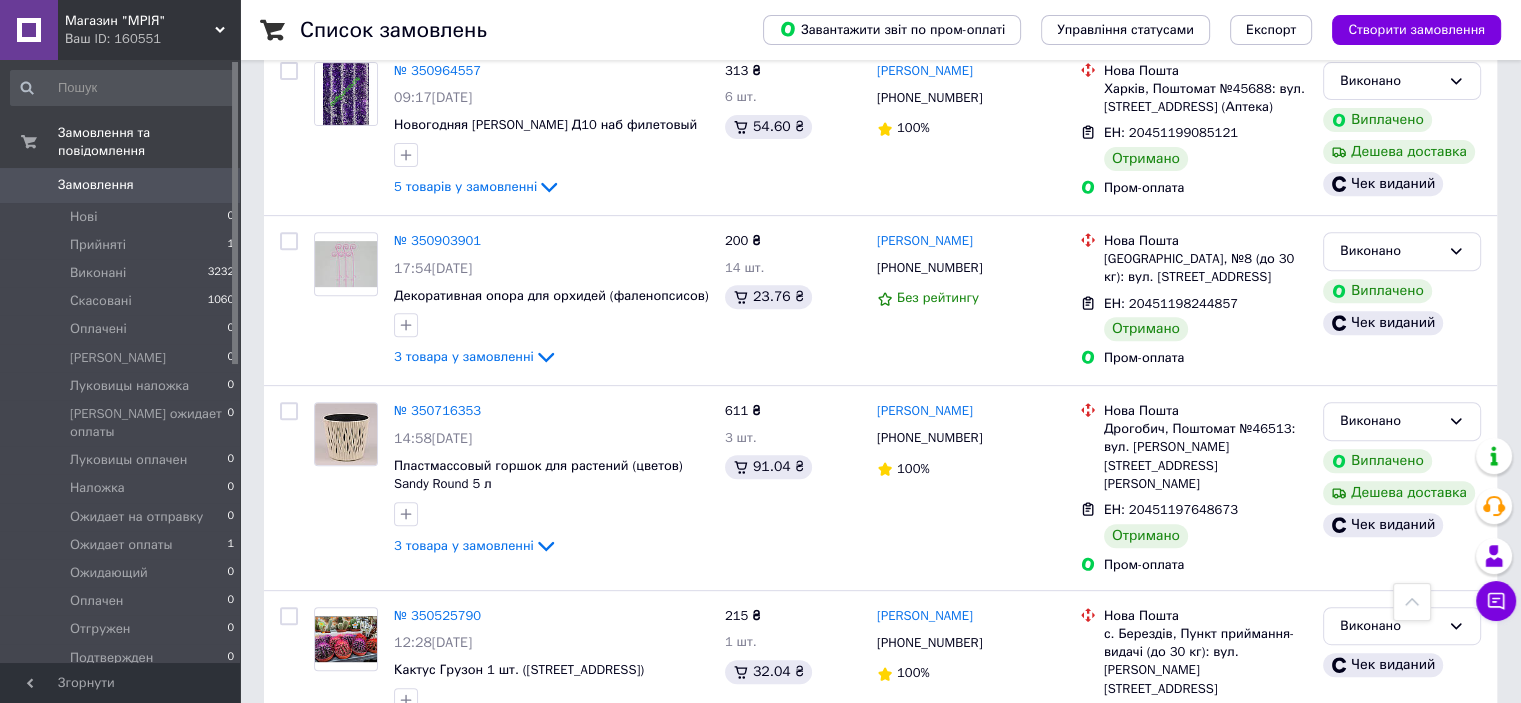 scroll, scrollTop: 0, scrollLeft: 0, axis: both 